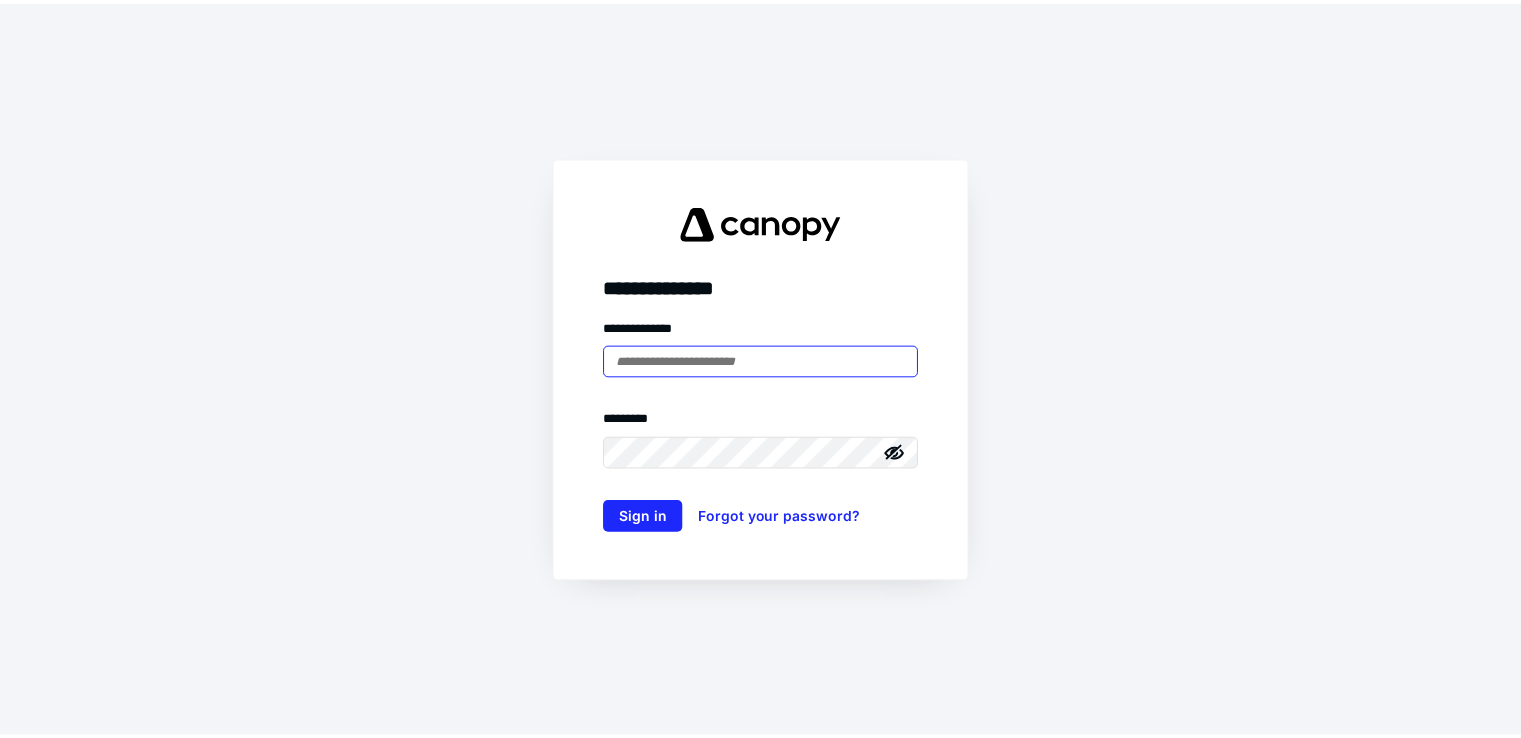 scroll, scrollTop: 0, scrollLeft: 0, axis: both 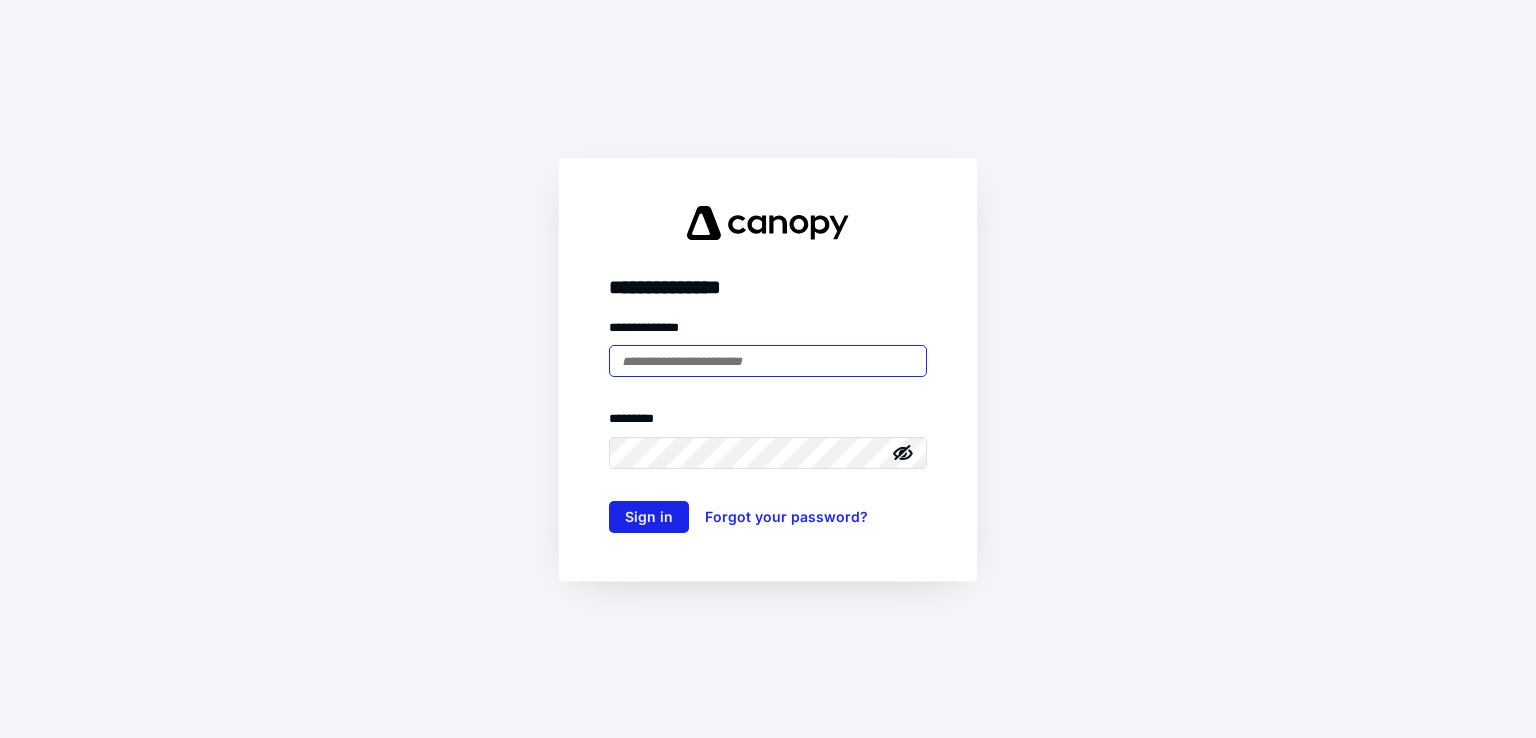type on "**********" 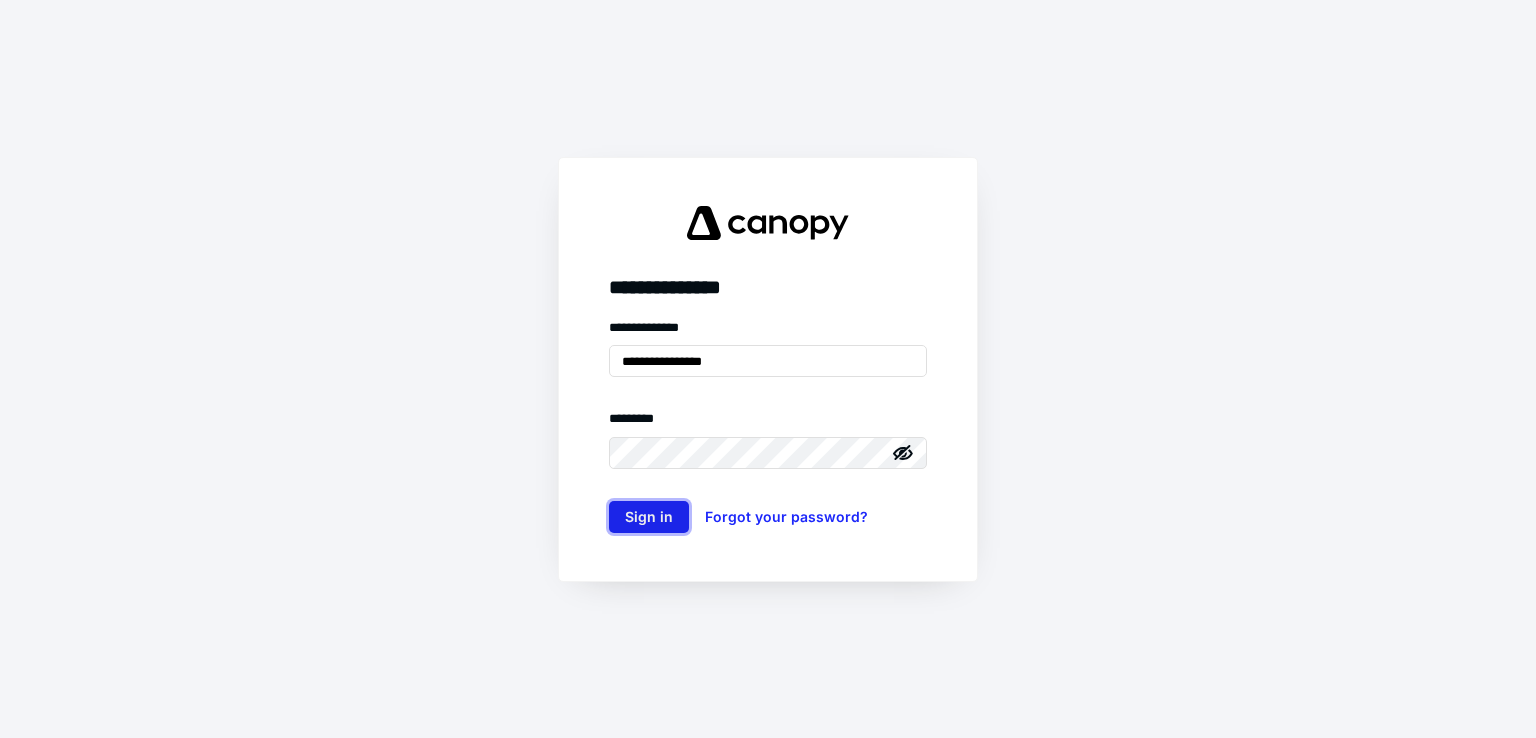 click on "Sign in" at bounding box center [649, 517] 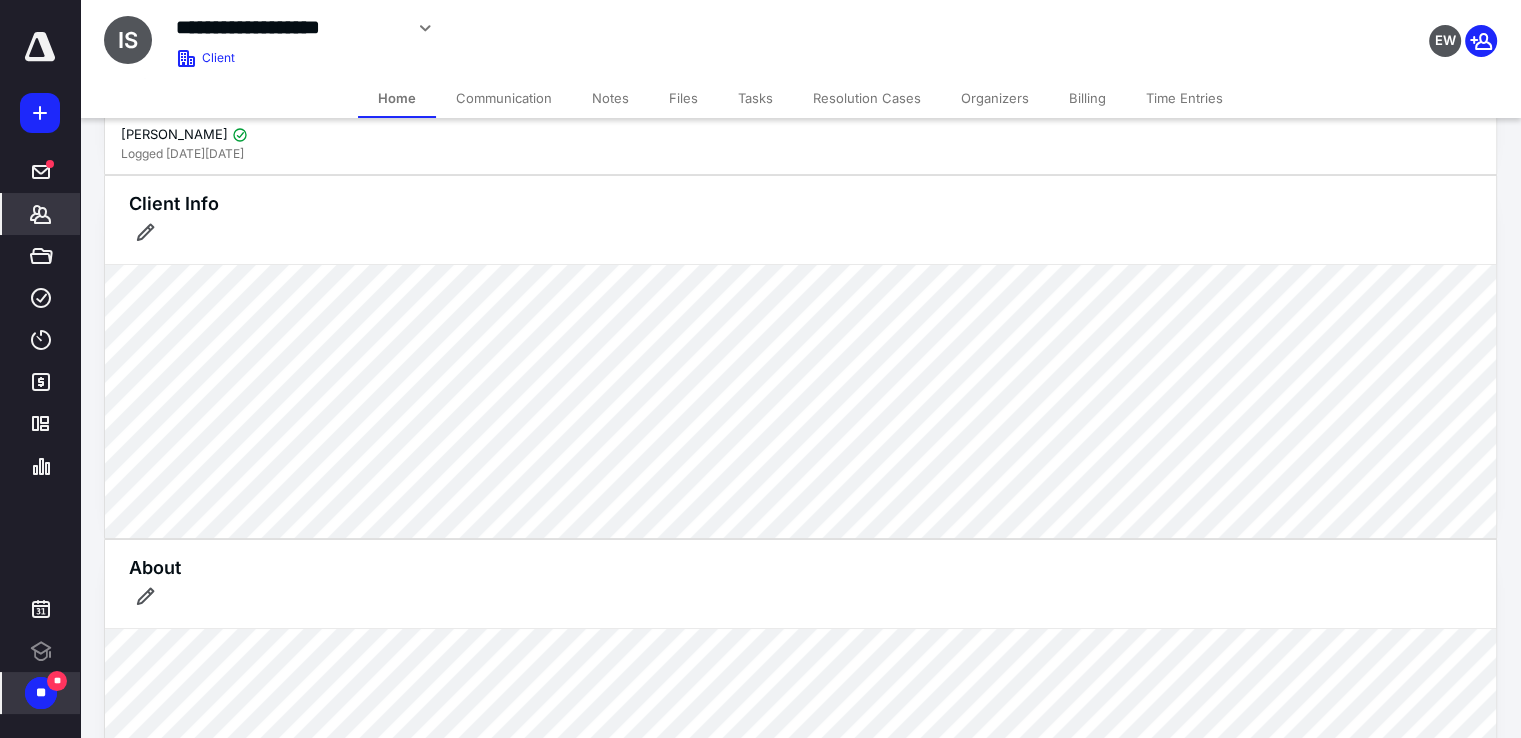 scroll, scrollTop: 0, scrollLeft: 0, axis: both 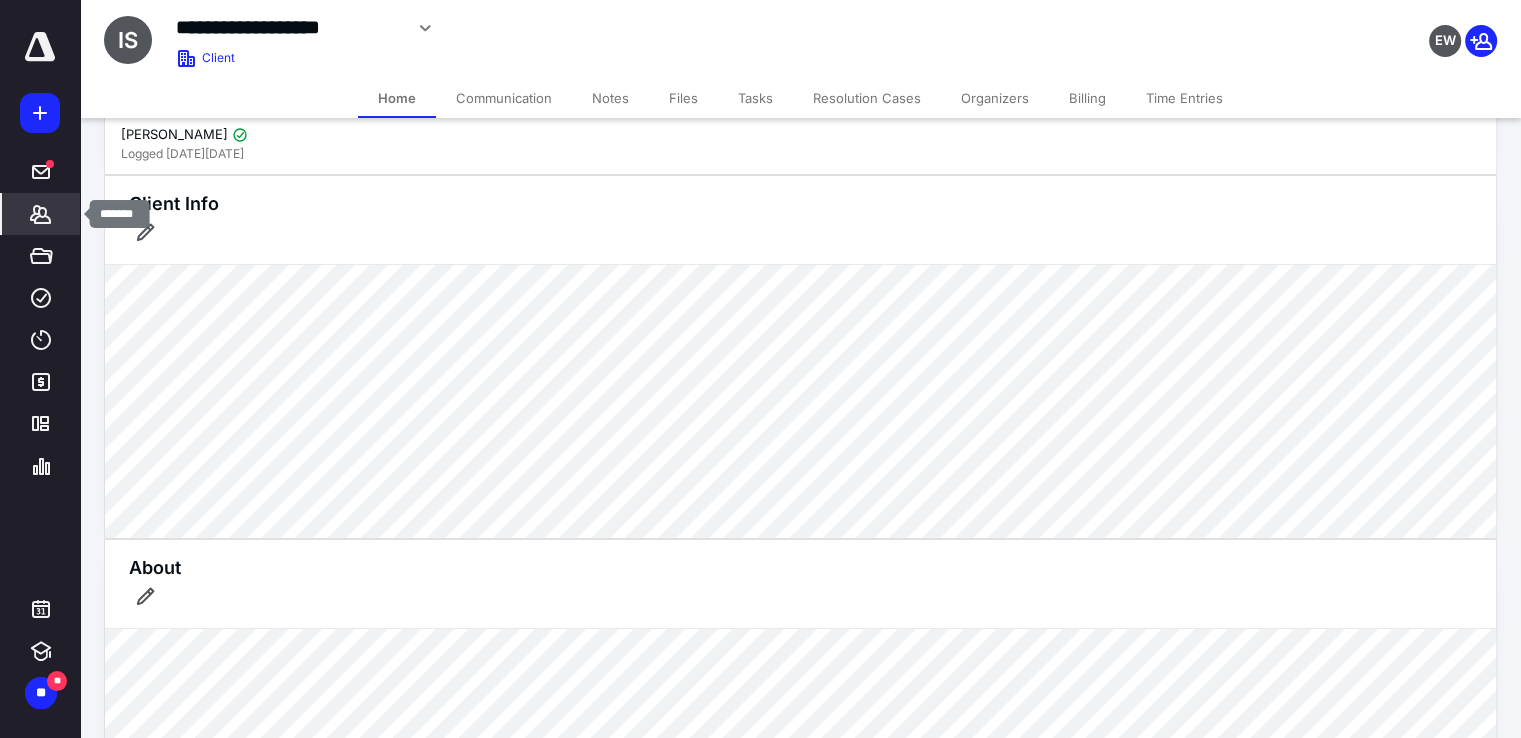 click 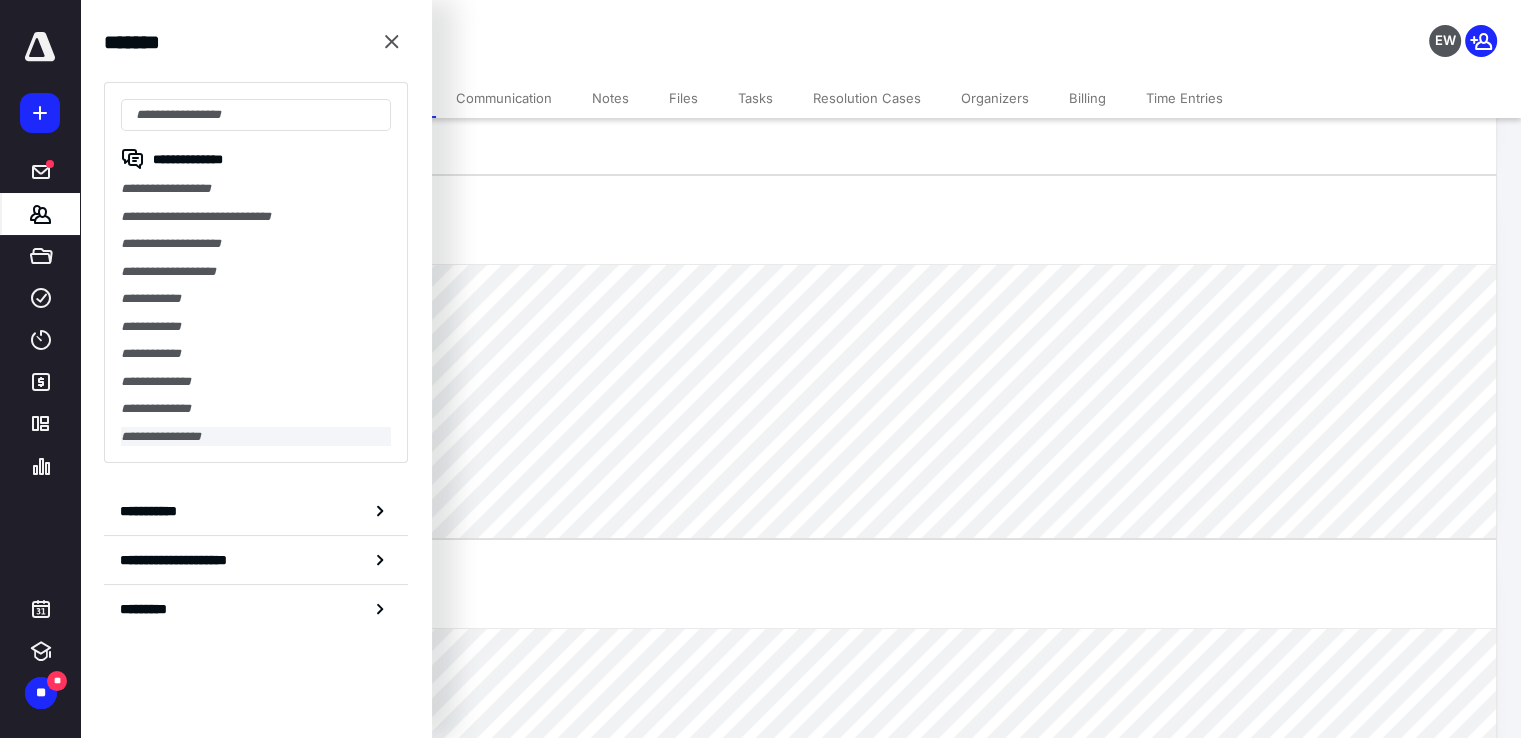 click on "**********" at bounding box center [256, 437] 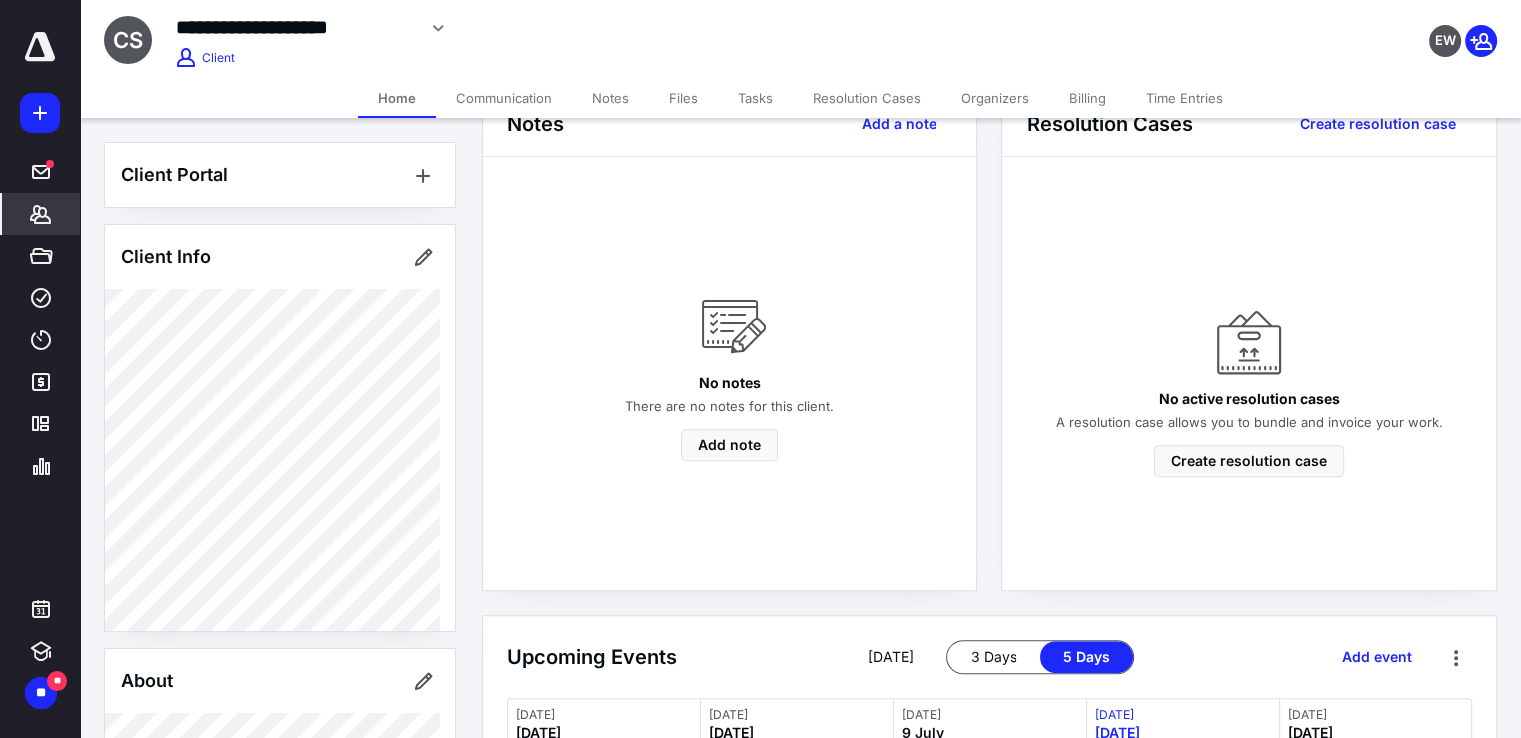 scroll, scrollTop: 600, scrollLeft: 0, axis: vertical 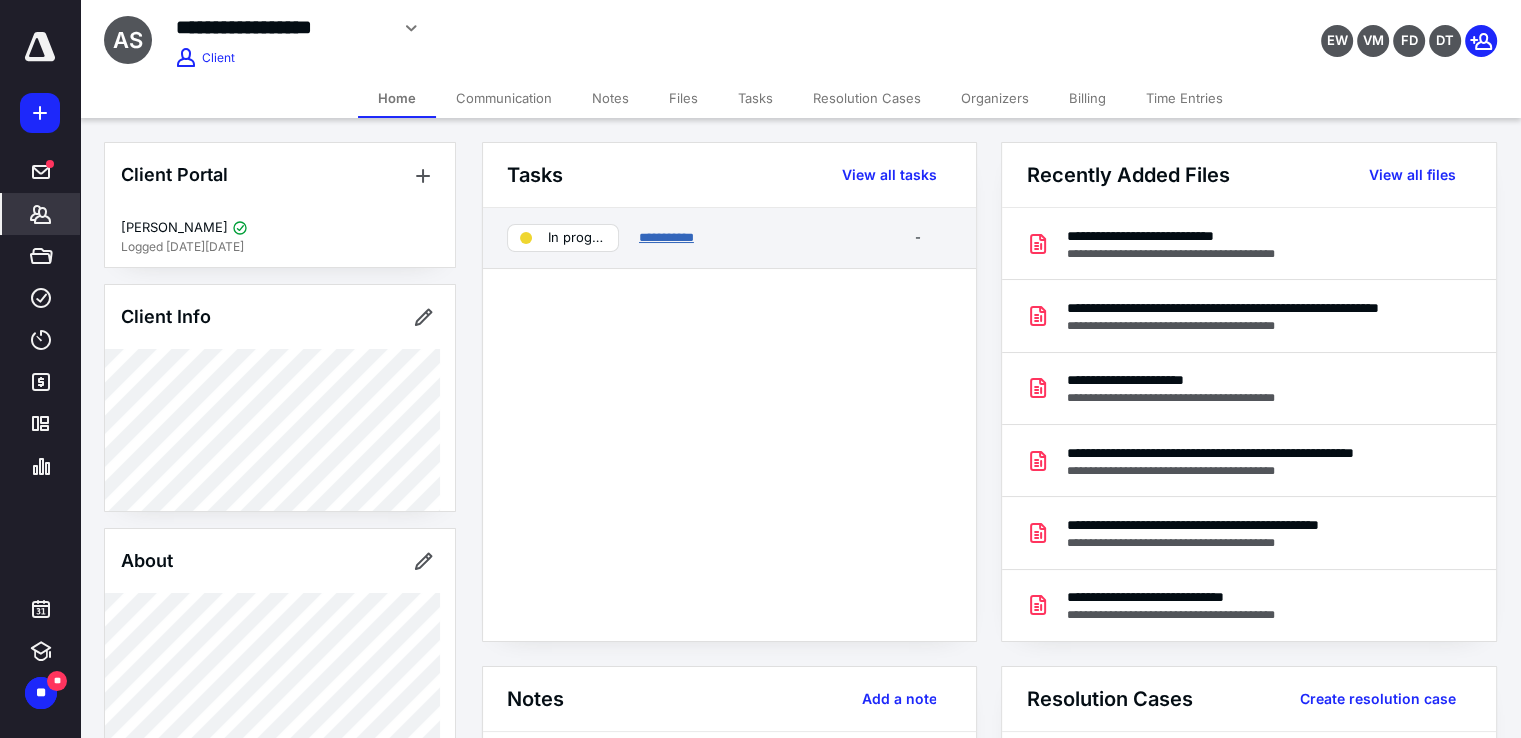 click on "**********" at bounding box center (666, 237) 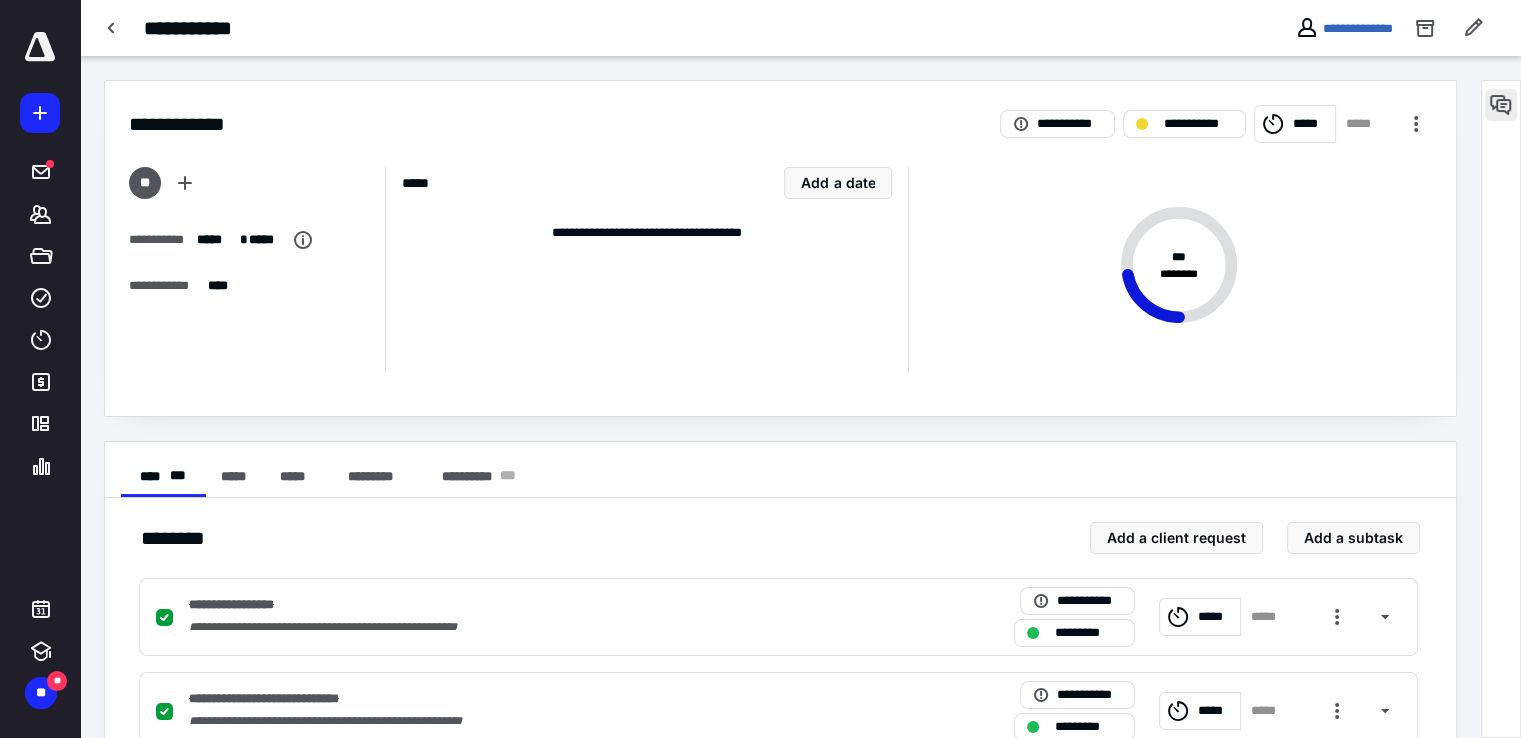 click at bounding box center [1501, 105] 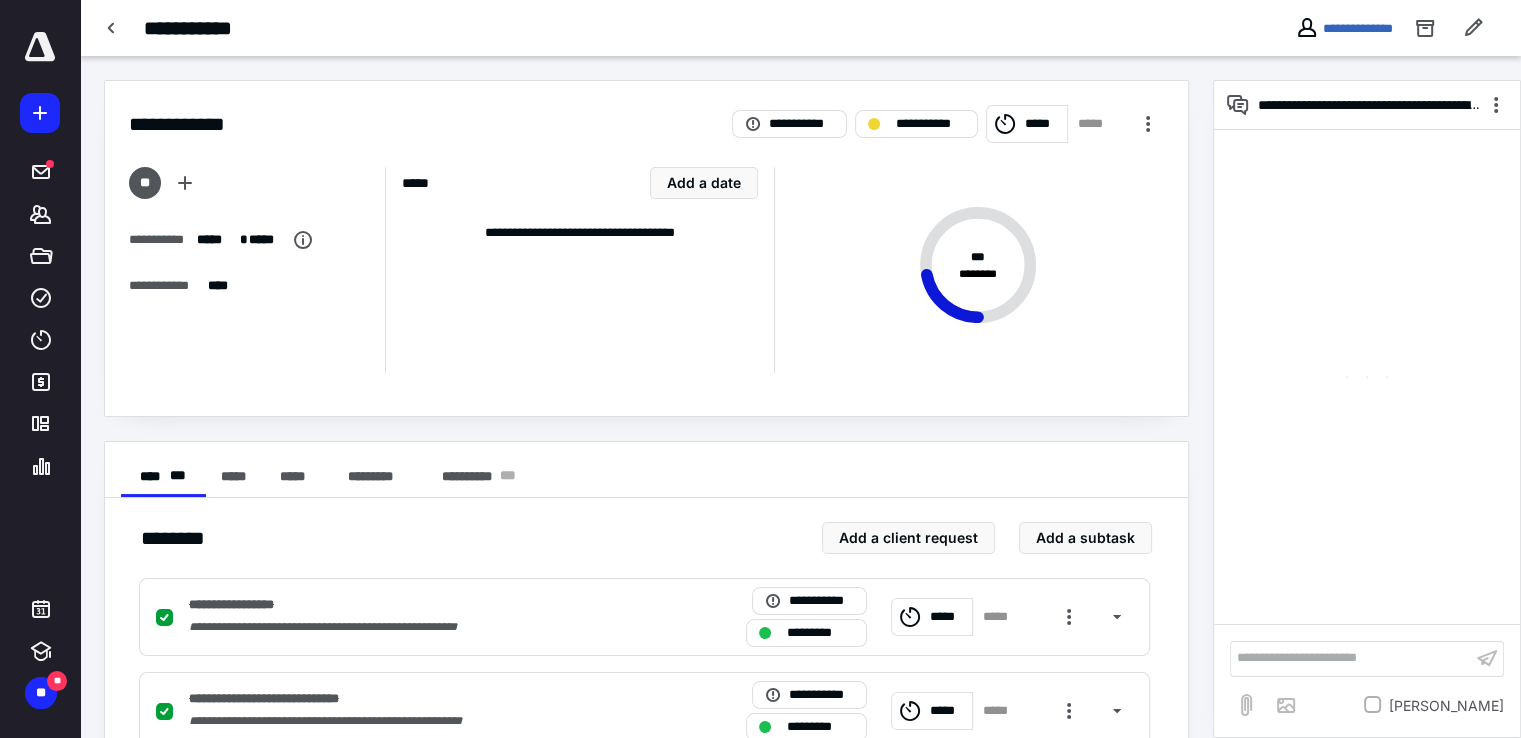 scroll, scrollTop: 344, scrollLeft: 0, axis: vertical 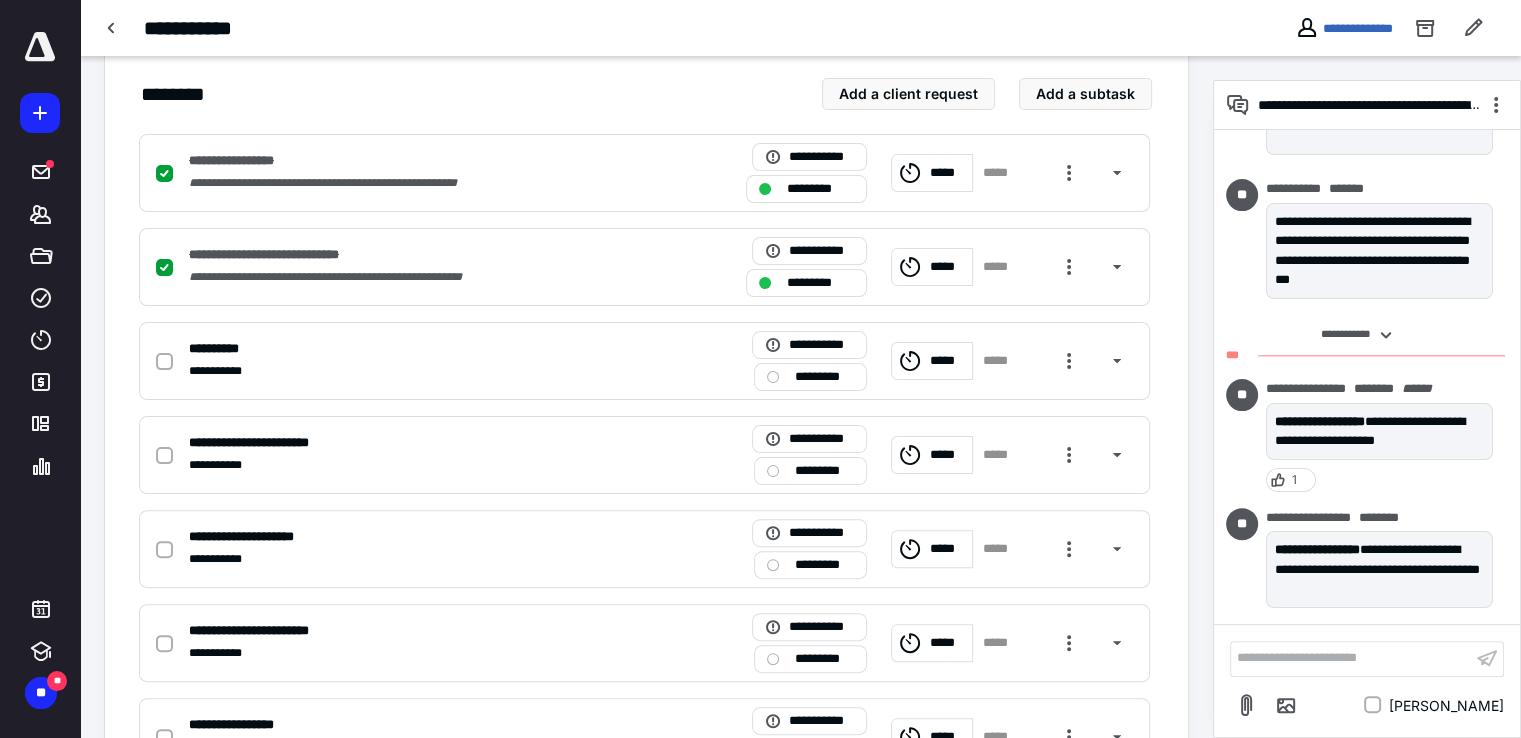 click on "**********" at bounding box center (1351, 658) 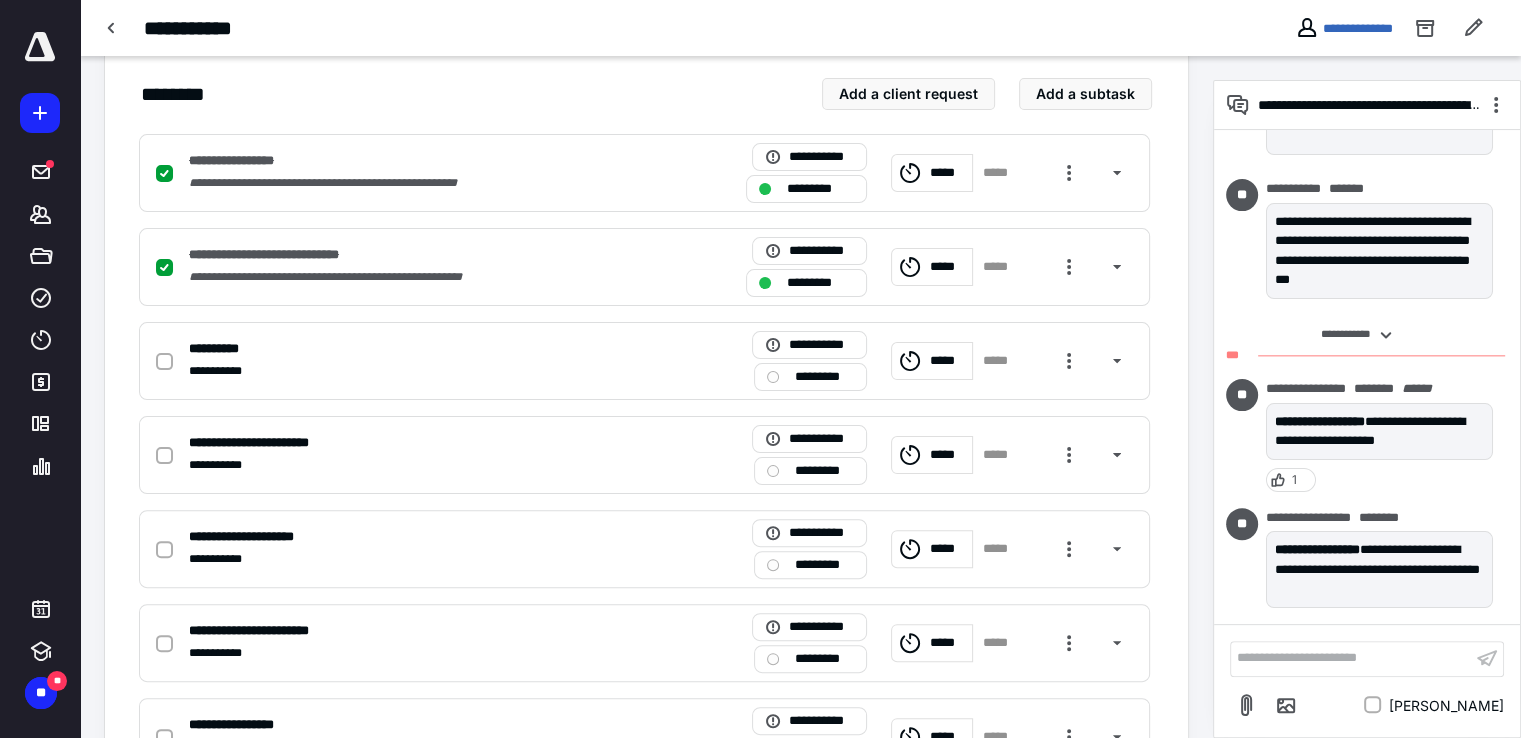 scroll, scrollTop: 719, scrollLeft: 0, axis: vertical 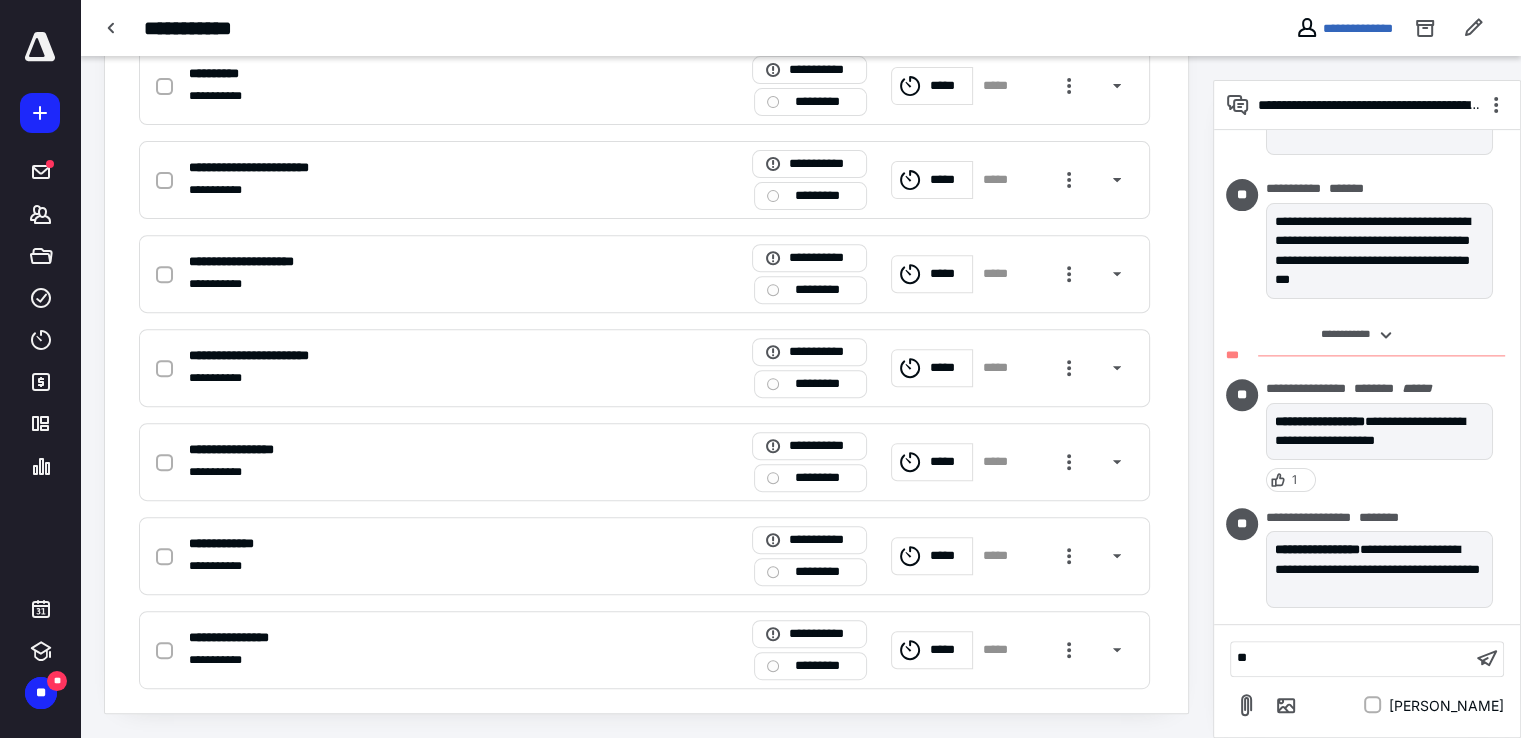 type 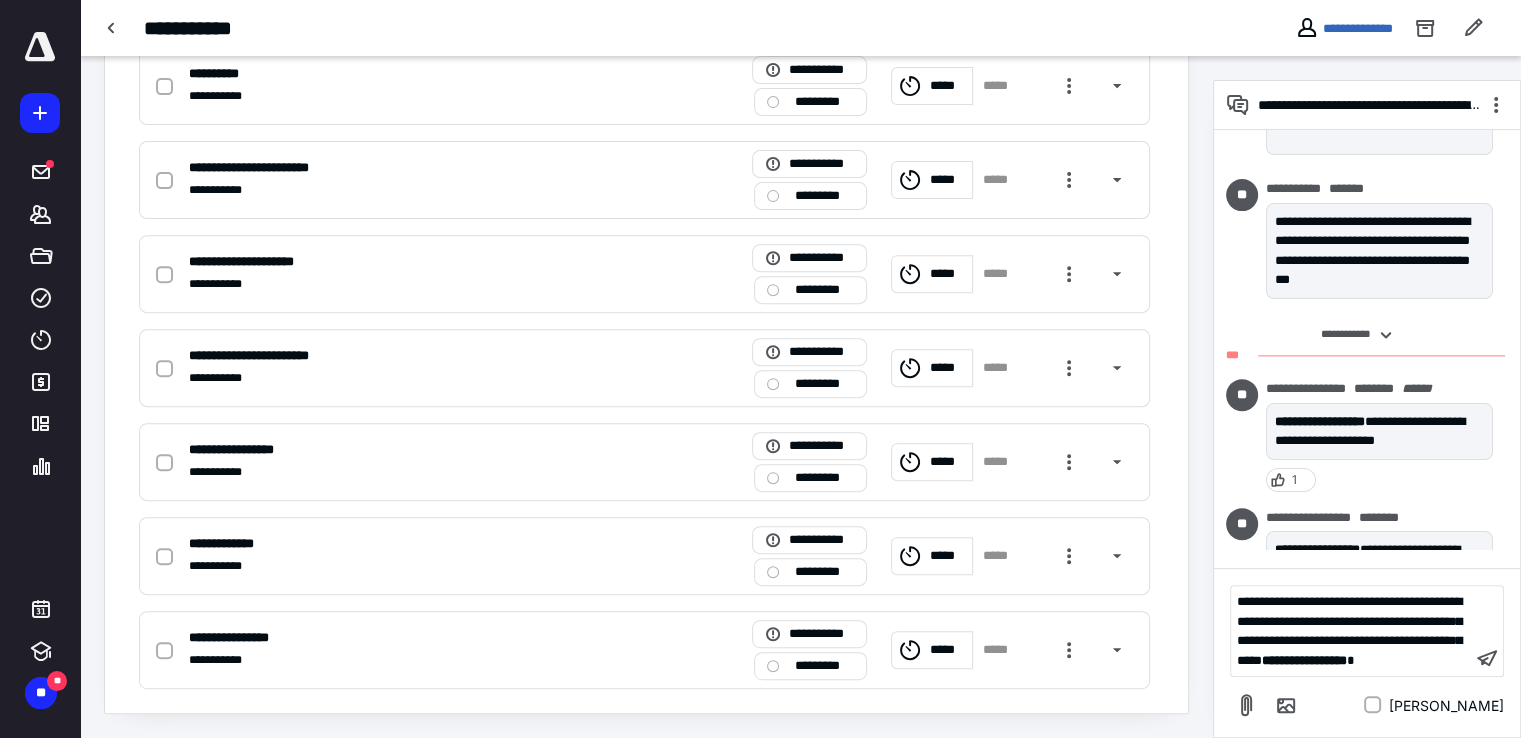 scroll, scrollTop: 411, scrollLeft: 0, axis: vertical 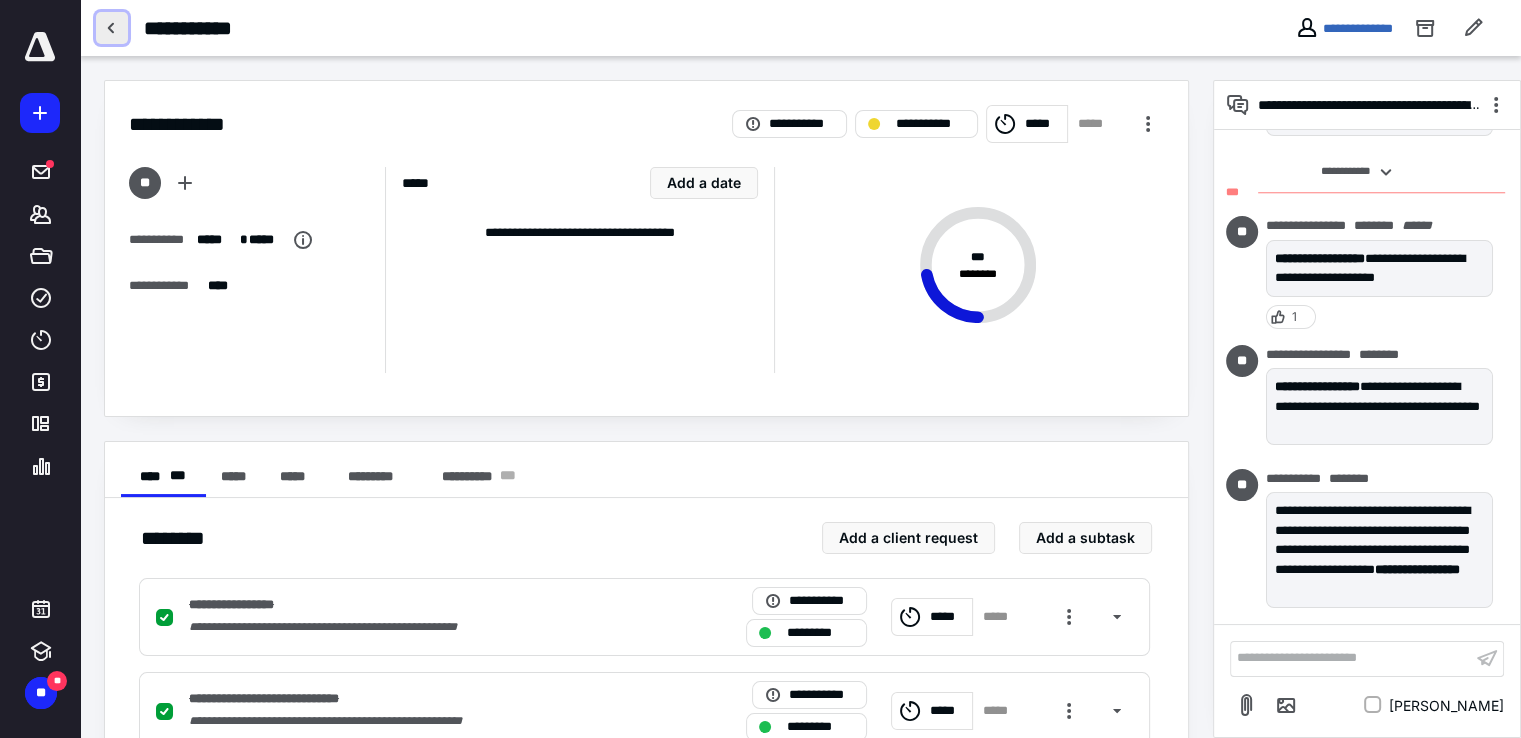 click at bounding box center [112, 28] 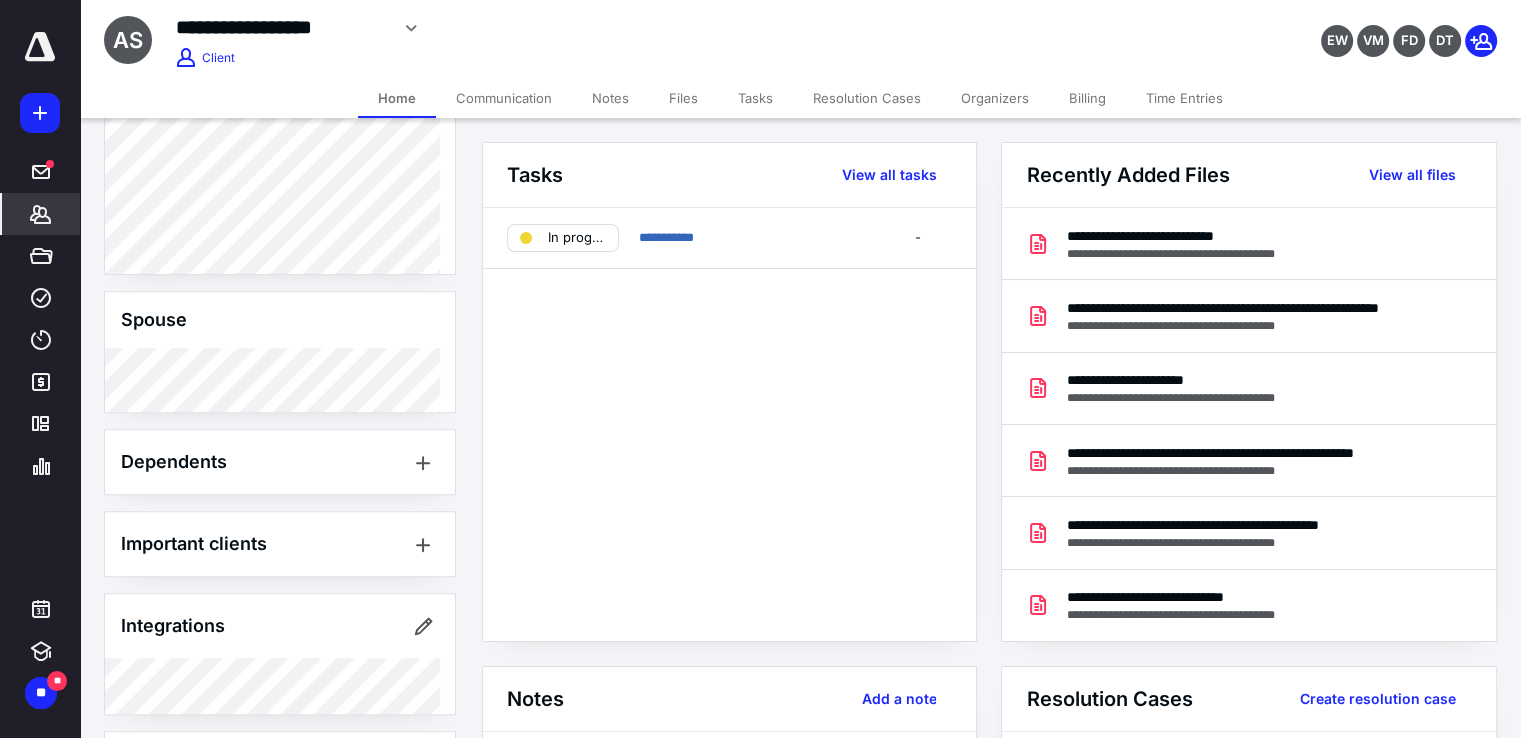 scroll, scrollTop: 861, scrollLeft: 0, axis: vertical 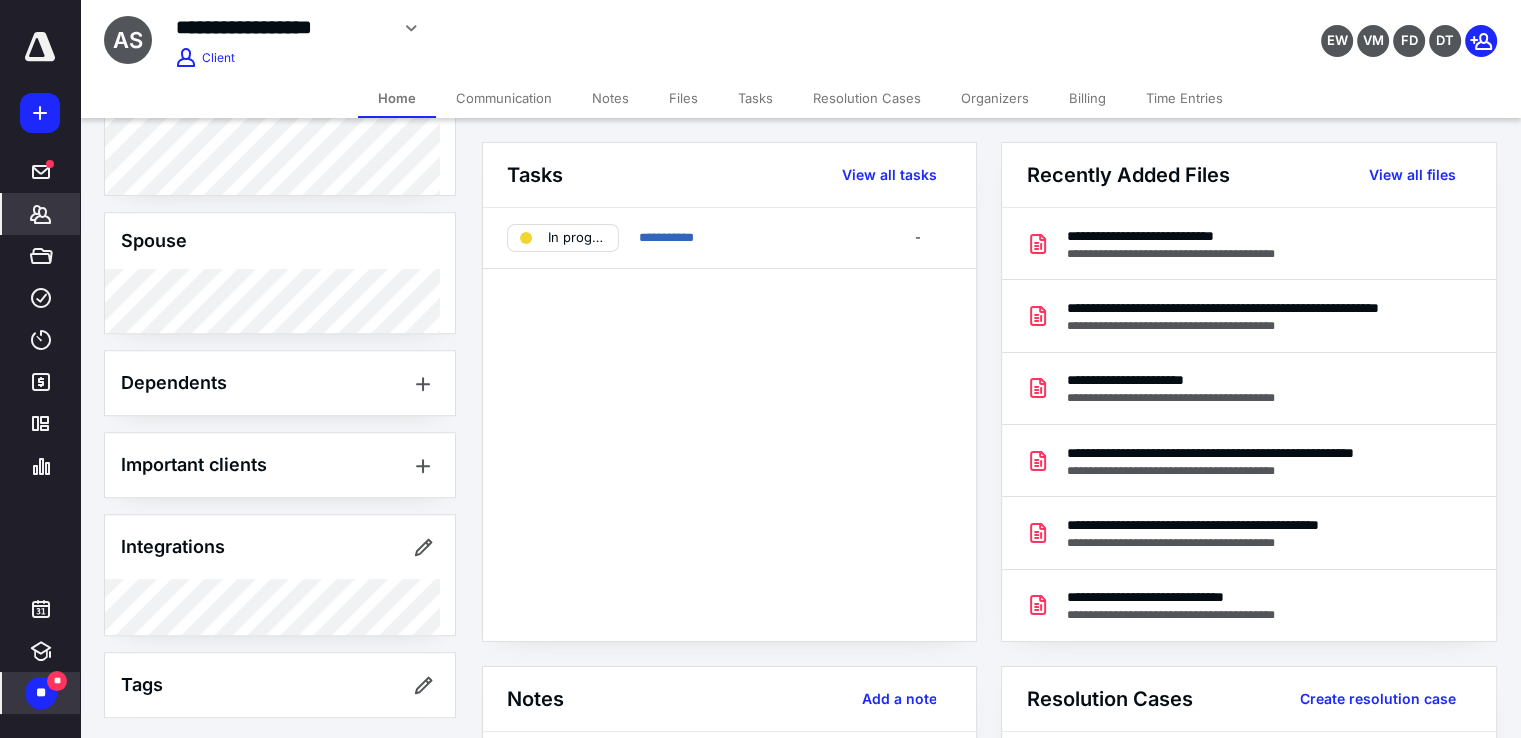 click on "**" at bounding box center [41, 693] 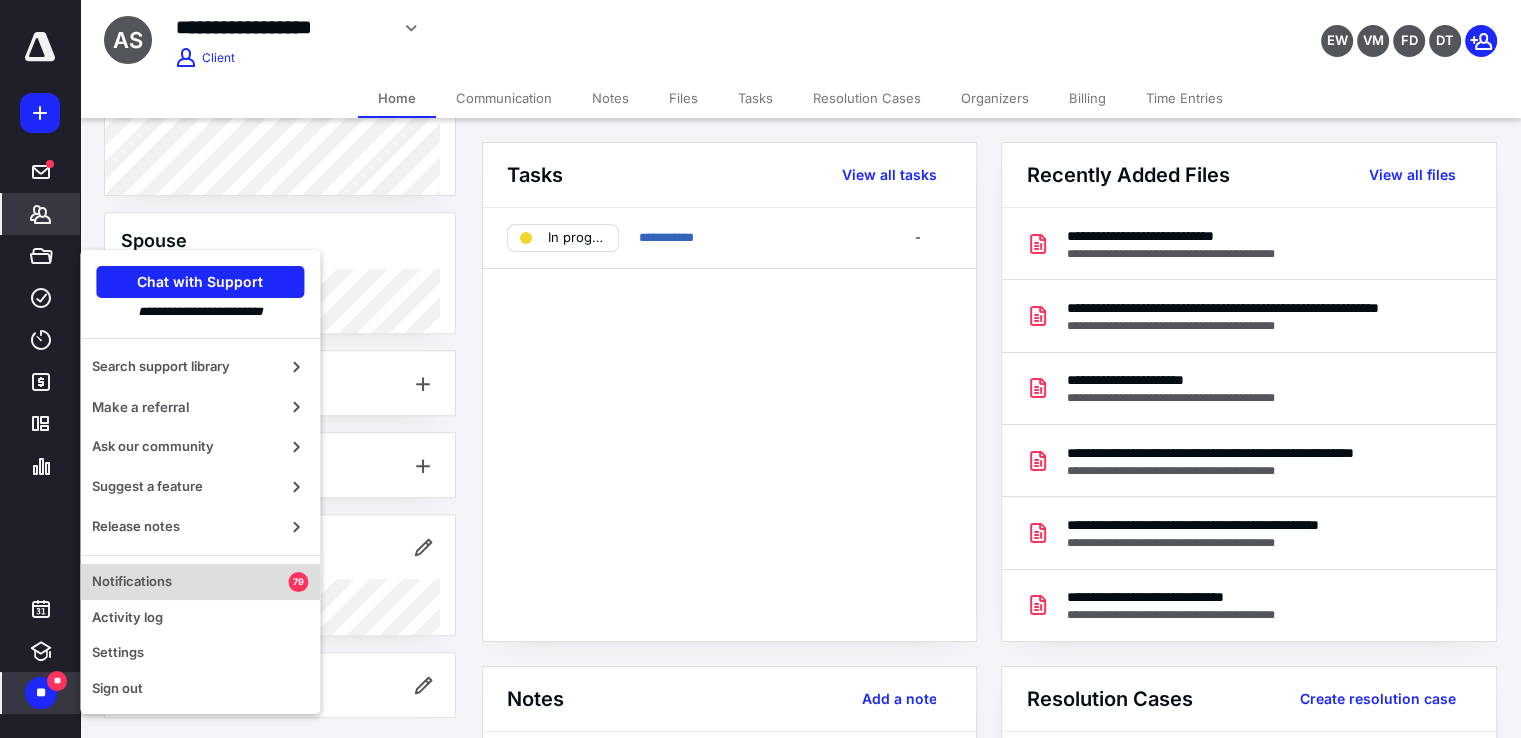 click on "Notifications" at bounding box center (190, 582) 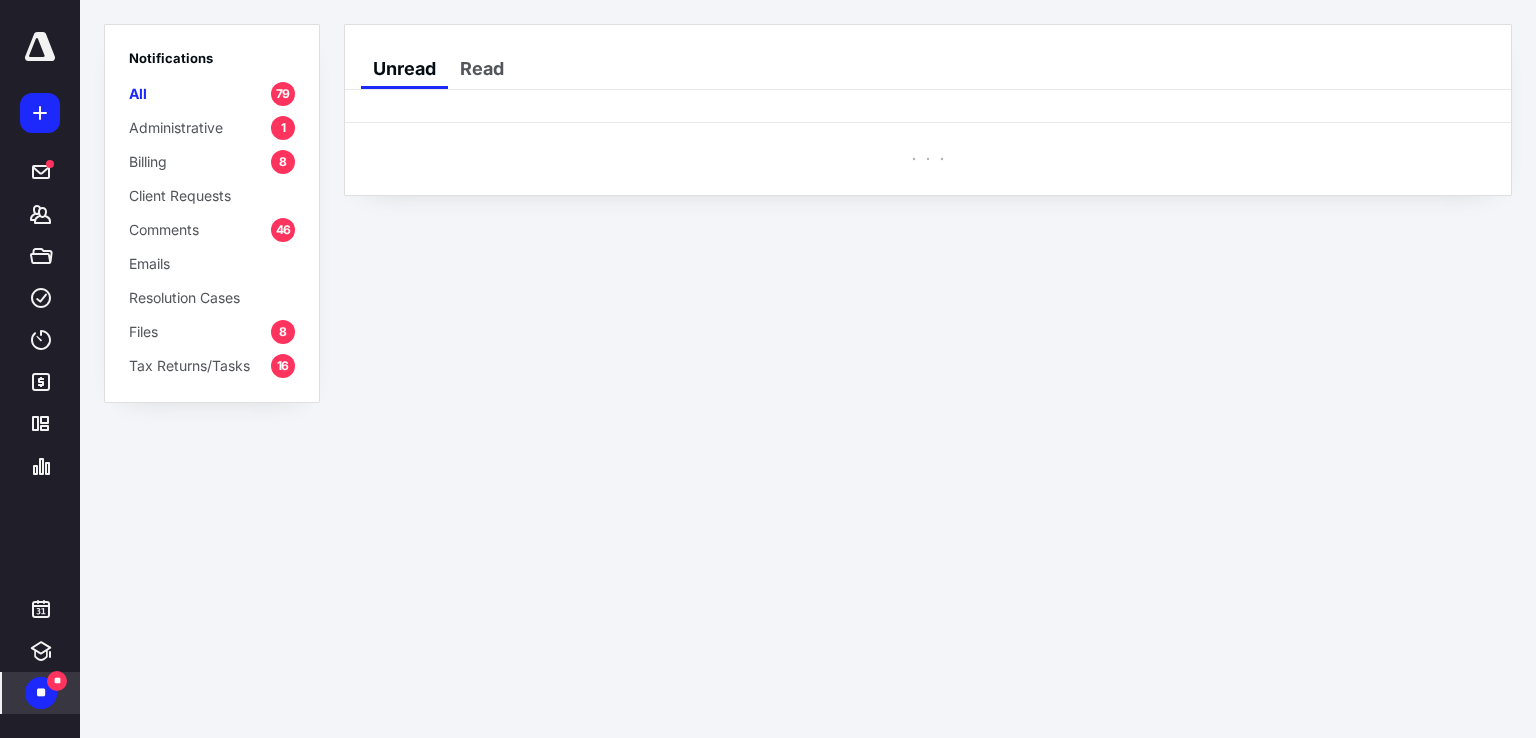 click on "Administrative" at bounding box center [176, 127] 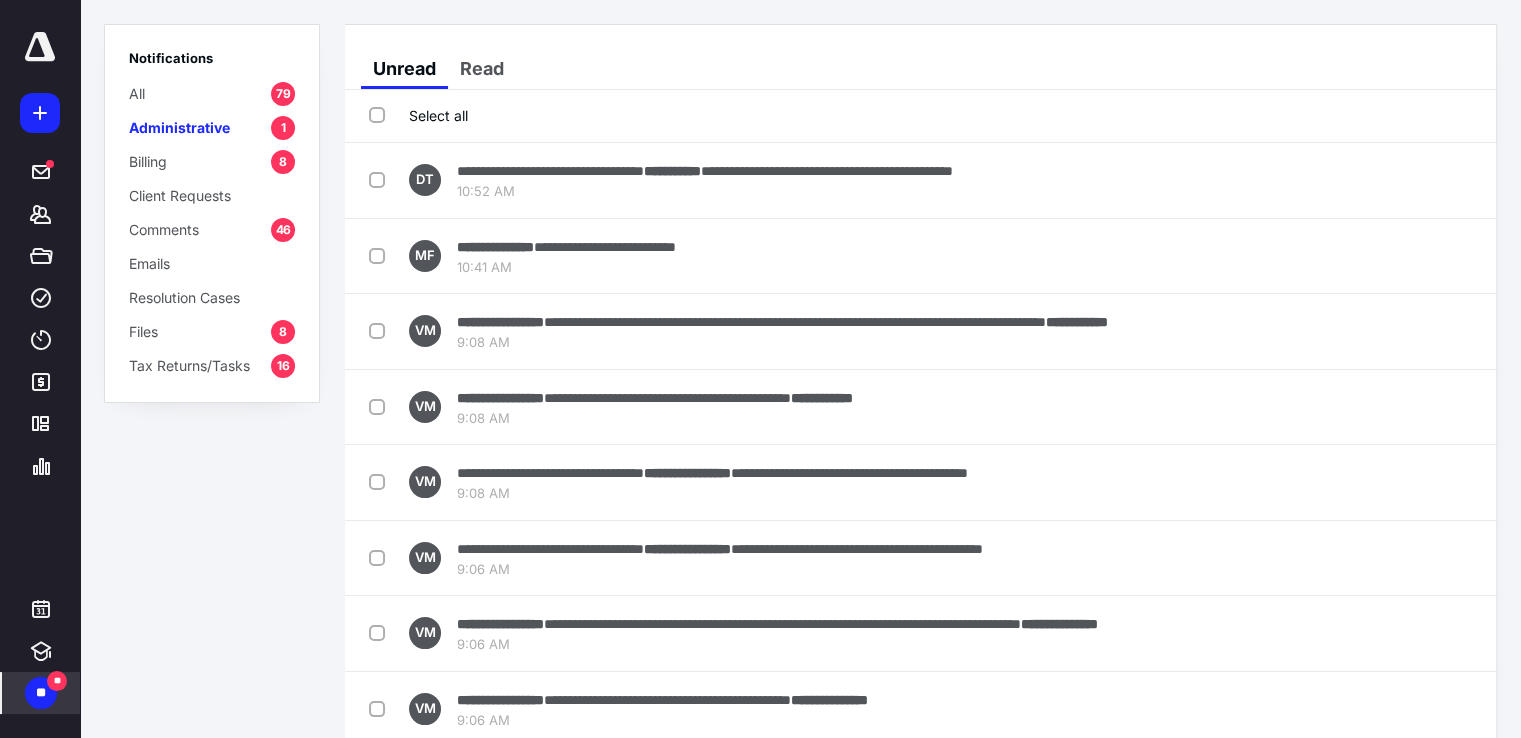 click on "Administrative 1" at bounding box center (212, 127) 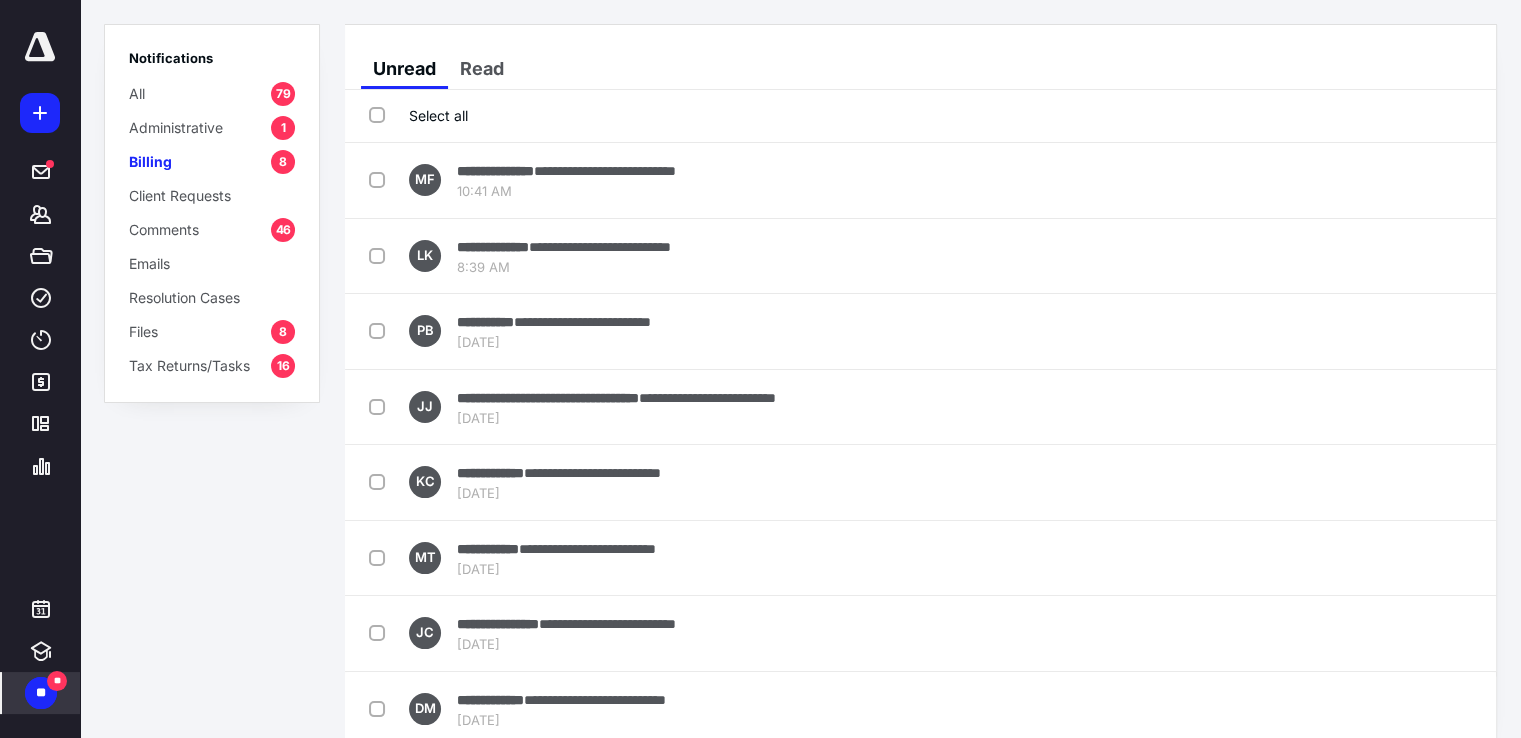 click on "Administrative" at bounding box center (176, 127) 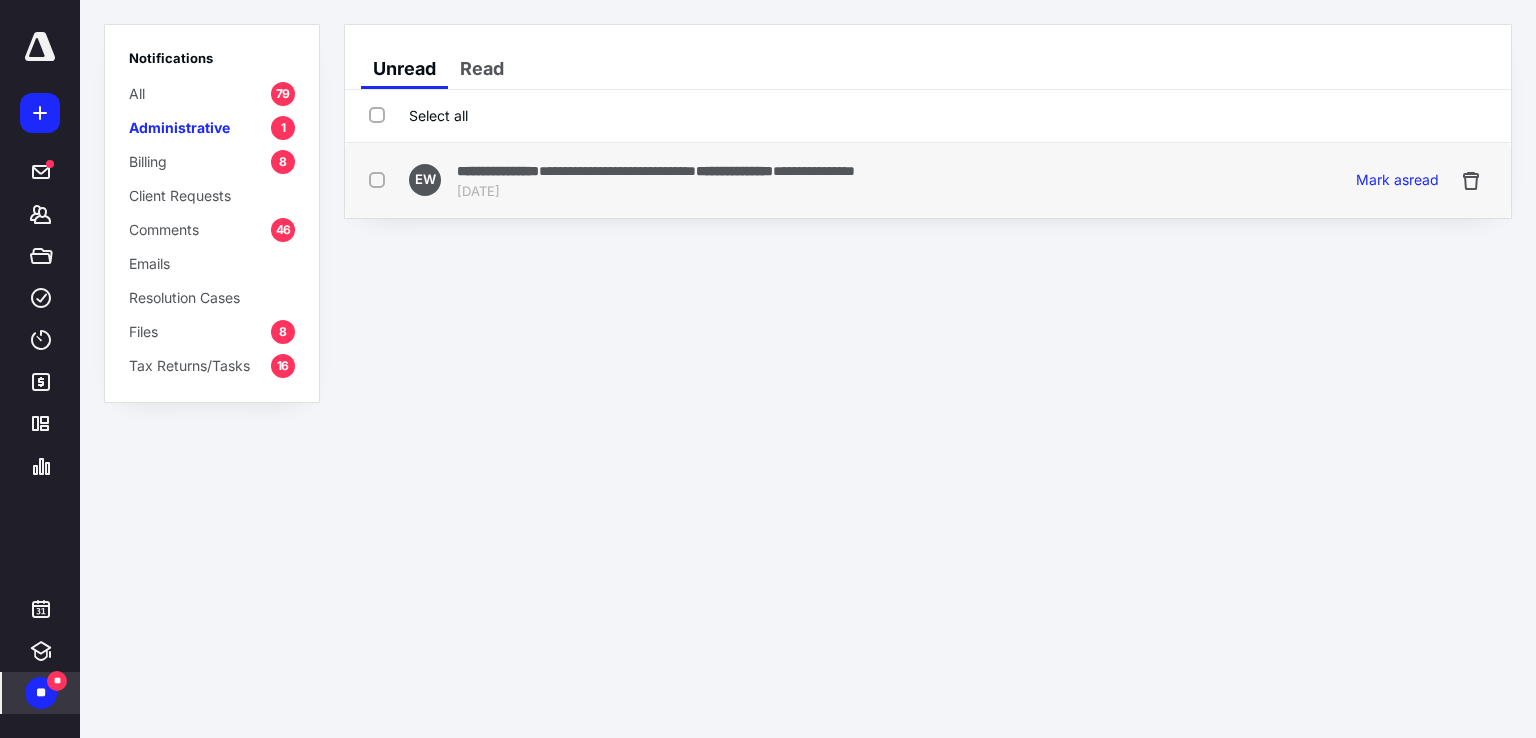 click at bounding box center (381, 179) 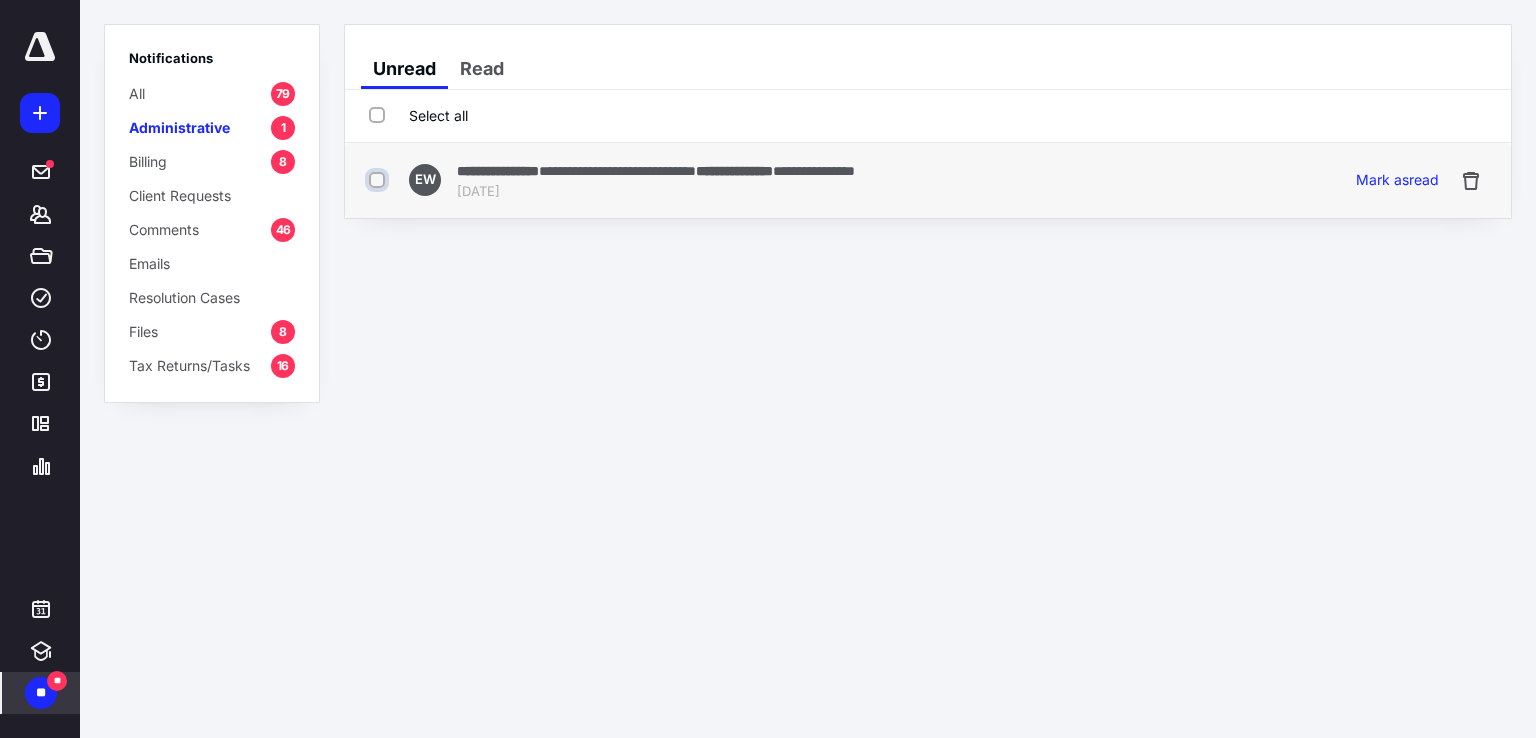 click at bounding box center (379, 180) 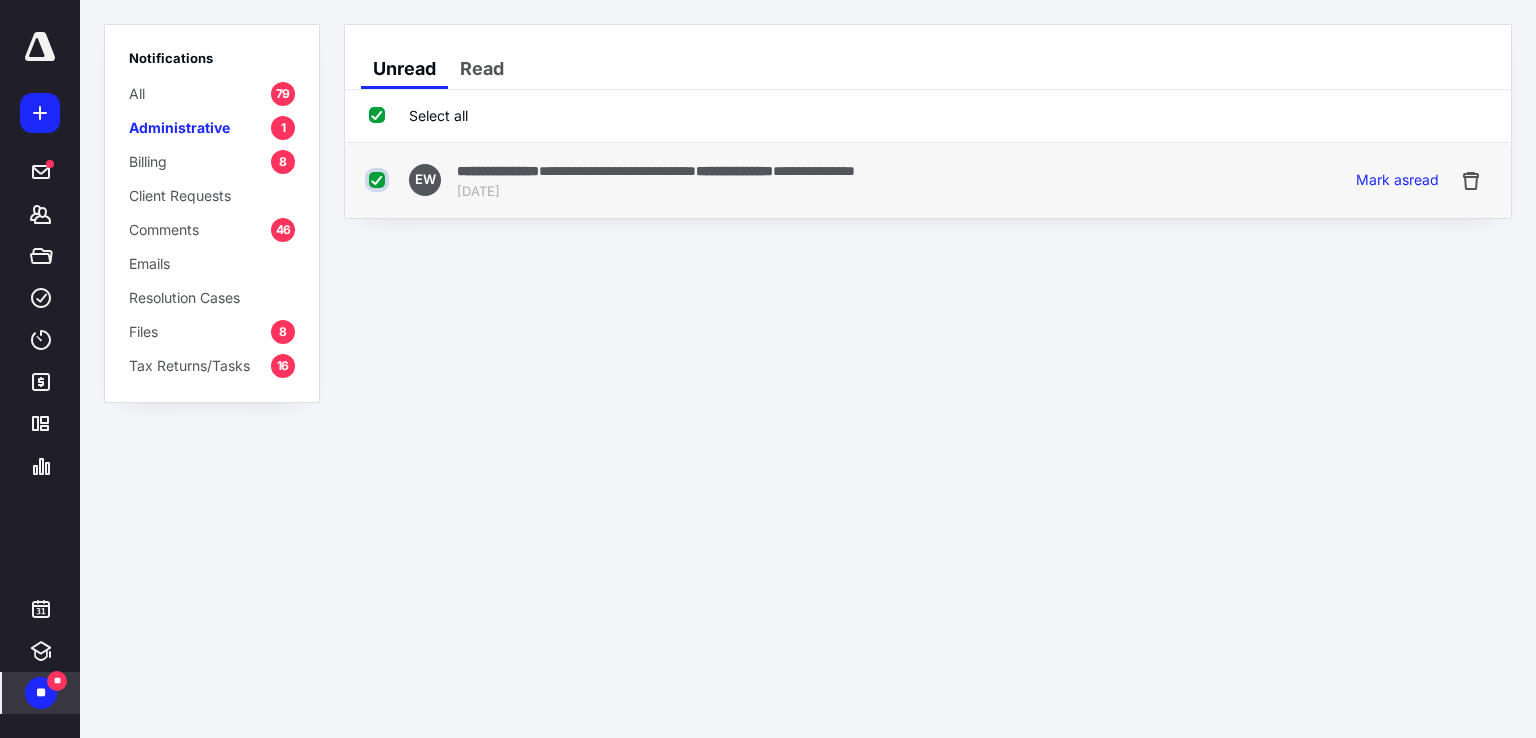 checkbox on "true" 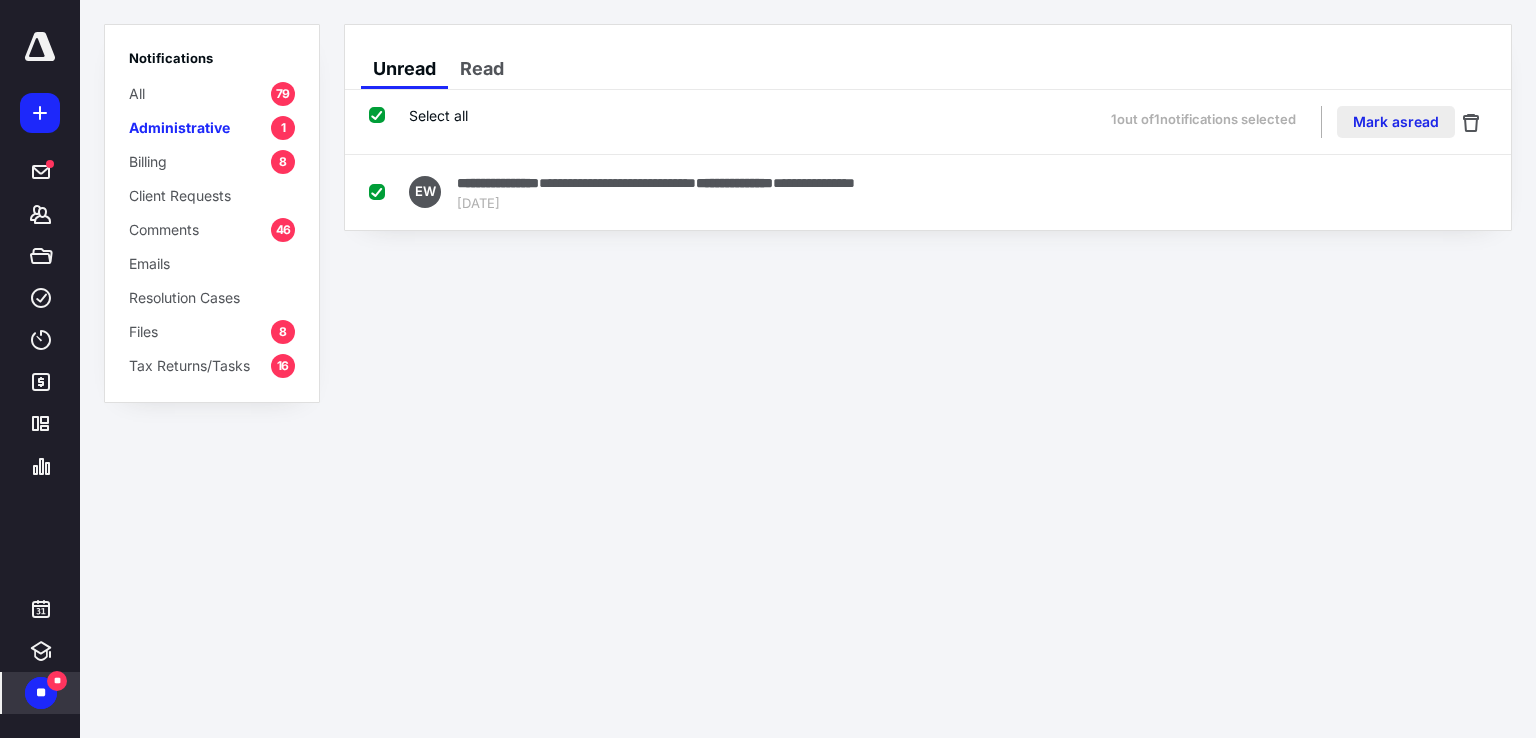 click on "Mark as  read" at bounding box center [1396, 122] 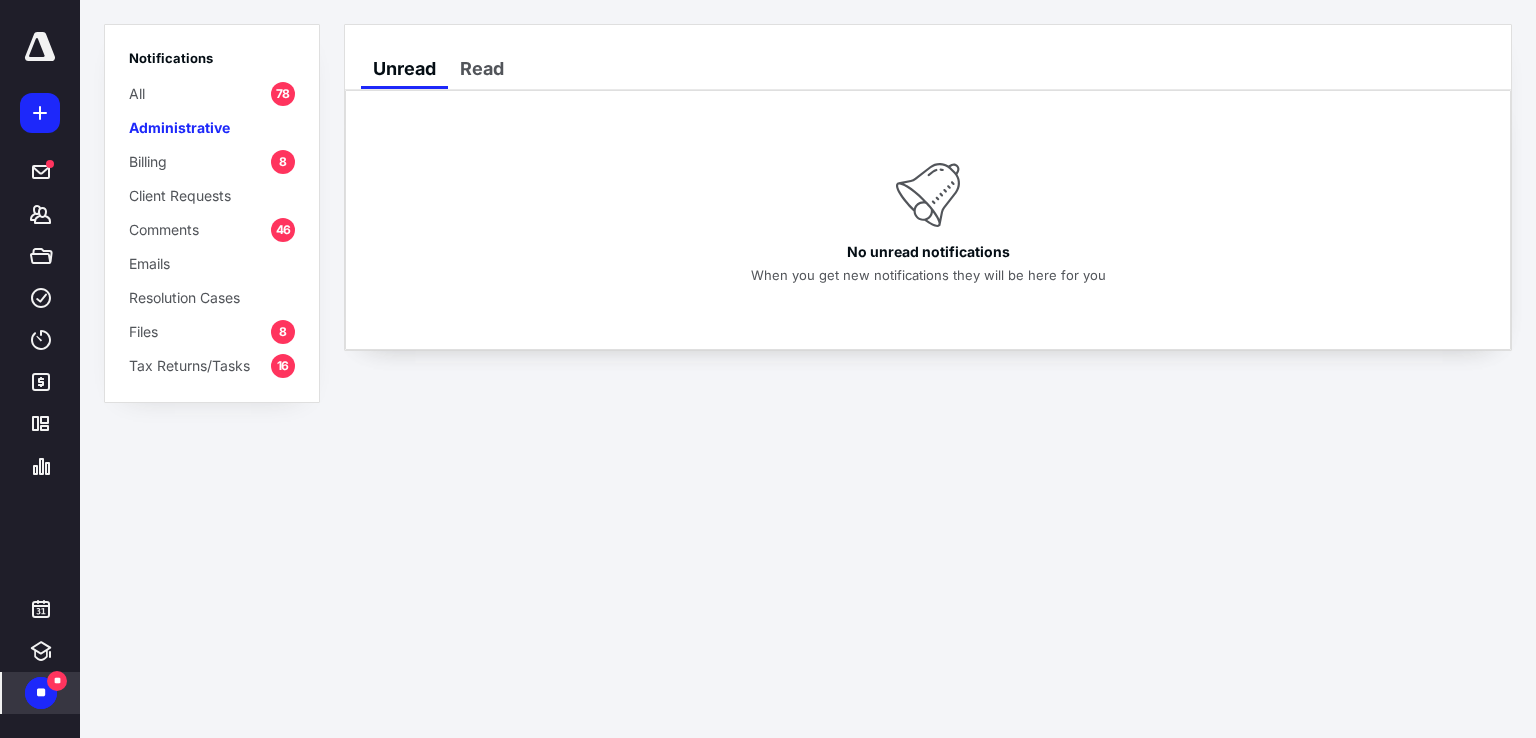 click on "Files 8" at bounding box center (212, 331) 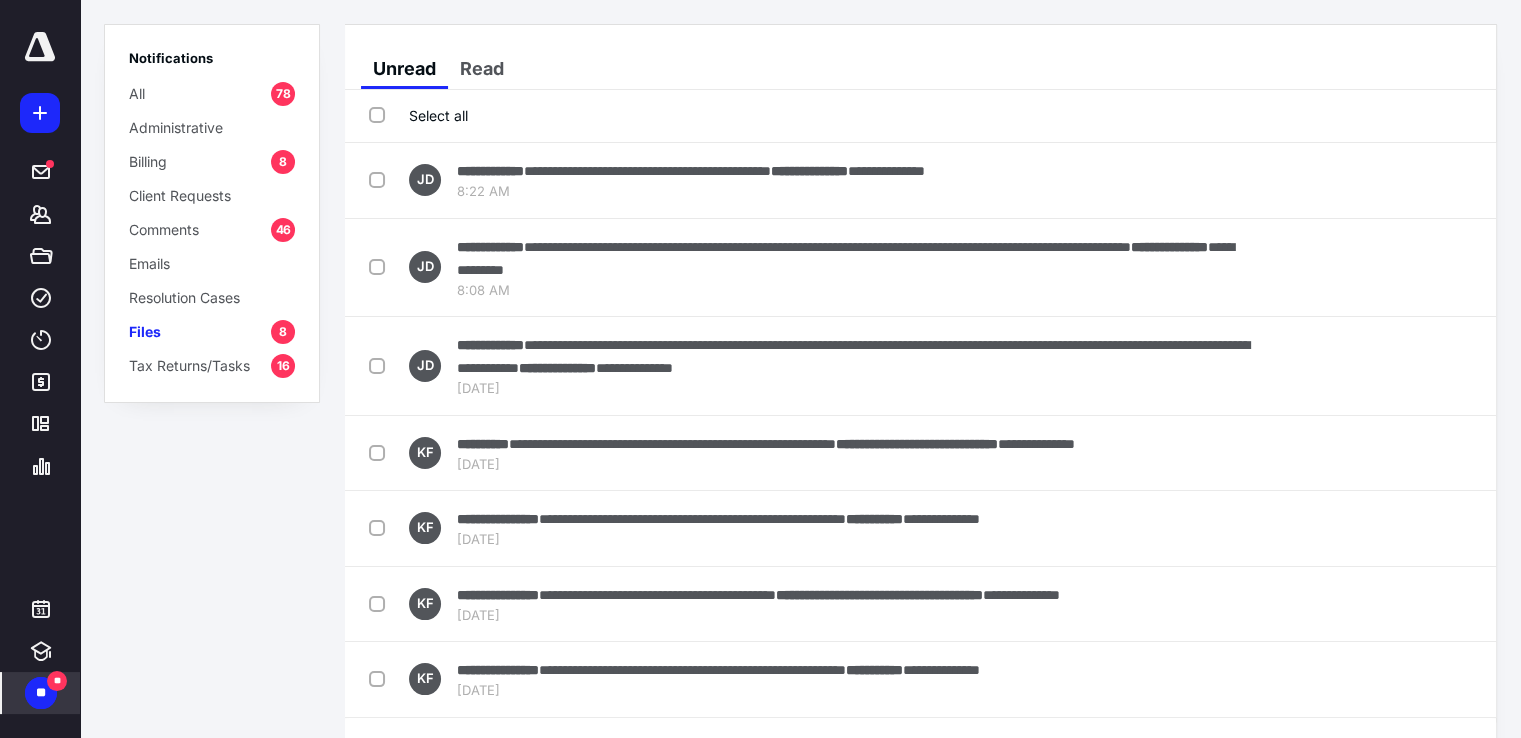 click on "Select all" at bounding box center [418, 115] 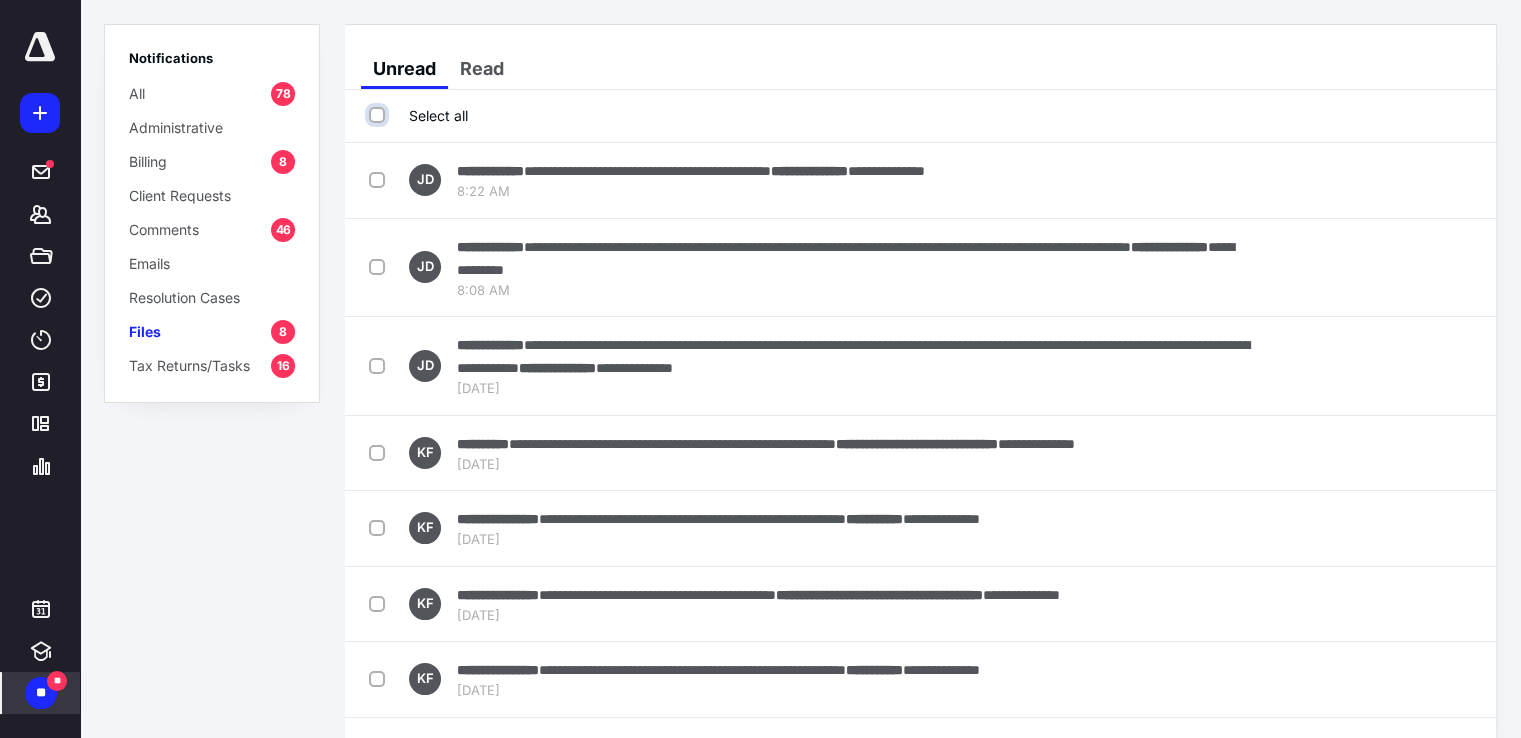click on "Select all" at bounding box center [379, 115] 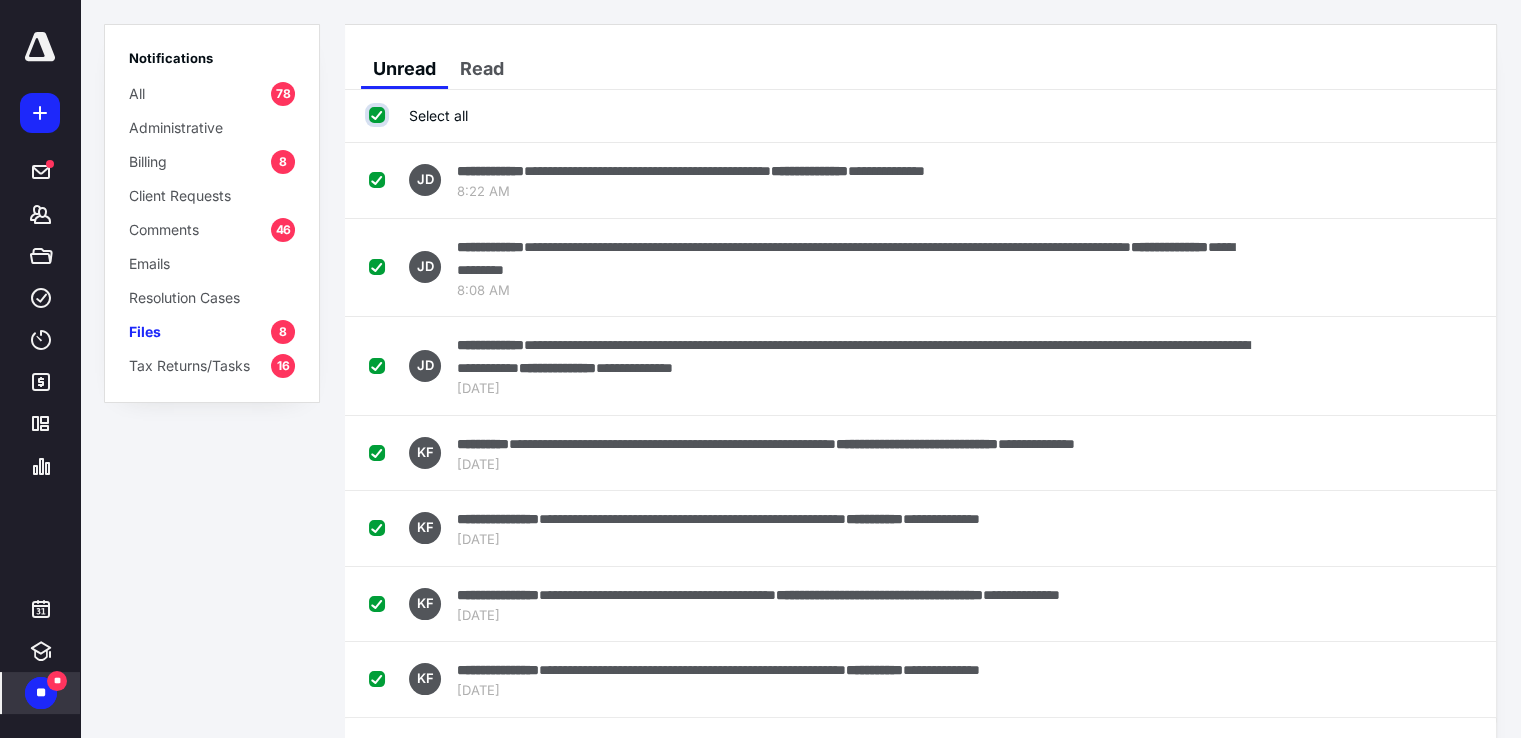 checkbox on "true" 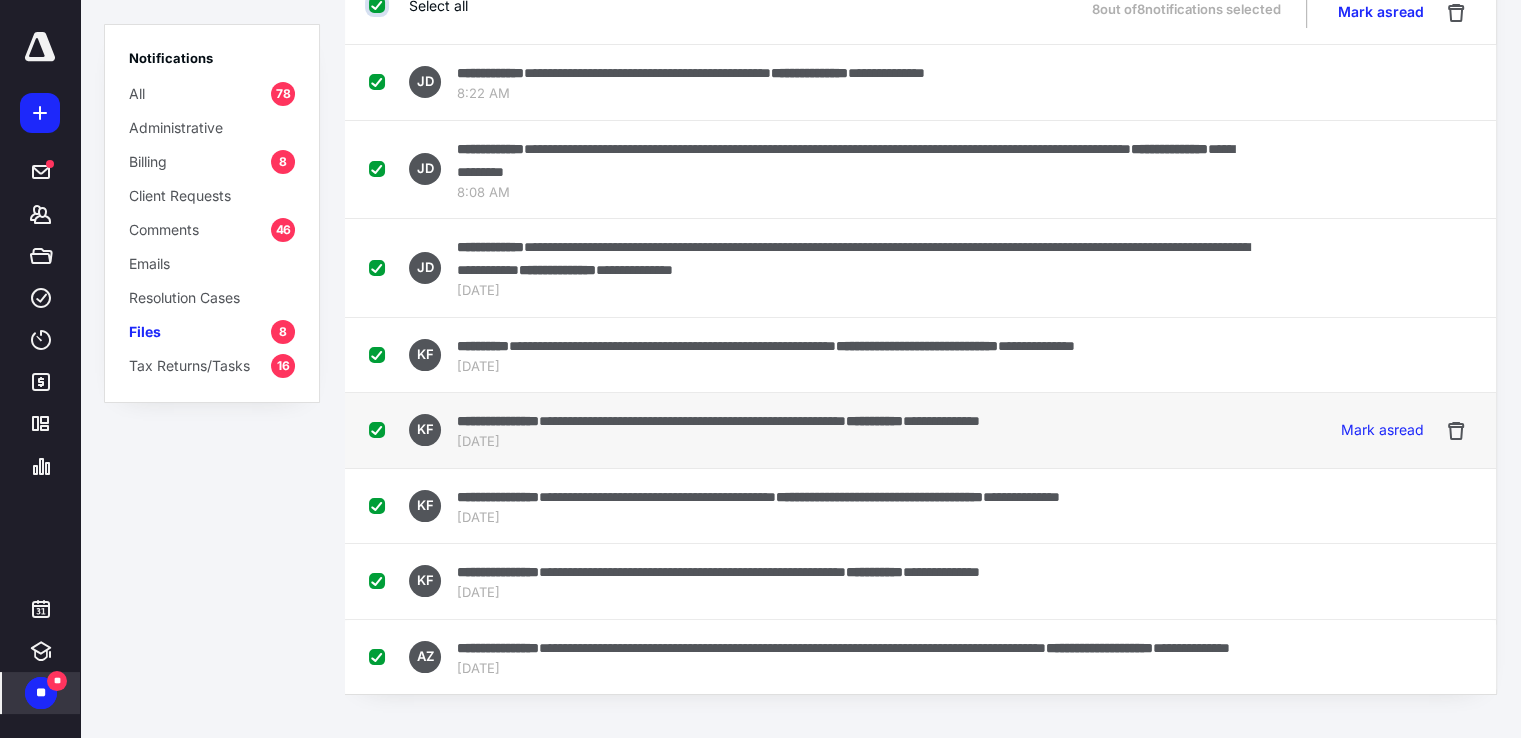 scroll, scrollTop: 132, scrollLeft: 0, axis: vertical 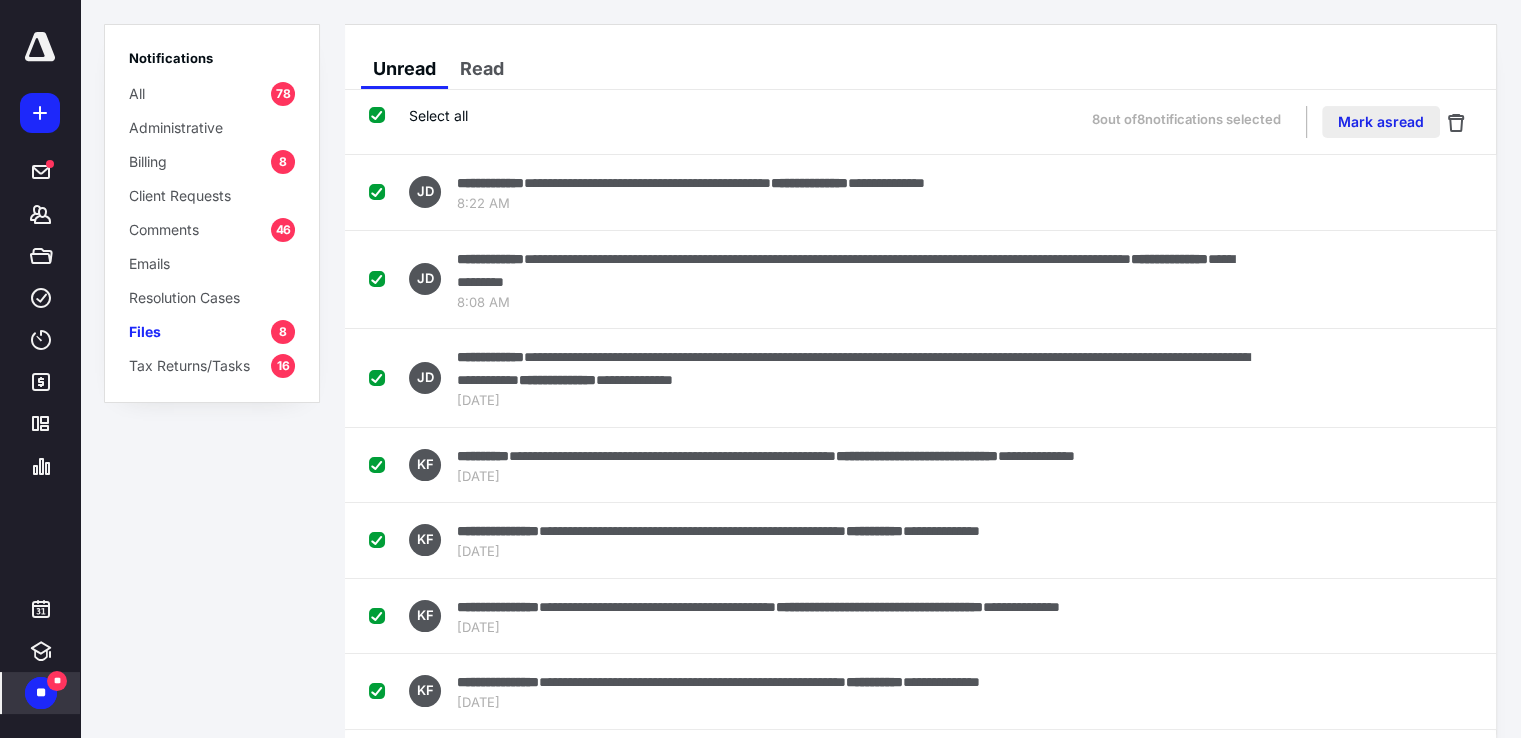 click on "Mark as  read" at bounding box center [1381, 122] 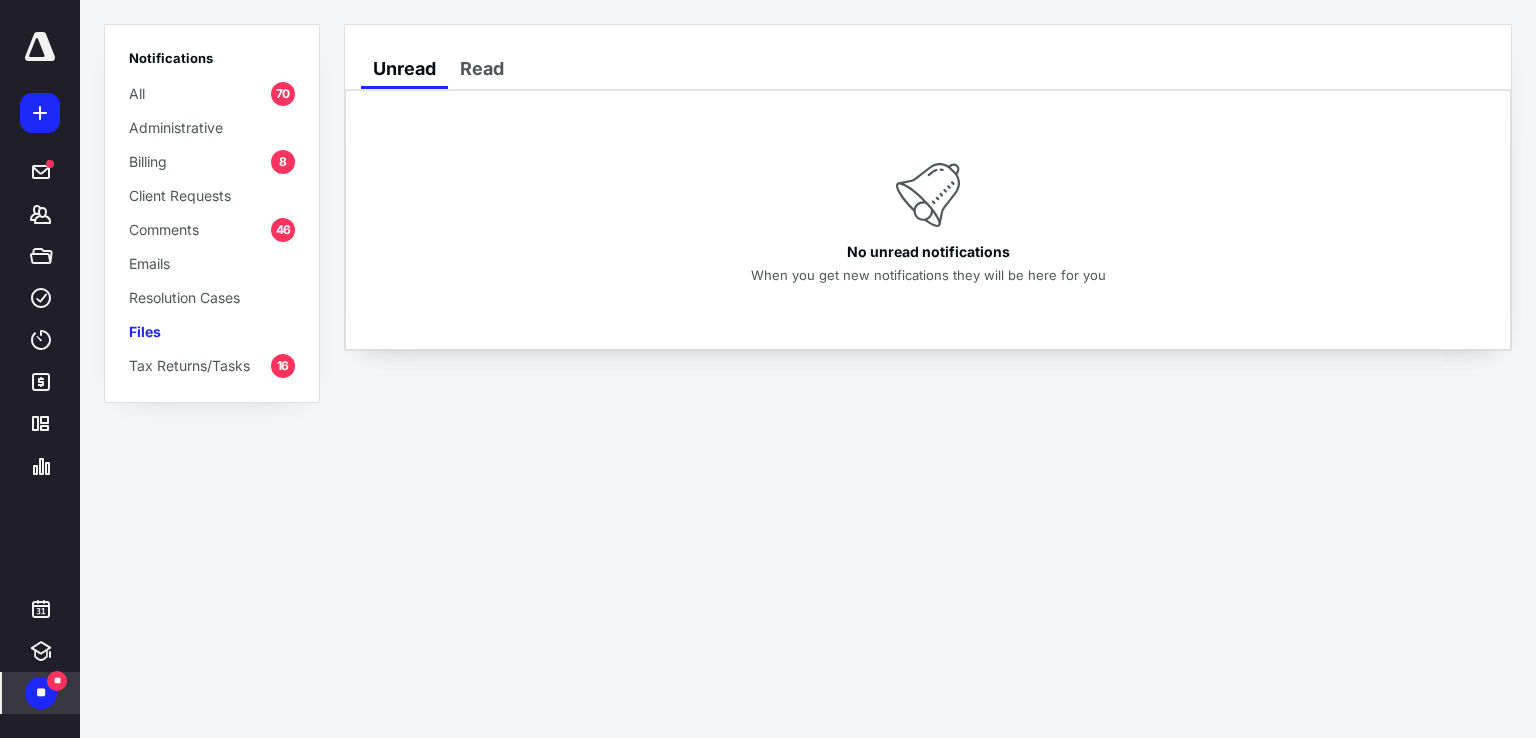 click on "Tax Returns/Tasks" at bounding box center [189, 365] 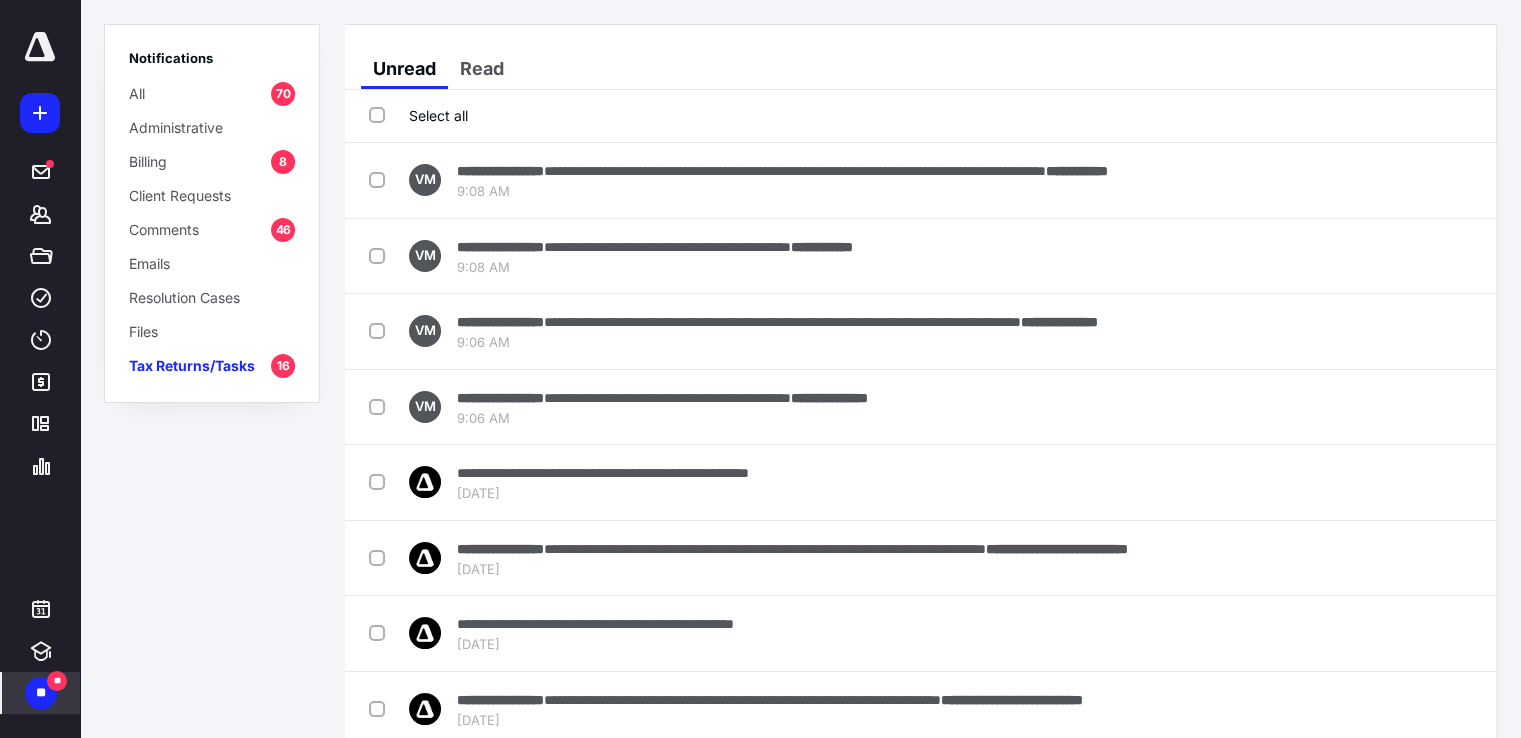 click on "Billing 8" at bounding box center [212, 161] 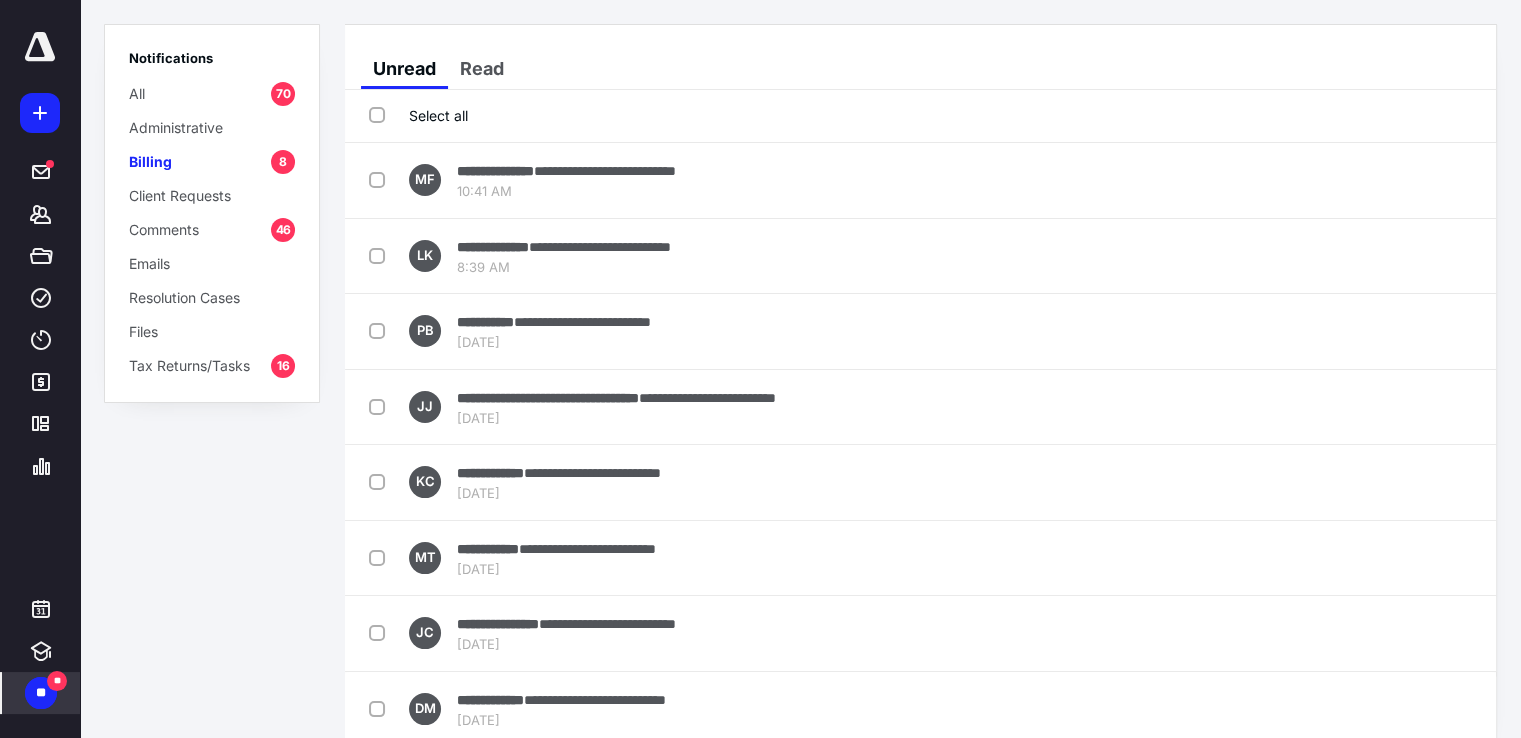 click on "Select all" at bounding box center [418, 115] 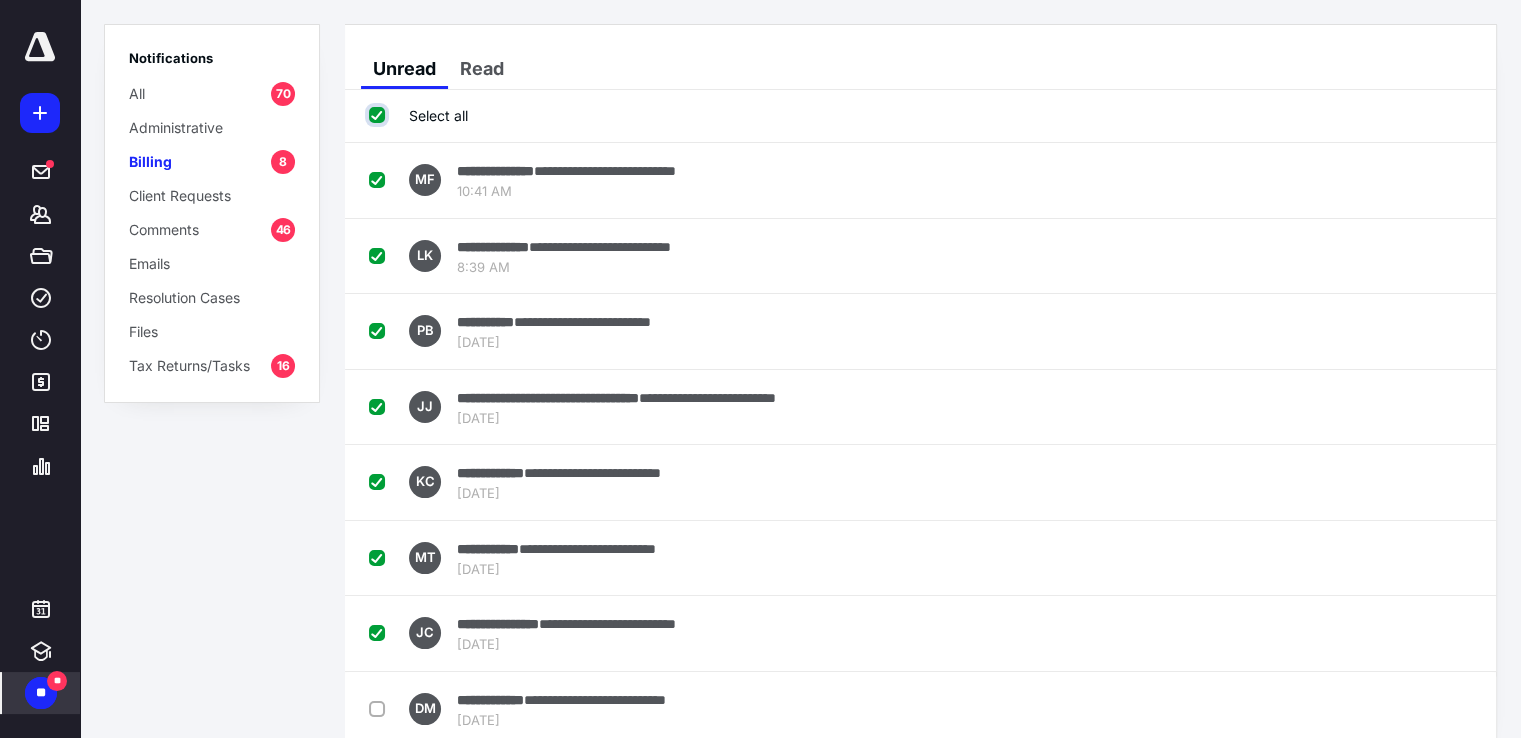 checkbox on "true" 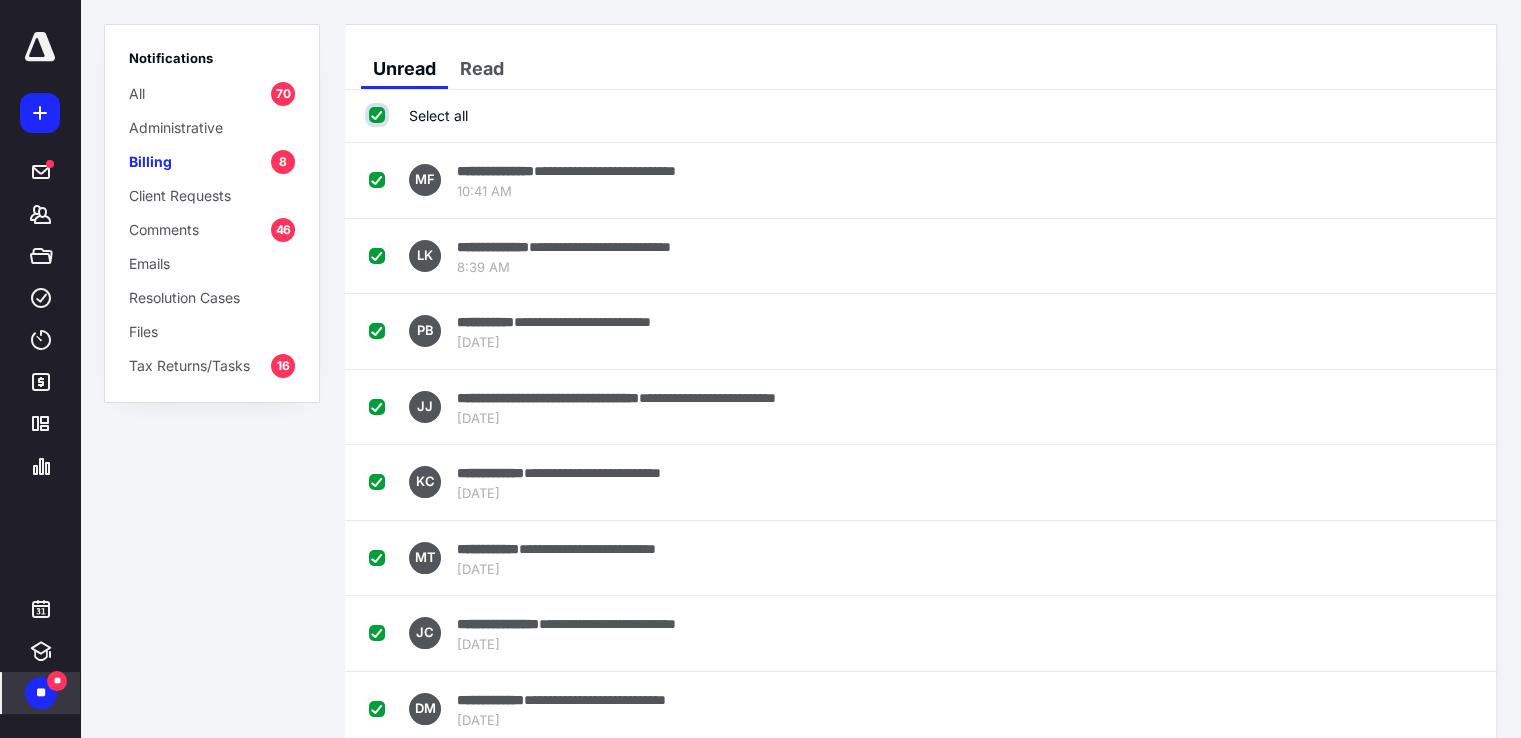 checkbox on "true" 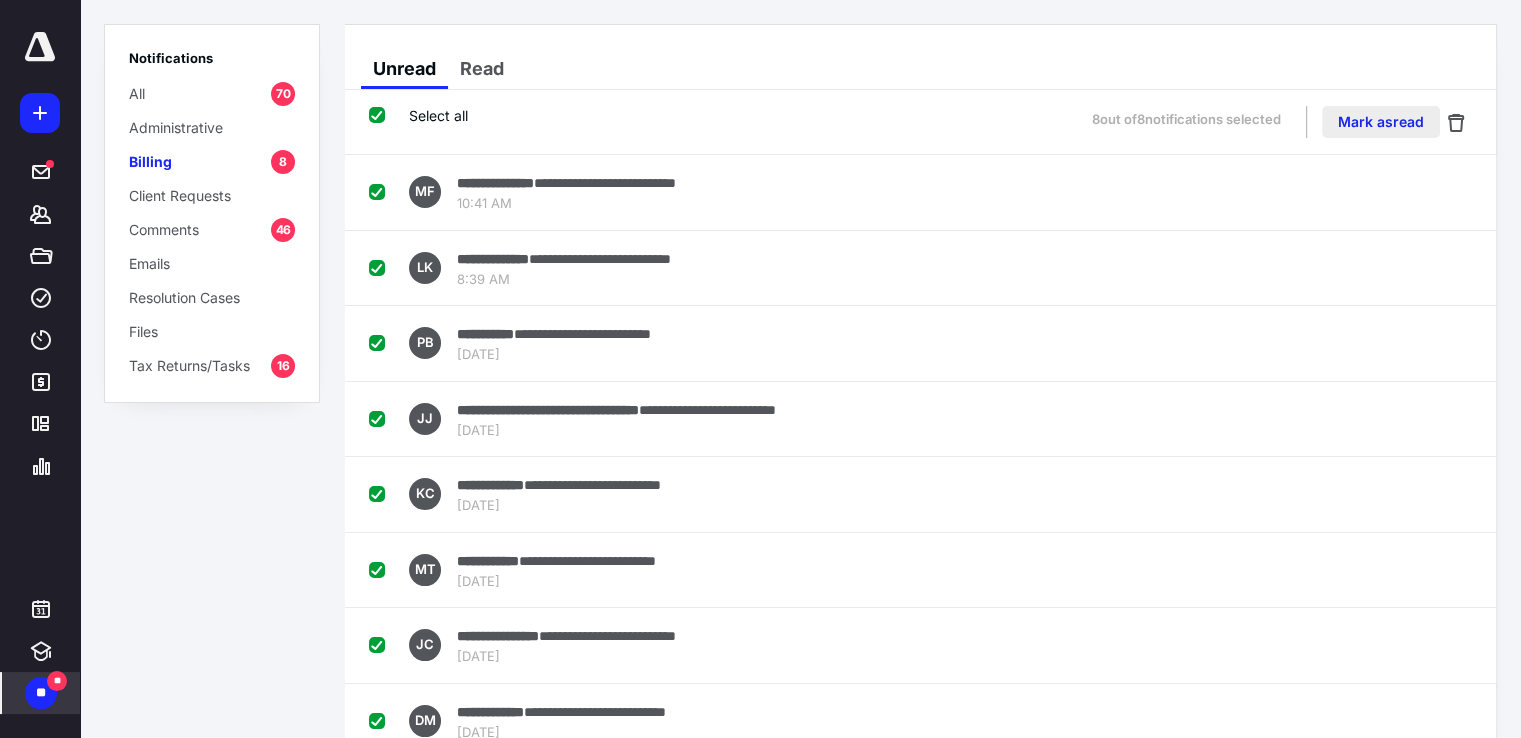 click on "Mark as  read" at bounding box center [1381, 122] 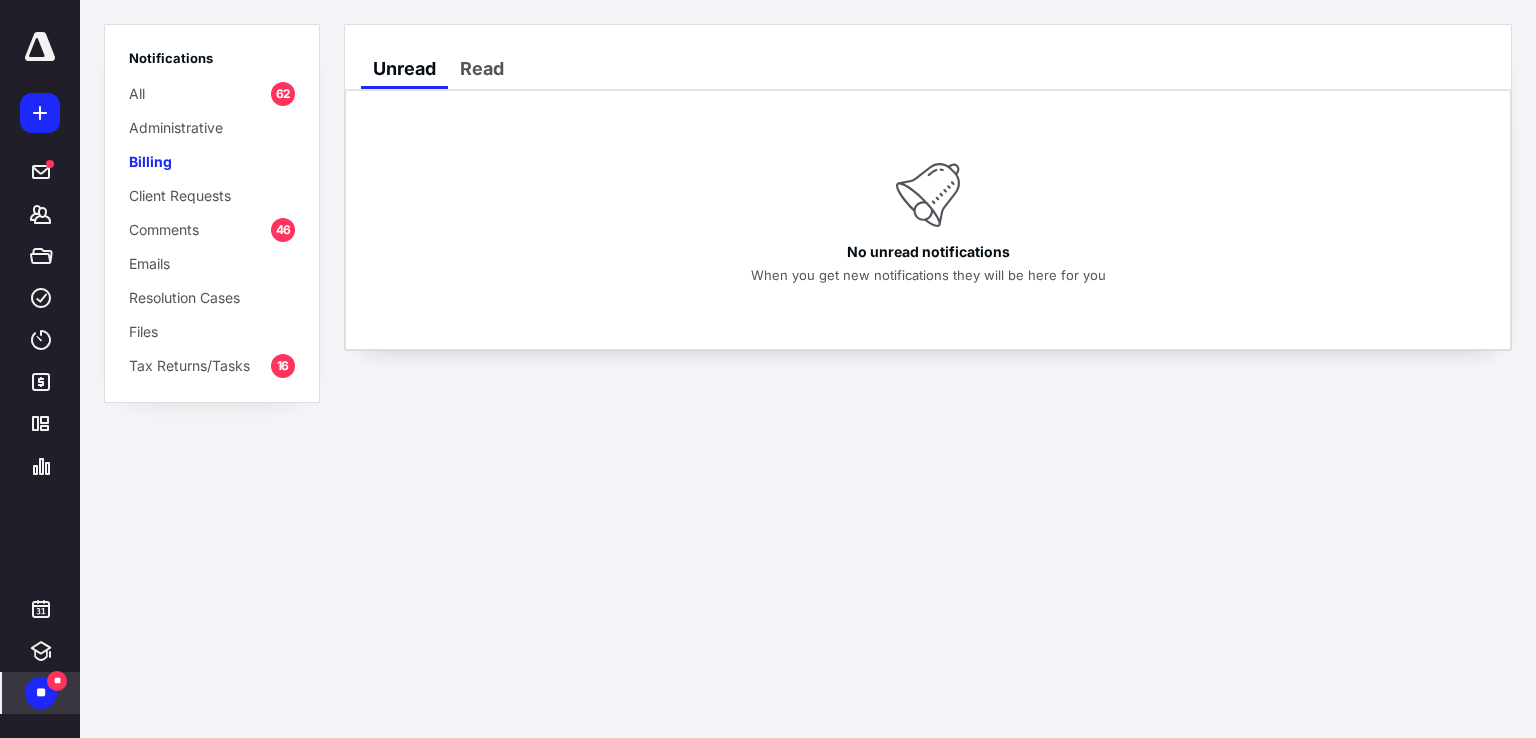 click on "Comments 46" at bounding box center [212, 229] 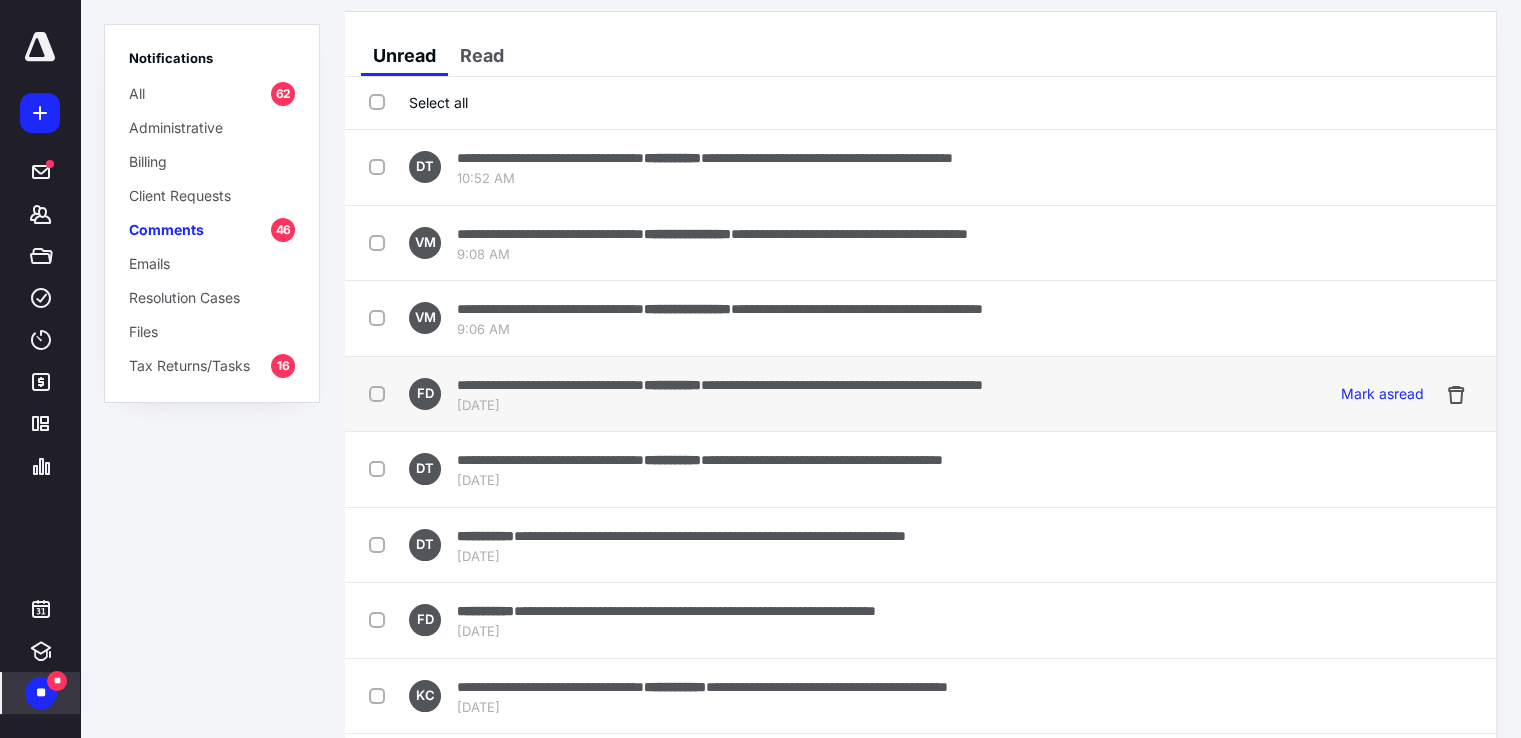 scroll, scrollTop: 100, scrollLeft: 0, axis: vertical 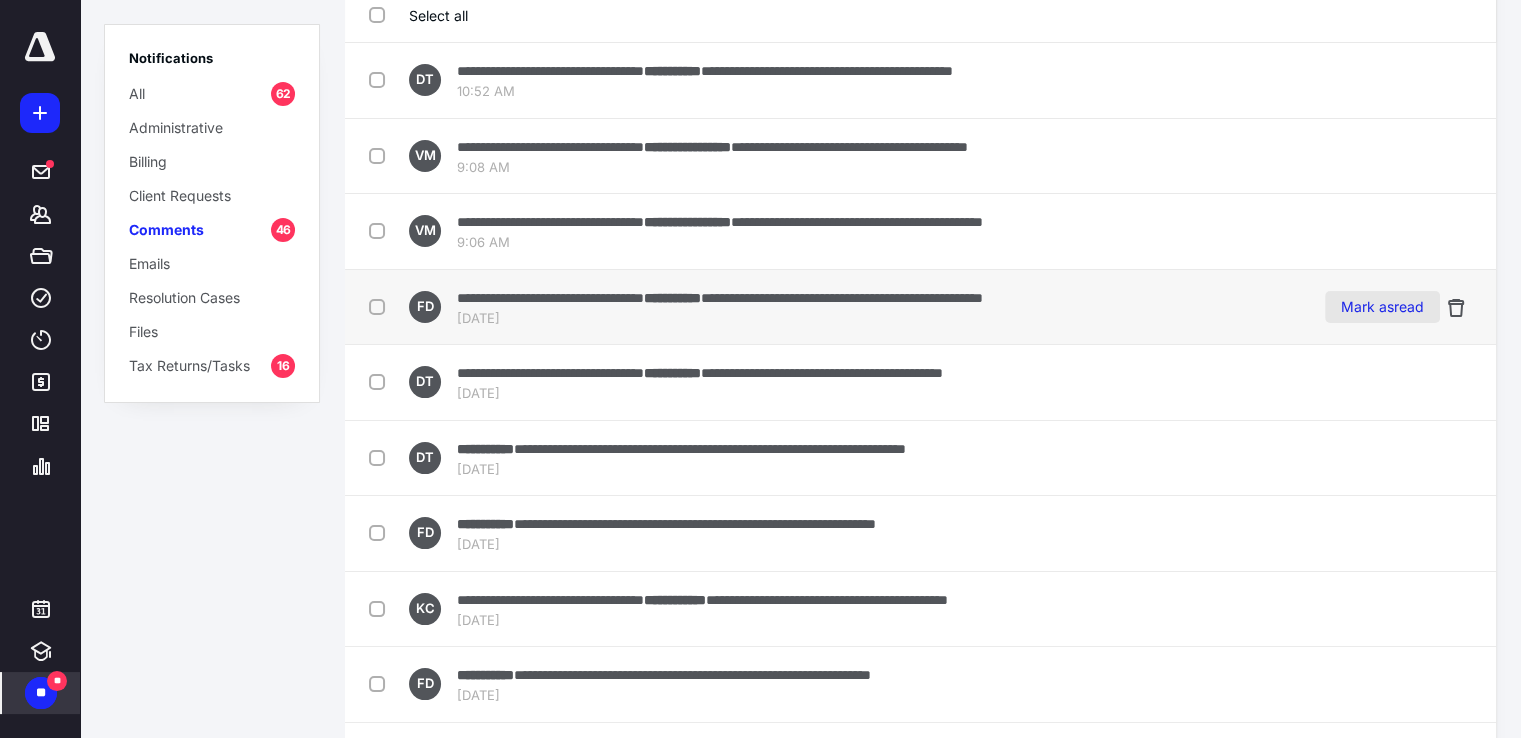 click on "Mark as  read" at bounding box center (1382, 307) 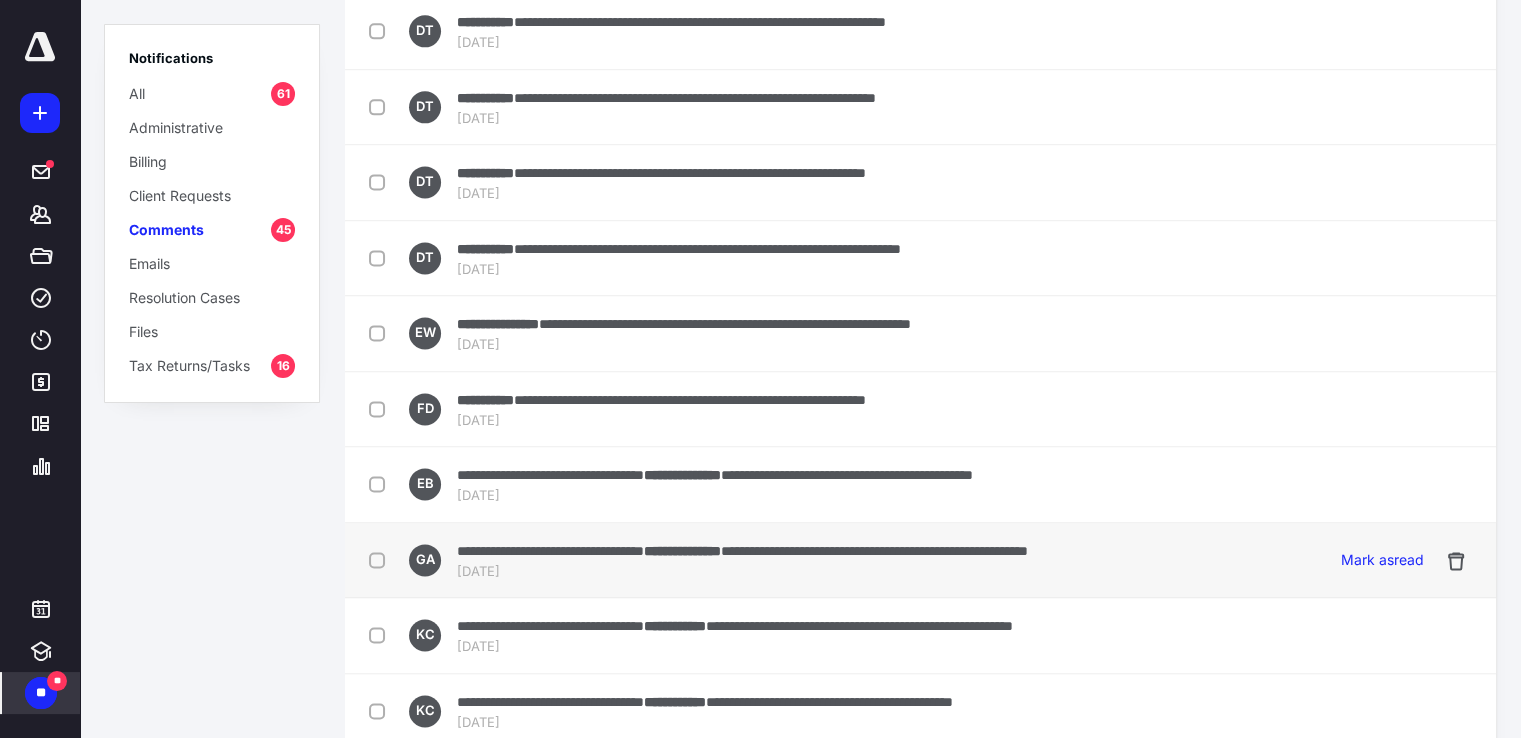 scroll, scrollTop: 2832, scrollLeft: 0, axis: vertical 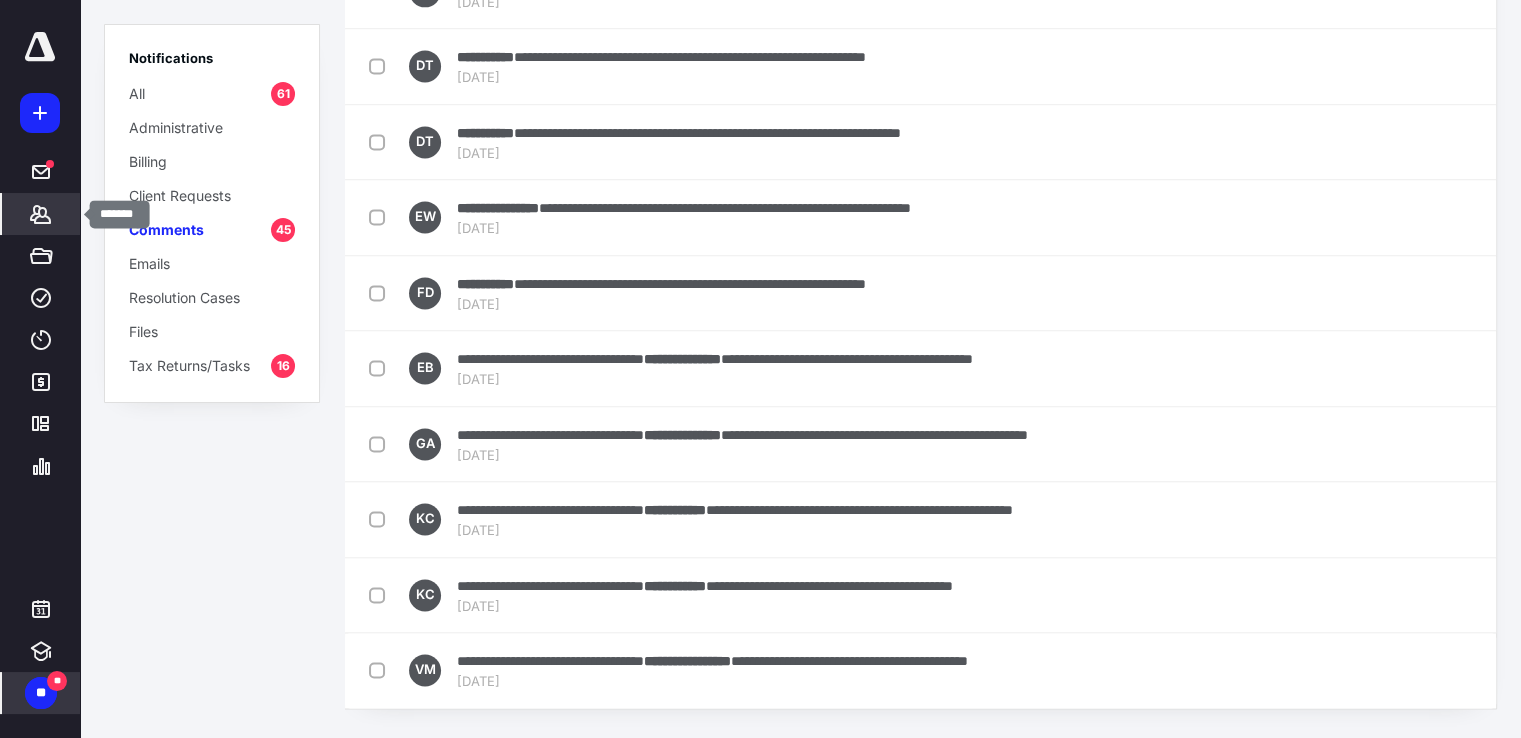 click 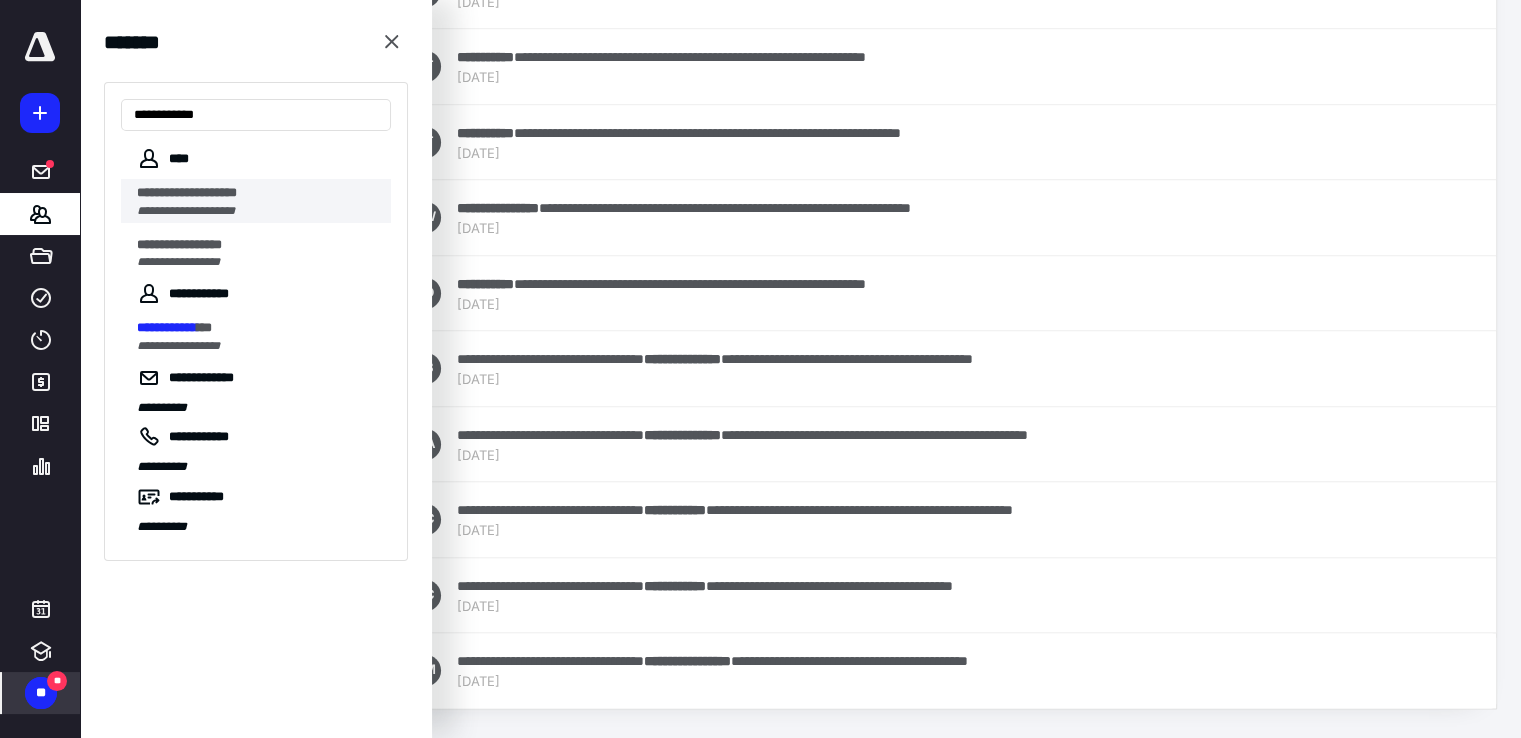 type on "**********" 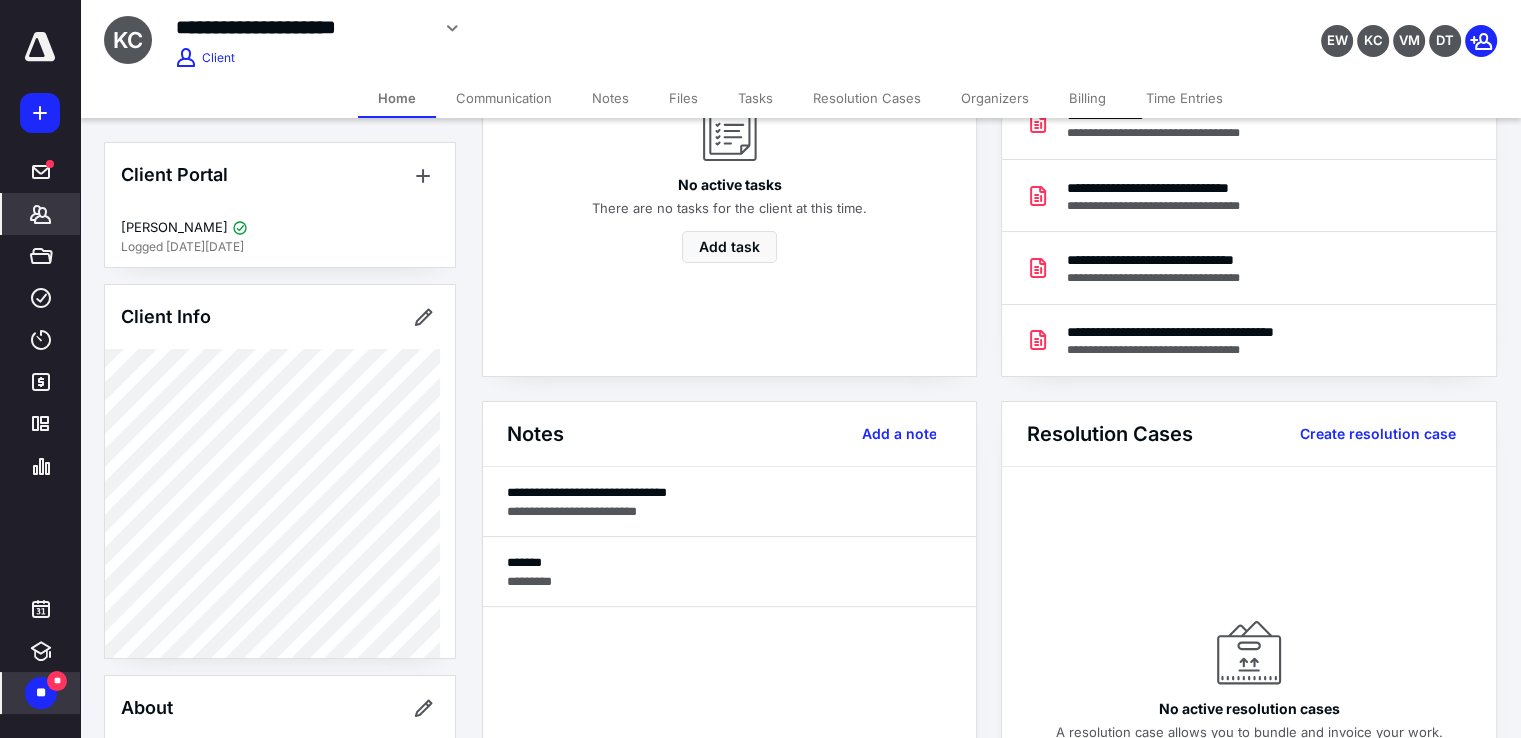 scroll, scrollTop: 300, scrollLeft: 0, axis: vertical 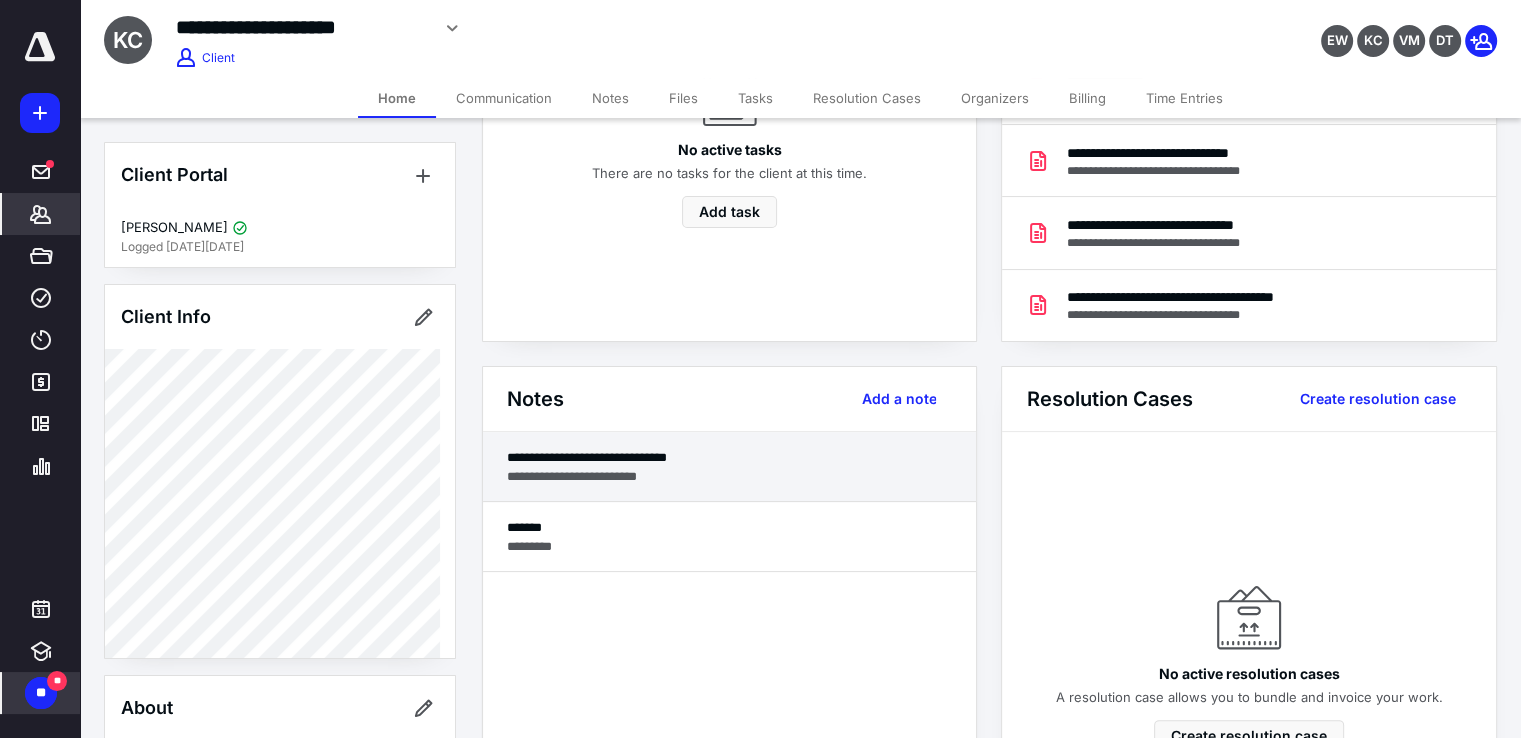 click on "**********" at bounding box center (730, 457) 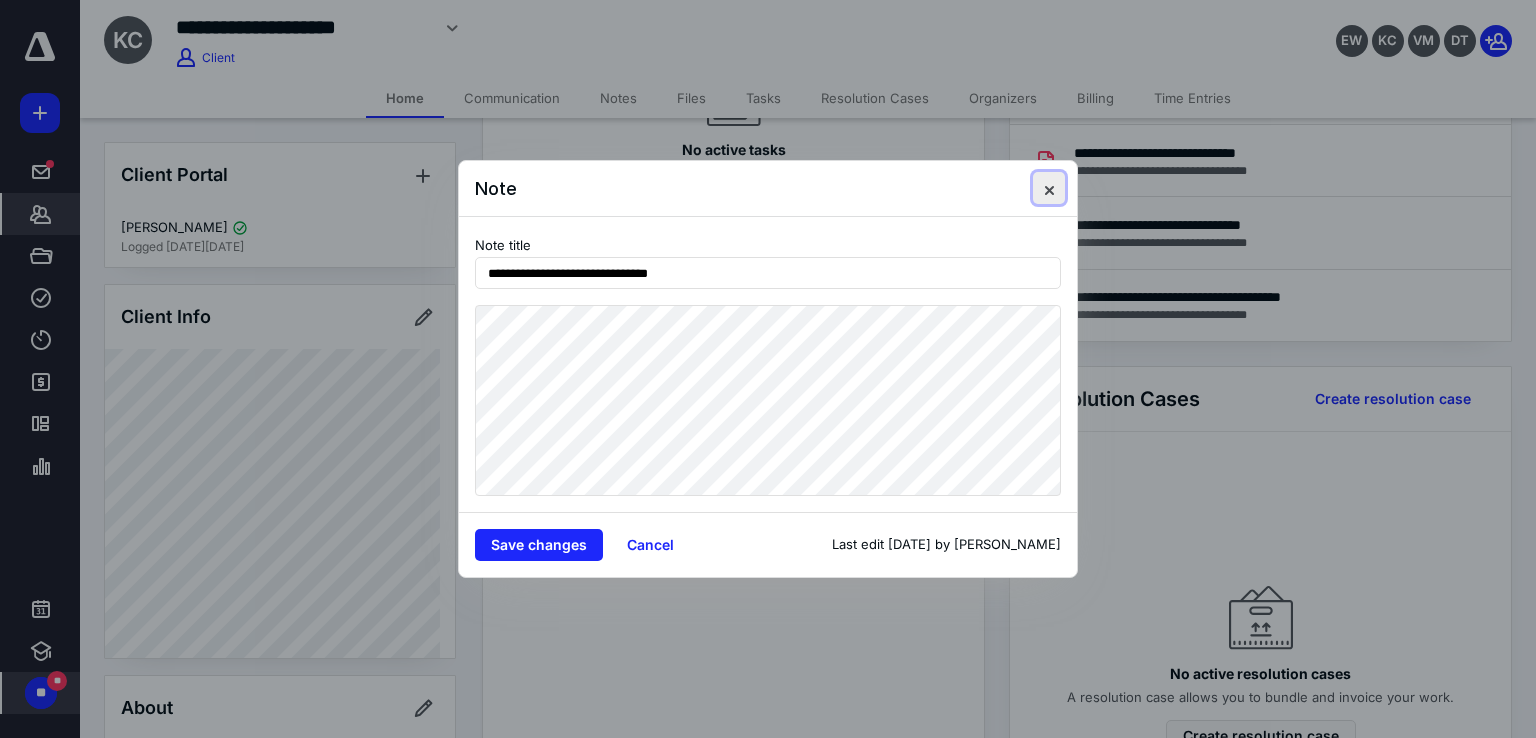 click at bounding box center (1049, 188) 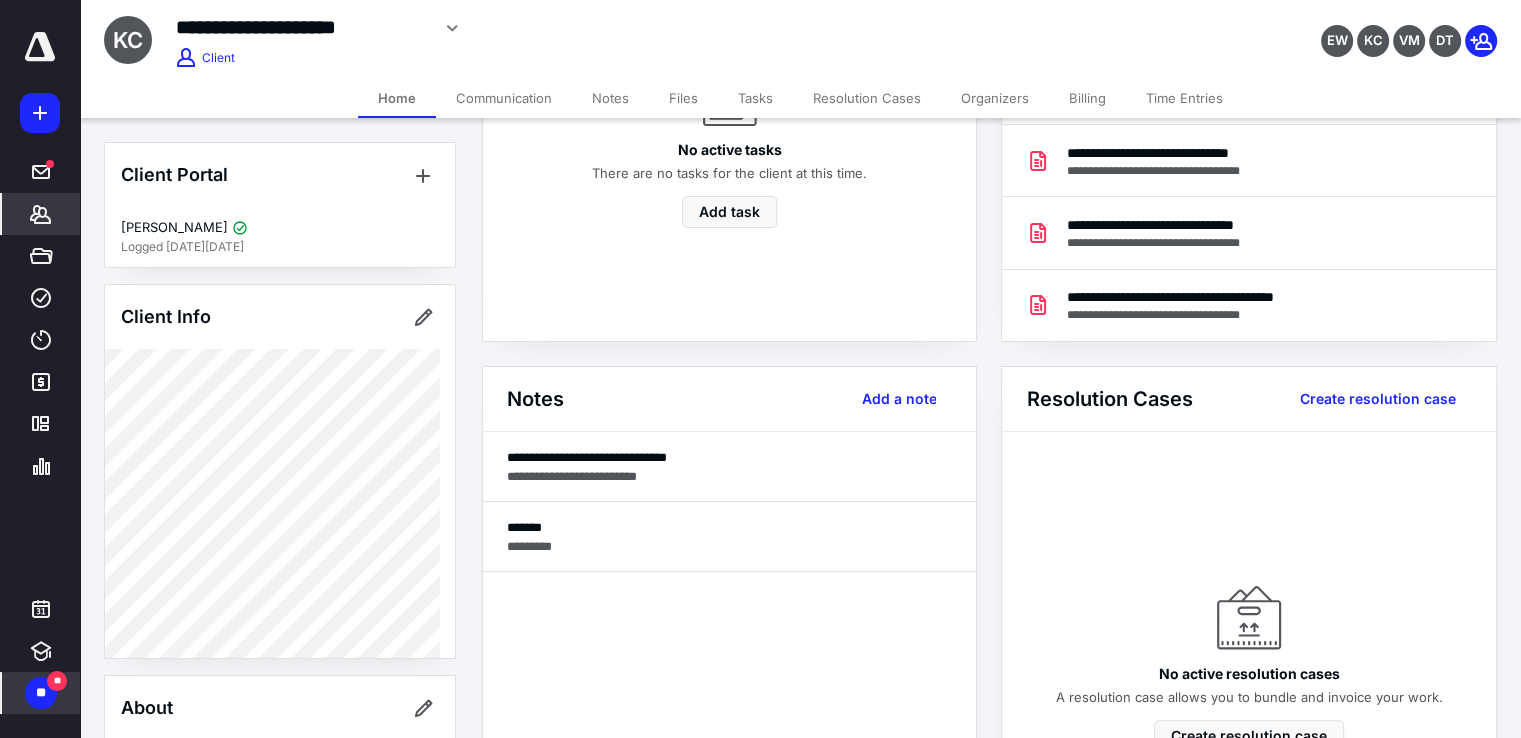 click on "*******" at bounding box center (41, 214) 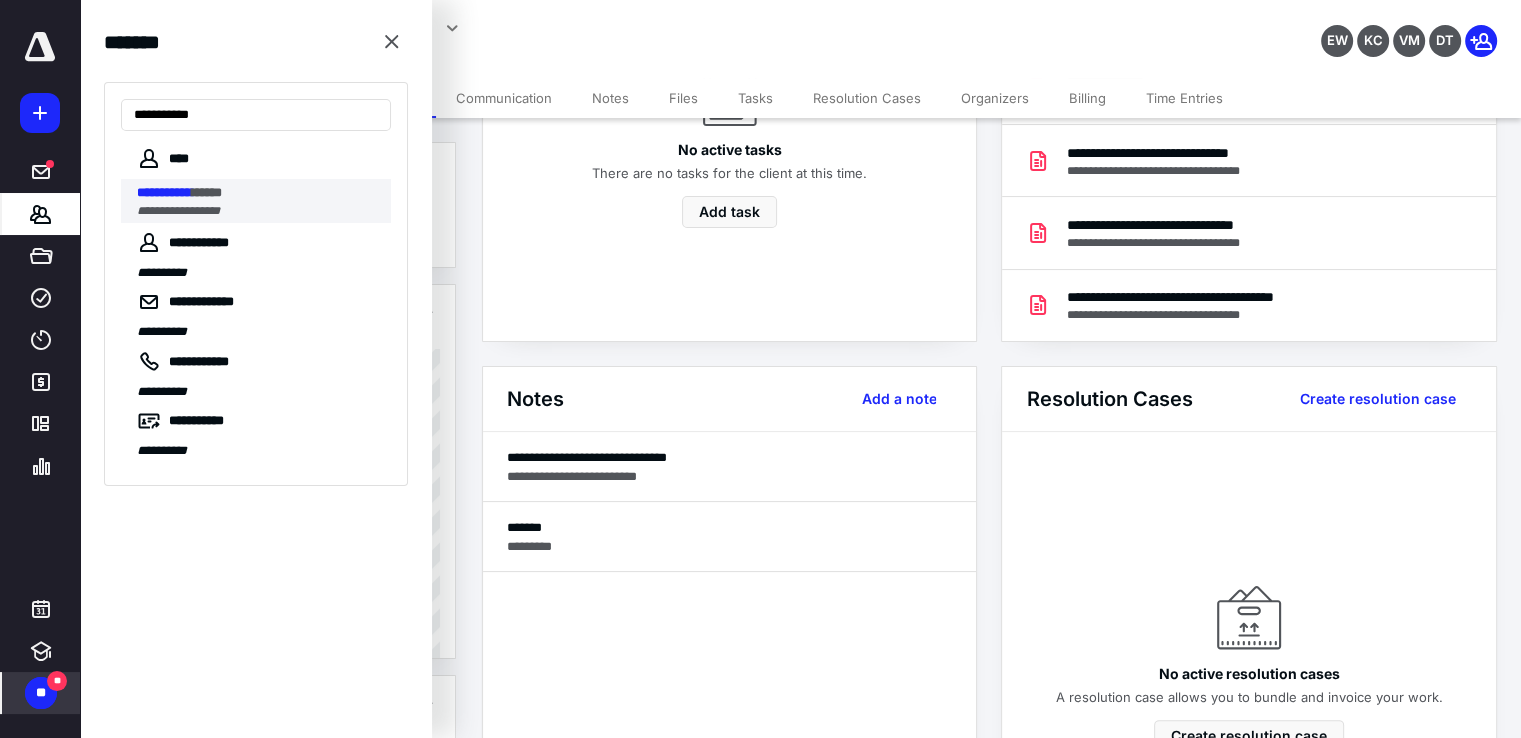 type on "**********" 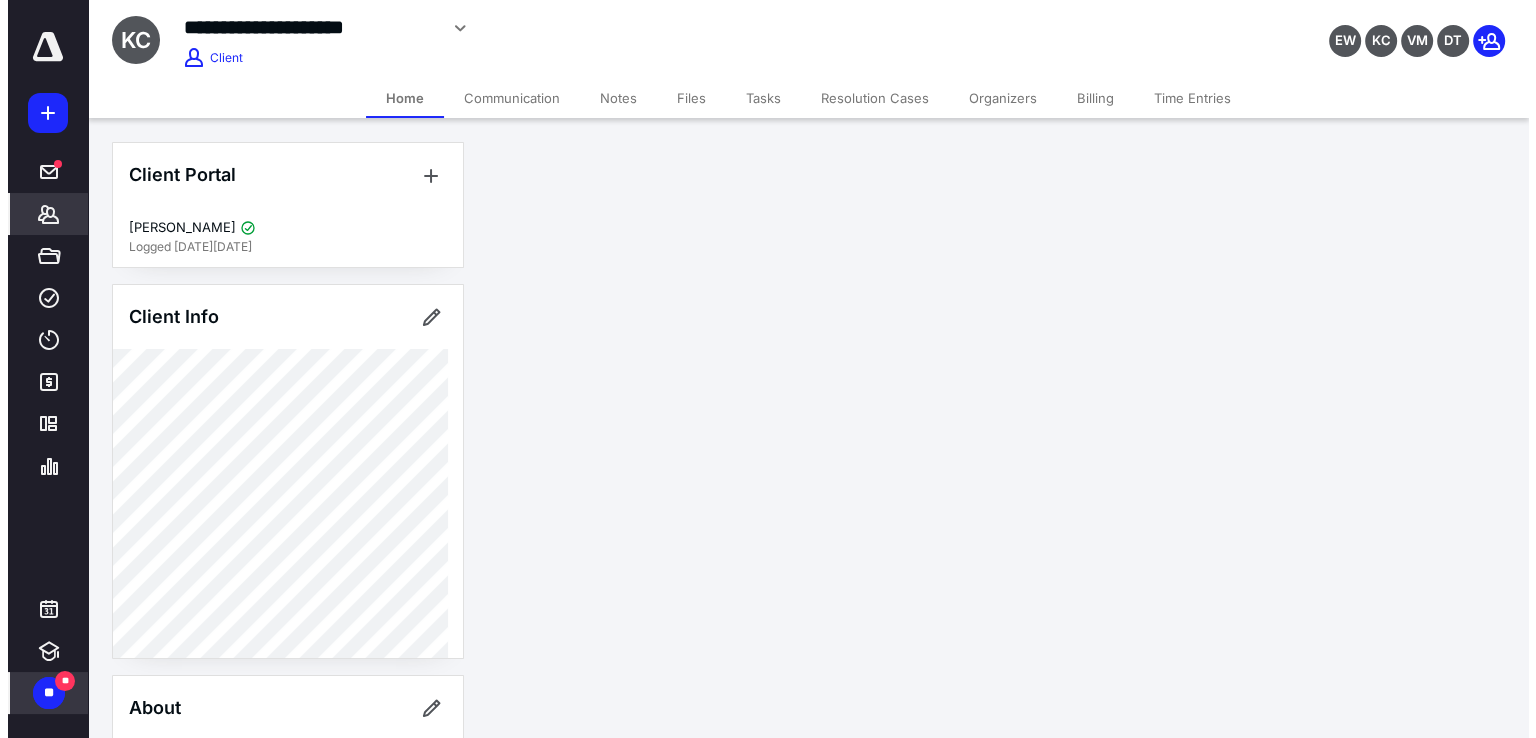 scroll, scrollTop: 0, scrollLeft: 0, axis: both 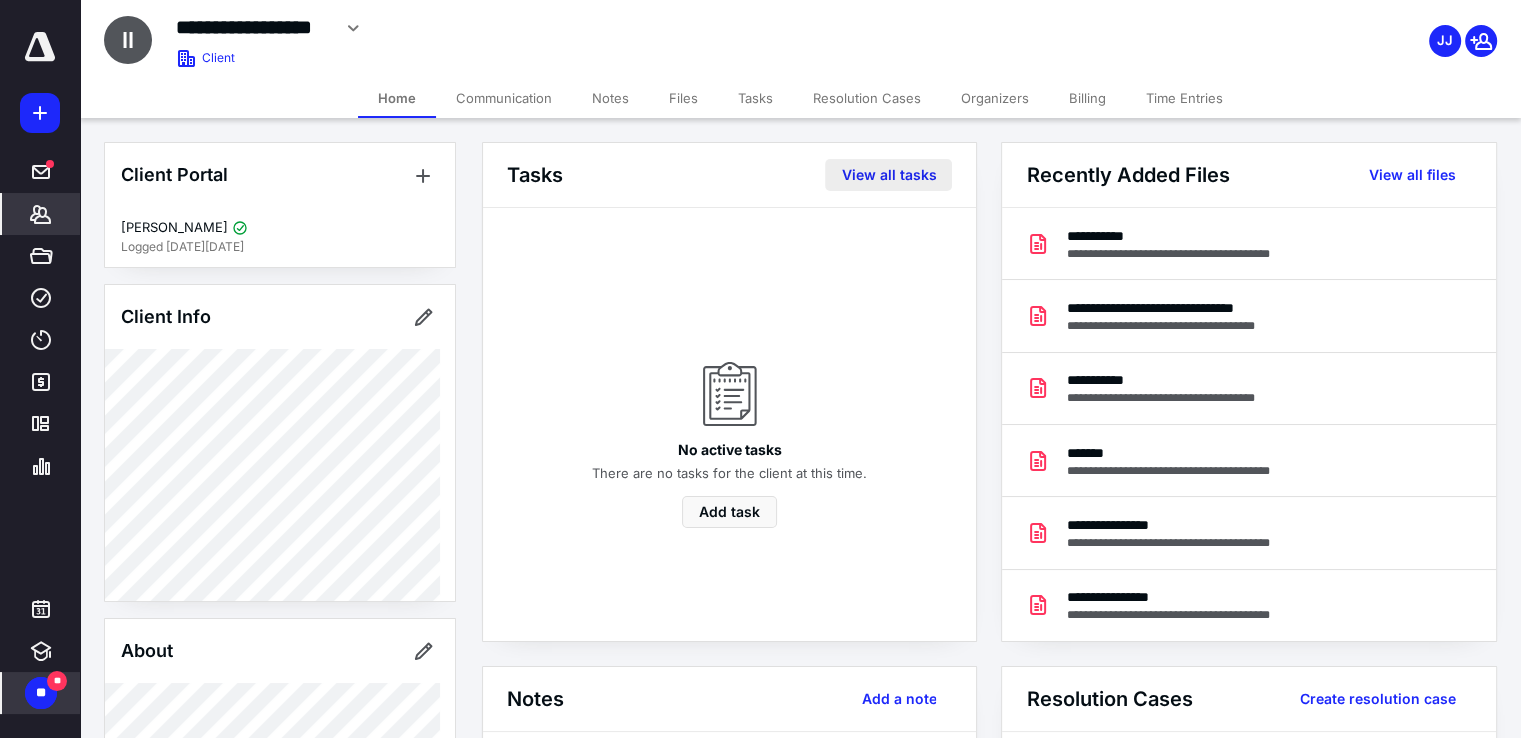 click on "View all tasks" at bounding box center [888, 175] 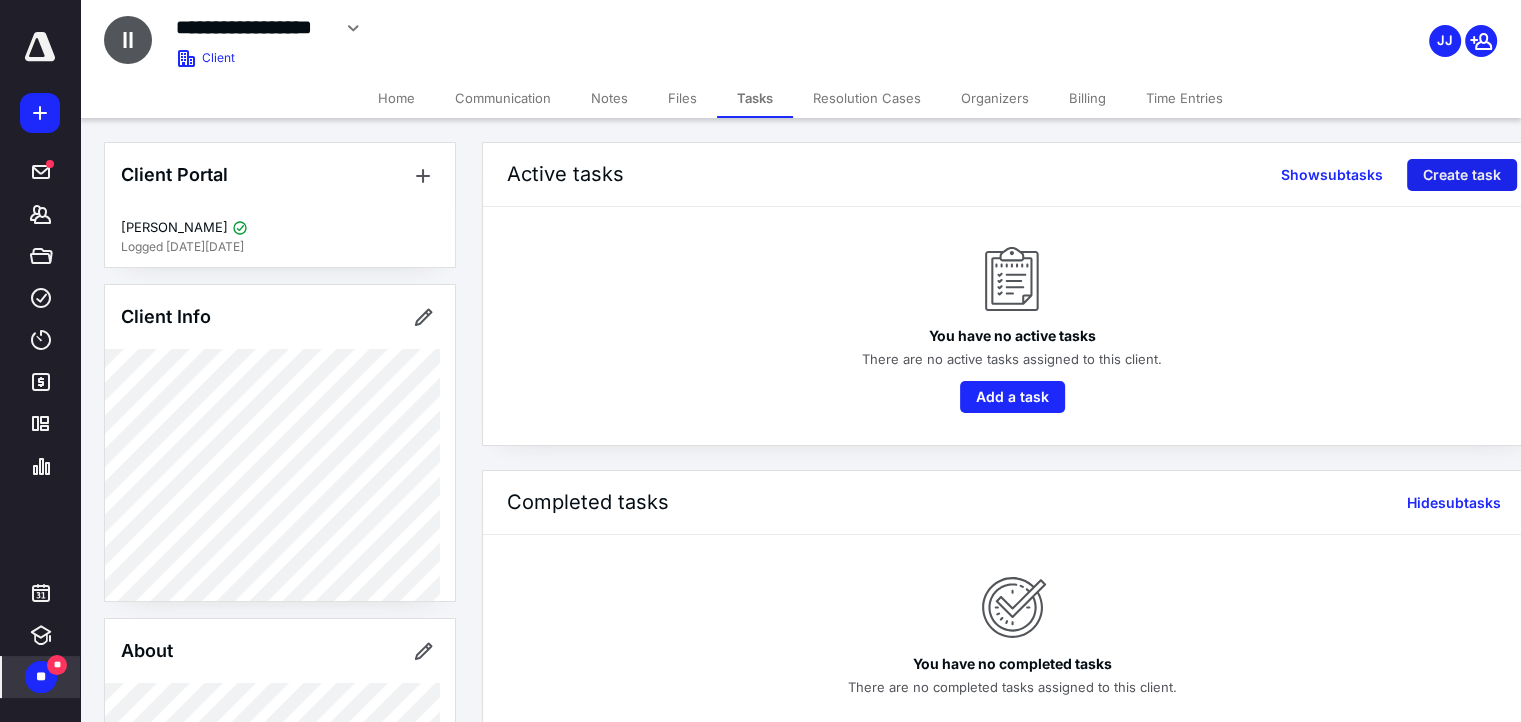 click on "Create task" at bounding box center [1462, 175] 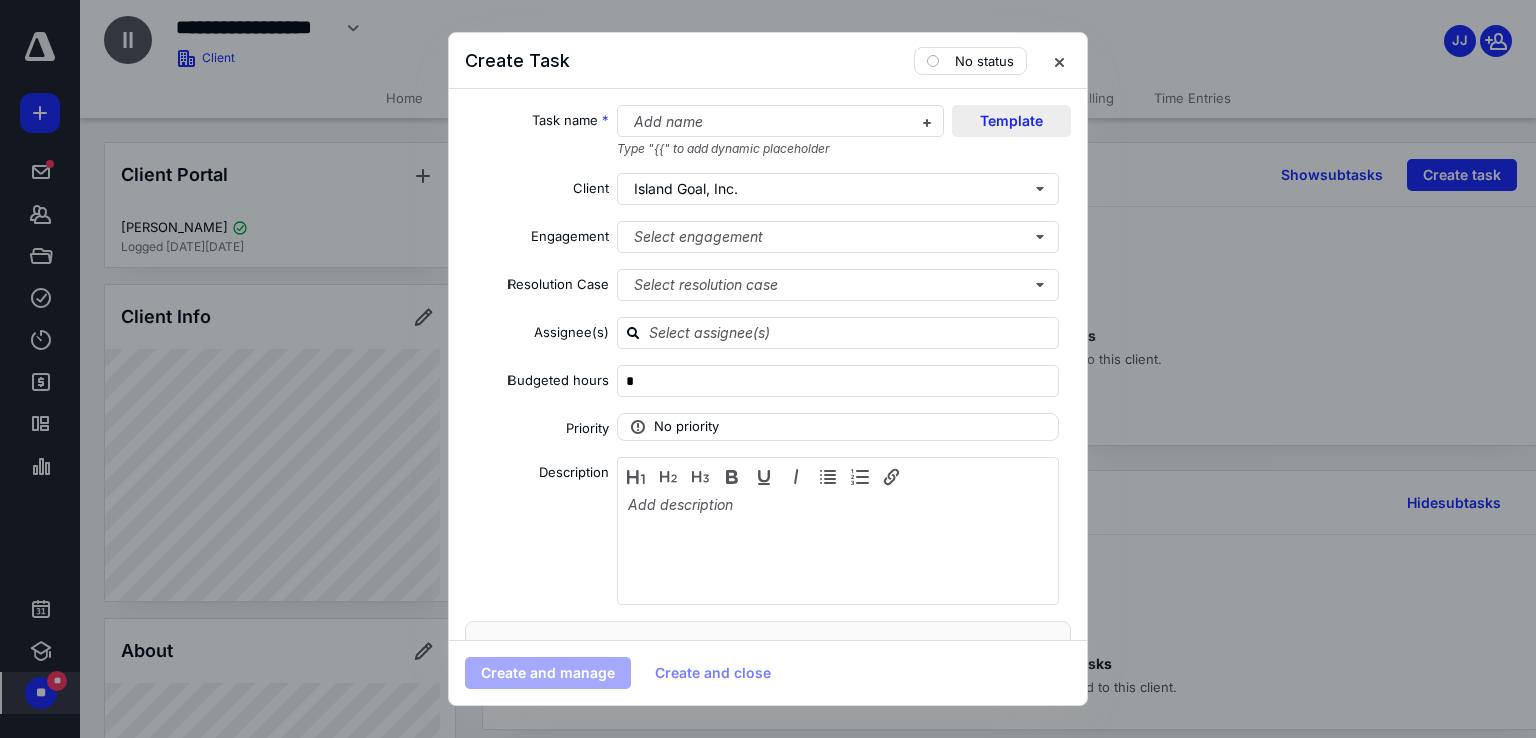 click on "Template" at bounding box center (1011, 121) 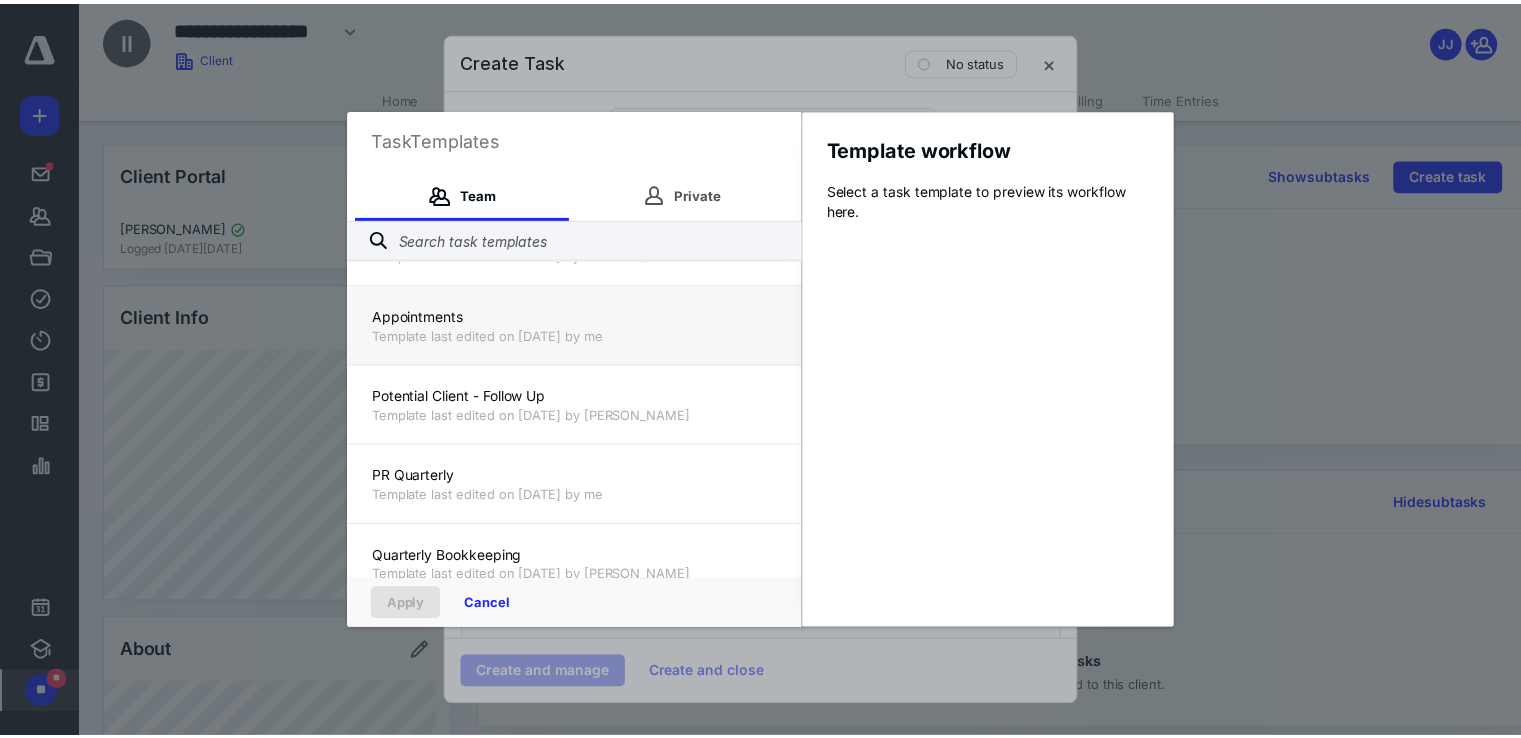 scroll, scrollTop: 1440, scrollLeft: 0, axis: vertical 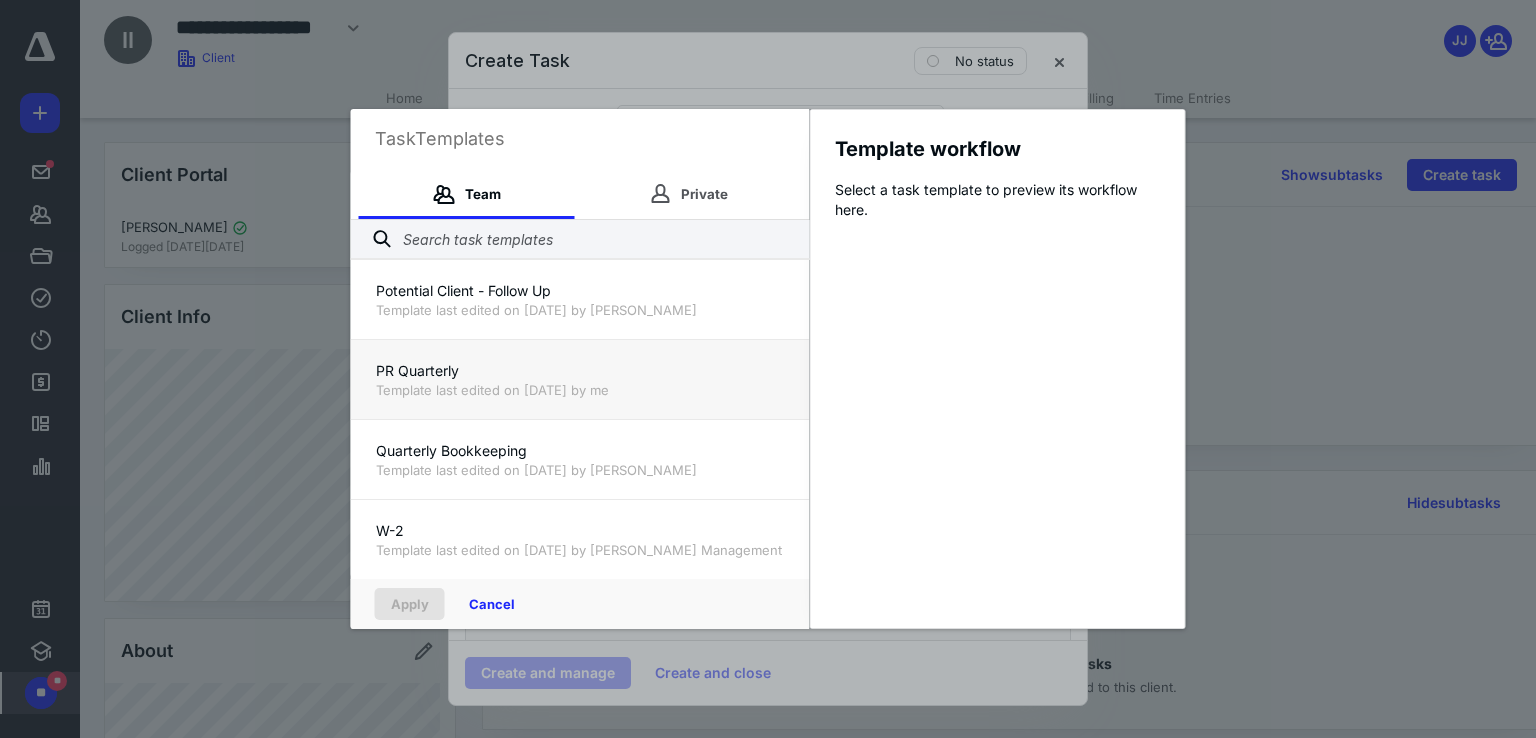 click on "Template last edited on [DATE] by me" at bounding box center (580, 390) 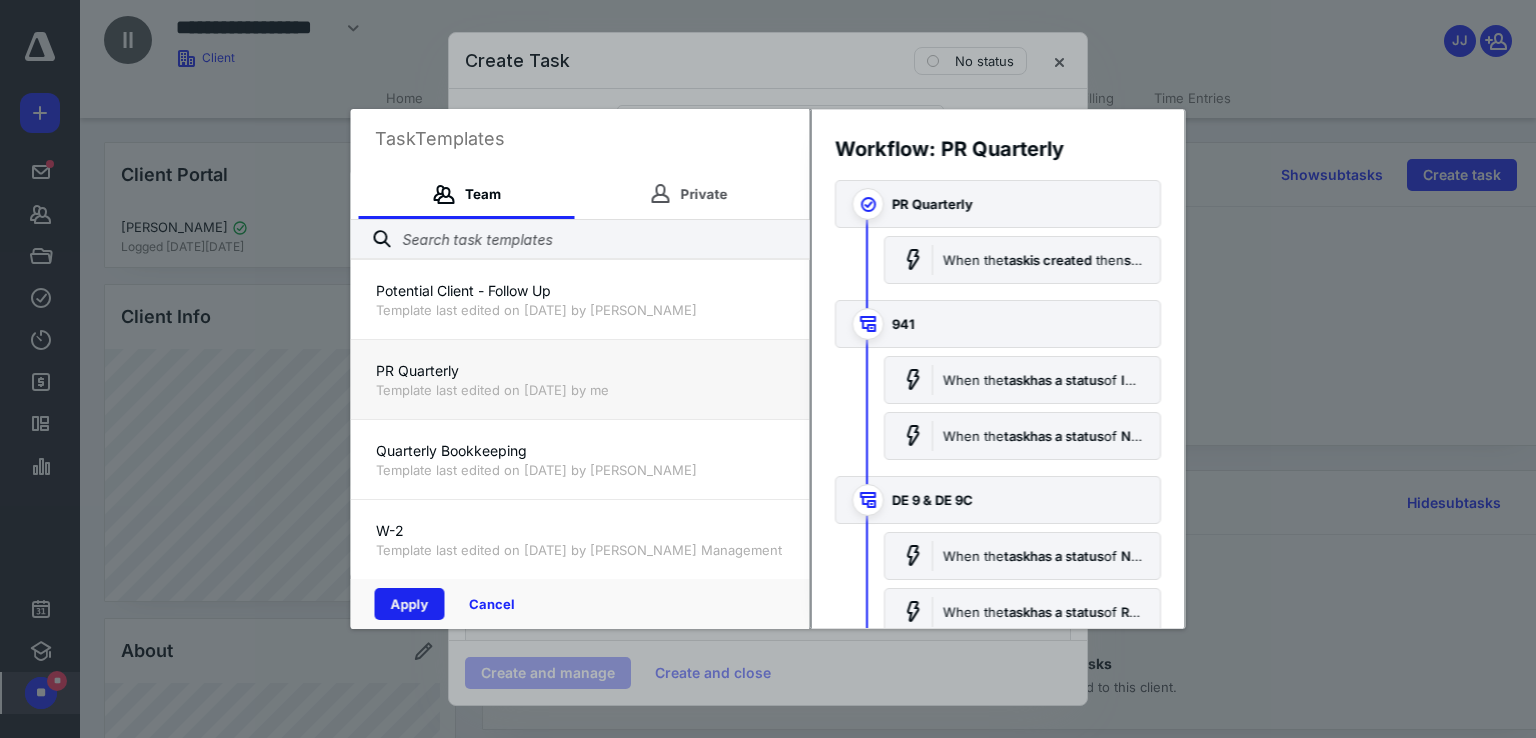 drag, startPoint x: 389, startPoint y: 615, endPoint x: 464, endPoint y: 582, distance: 81.939 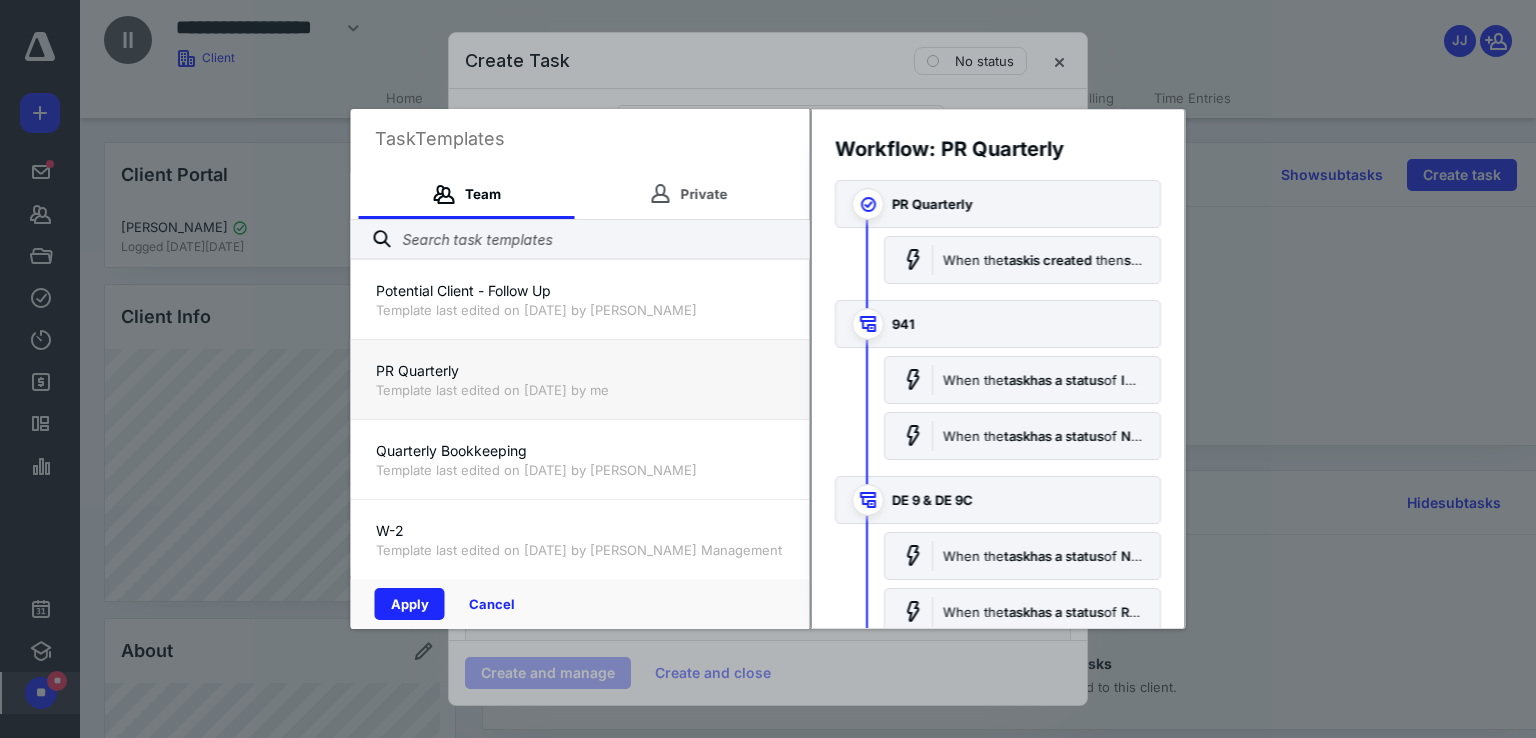 checkbox on "true" 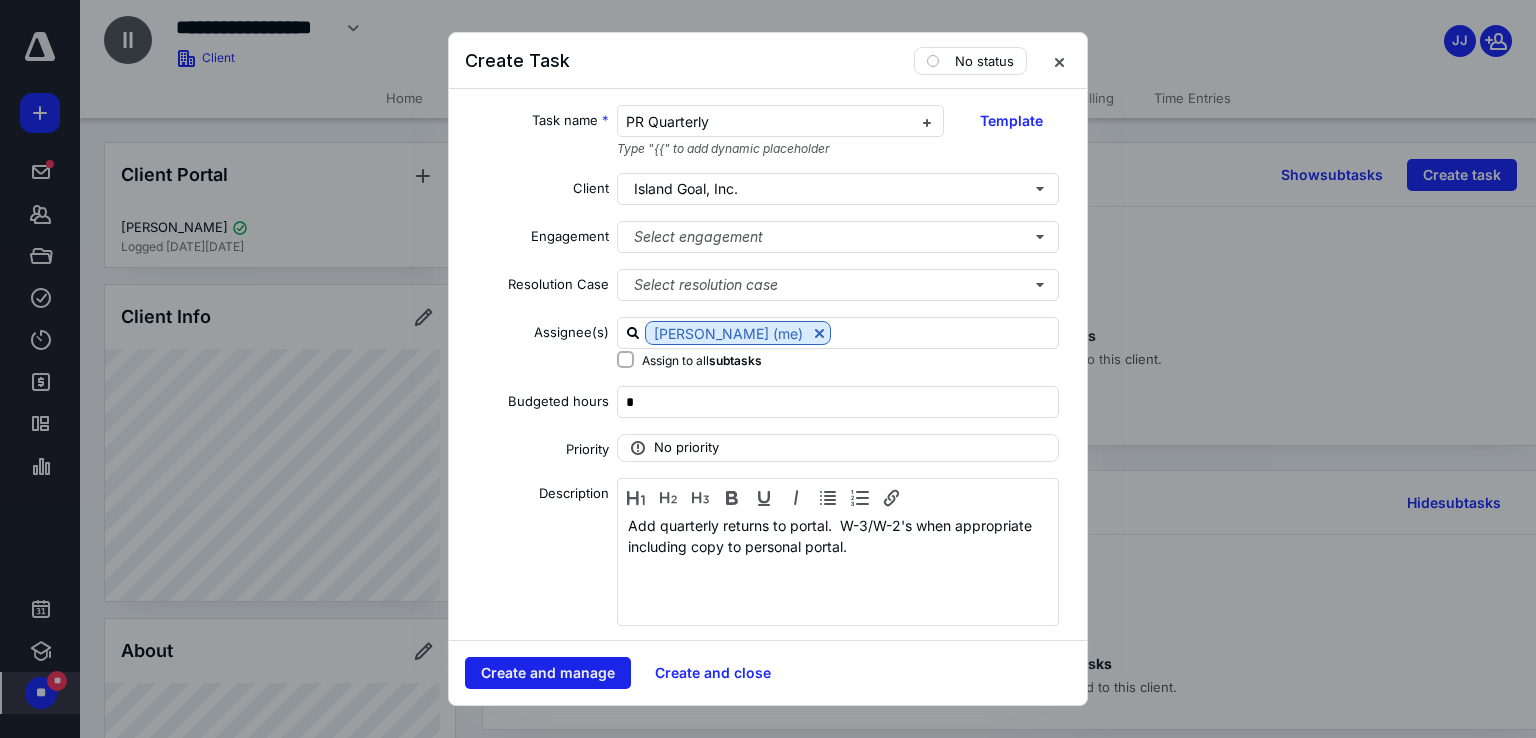 click on "Create and manage" at bounding box center [548, 673] 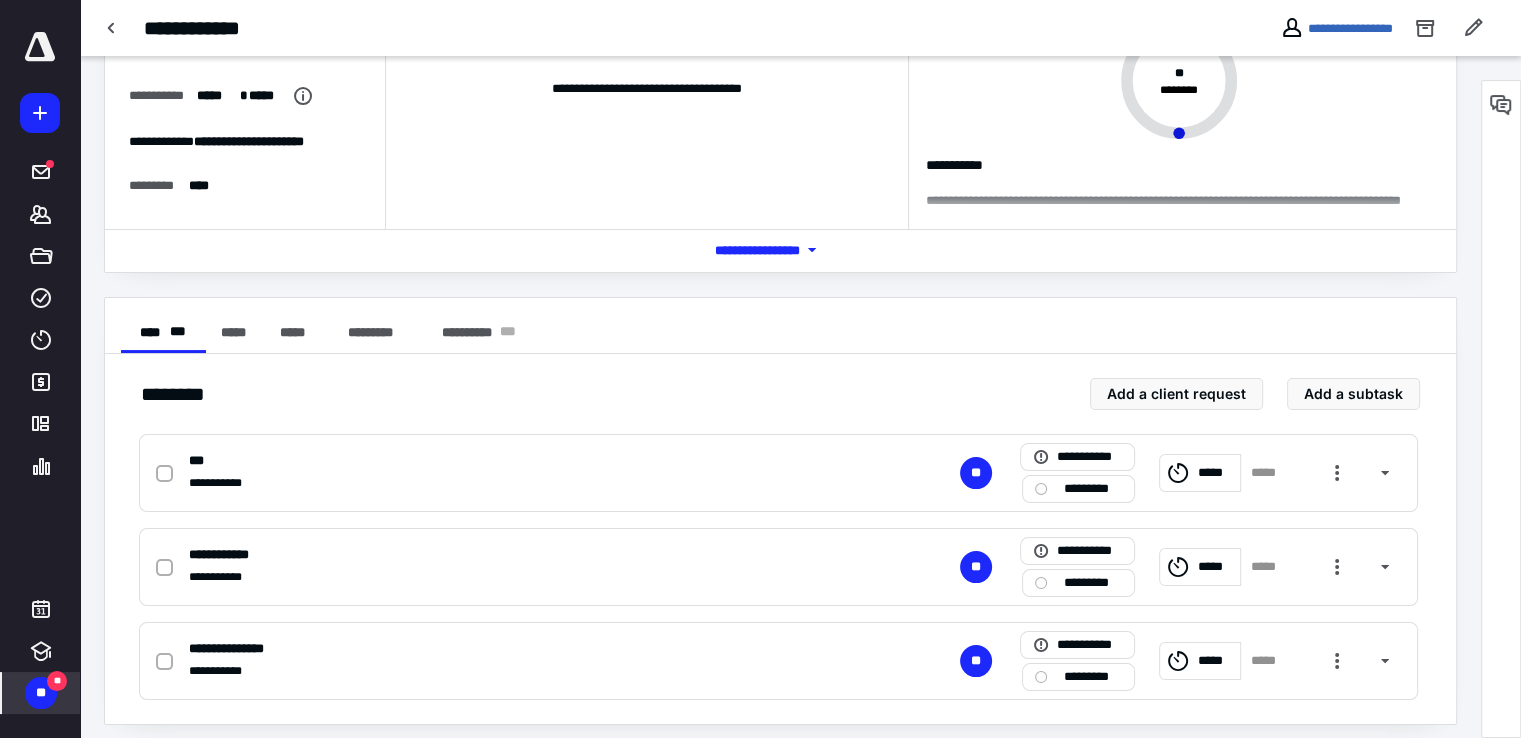 scroll, scrollTop: 155, scrollLeft: 0, axis: vertical 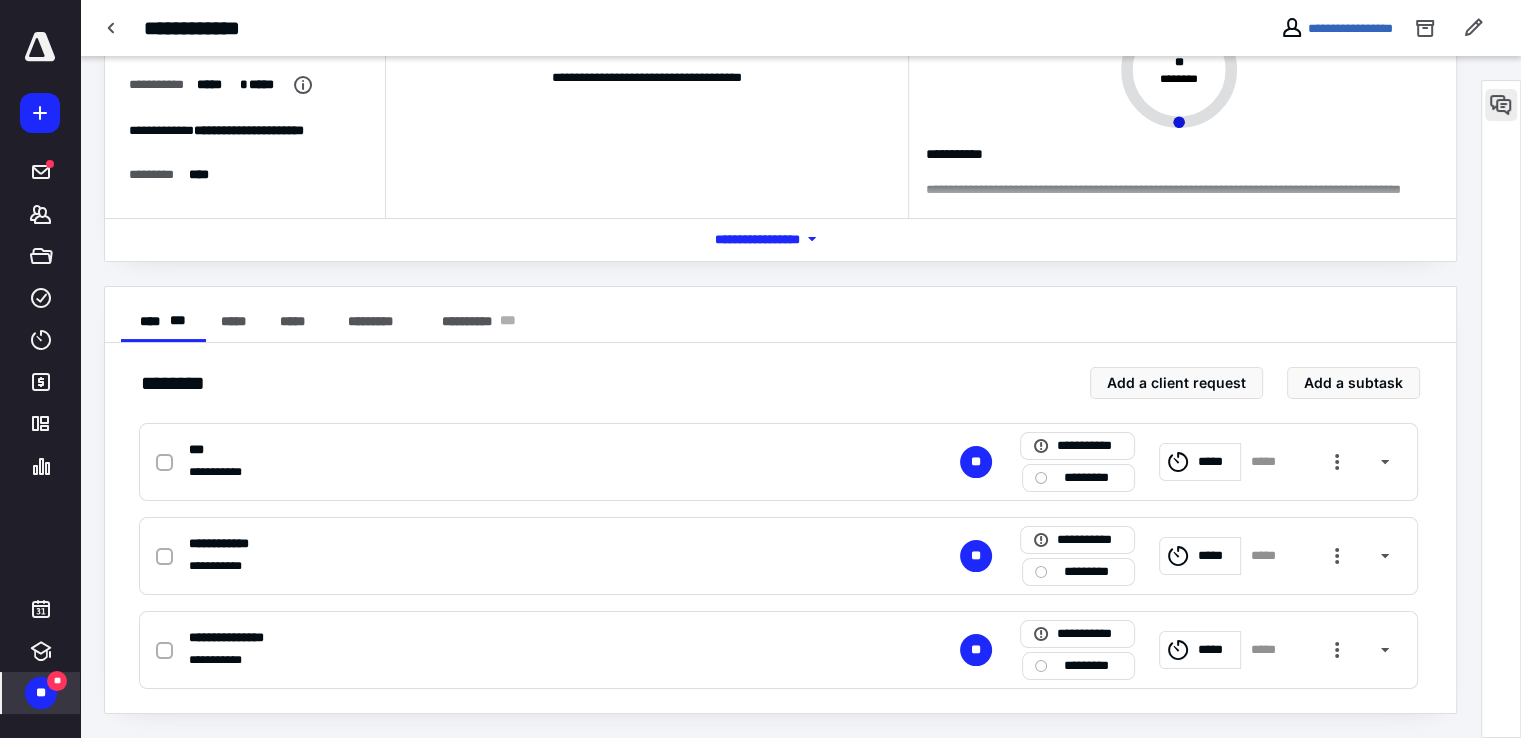 click at bounding box center (1501, 105) 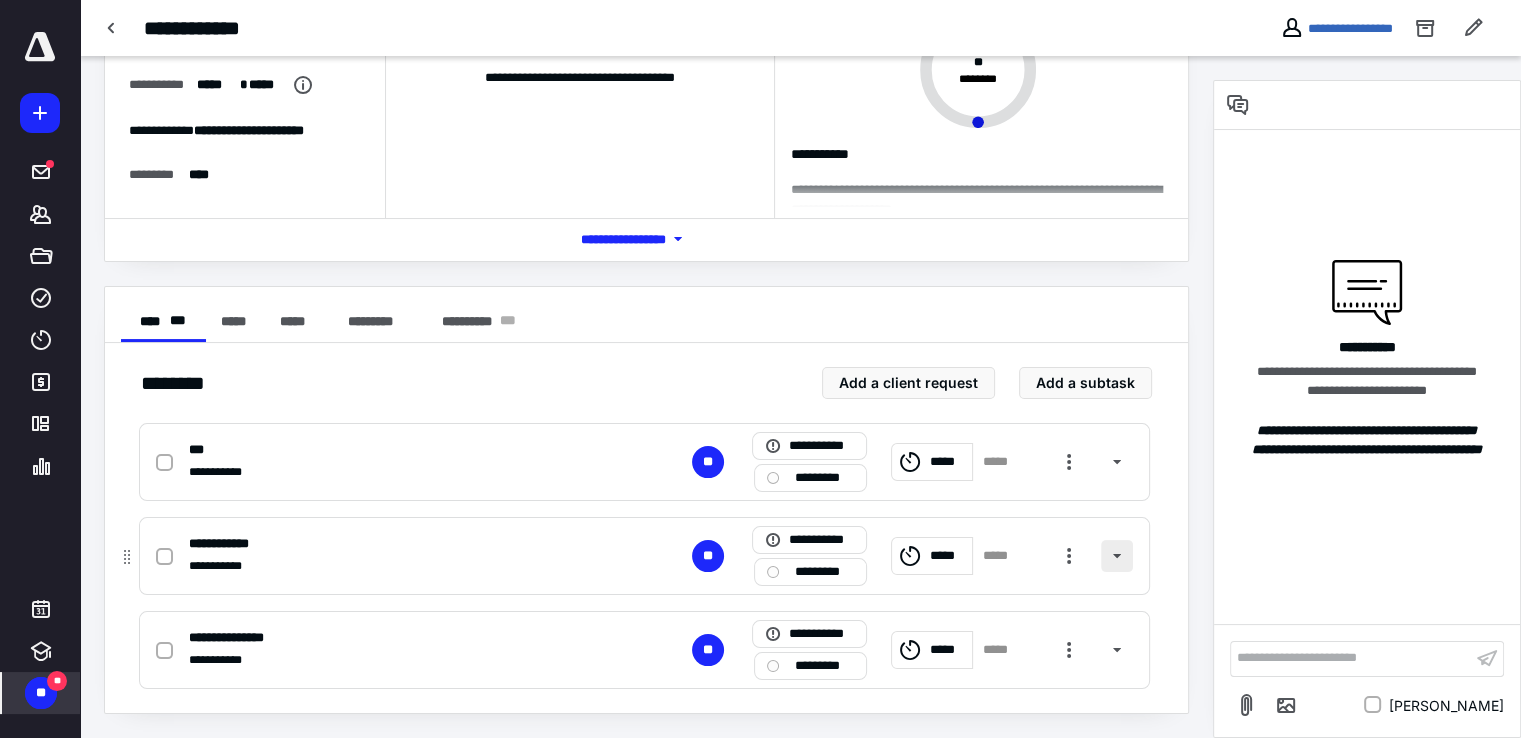 type 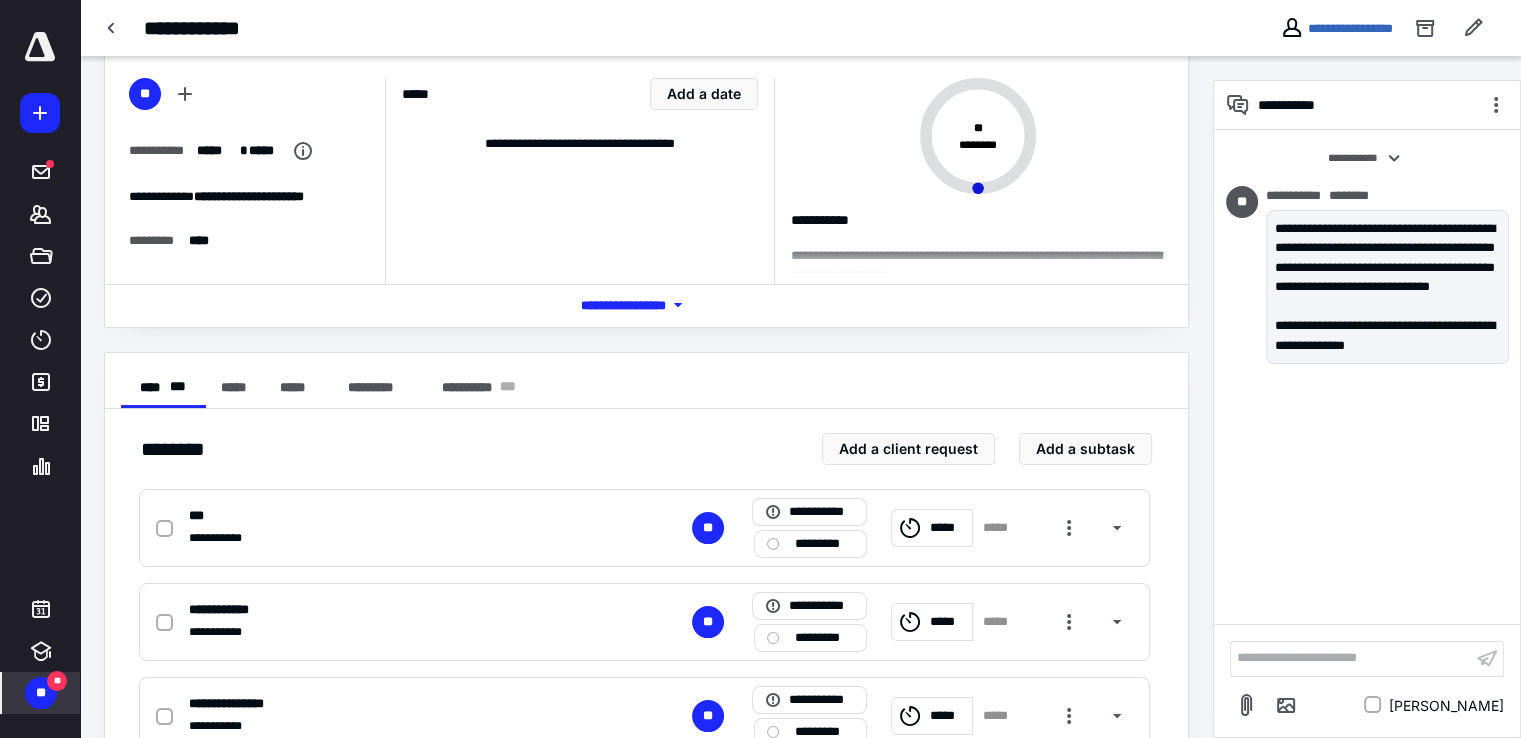scroll, scrollTop: 55, scrollLeft: 0, axis: vertical 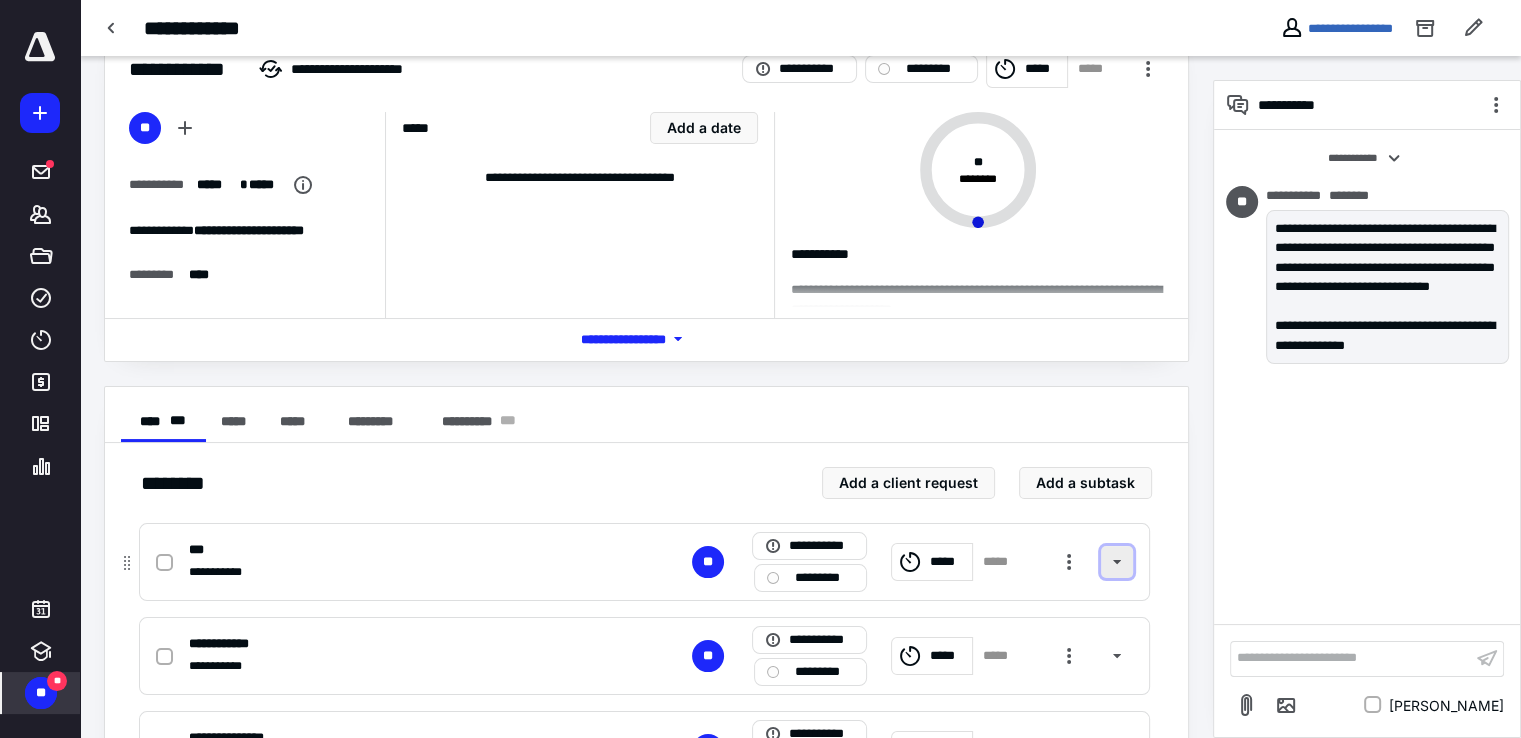 click at bounding box center (1117, 562) 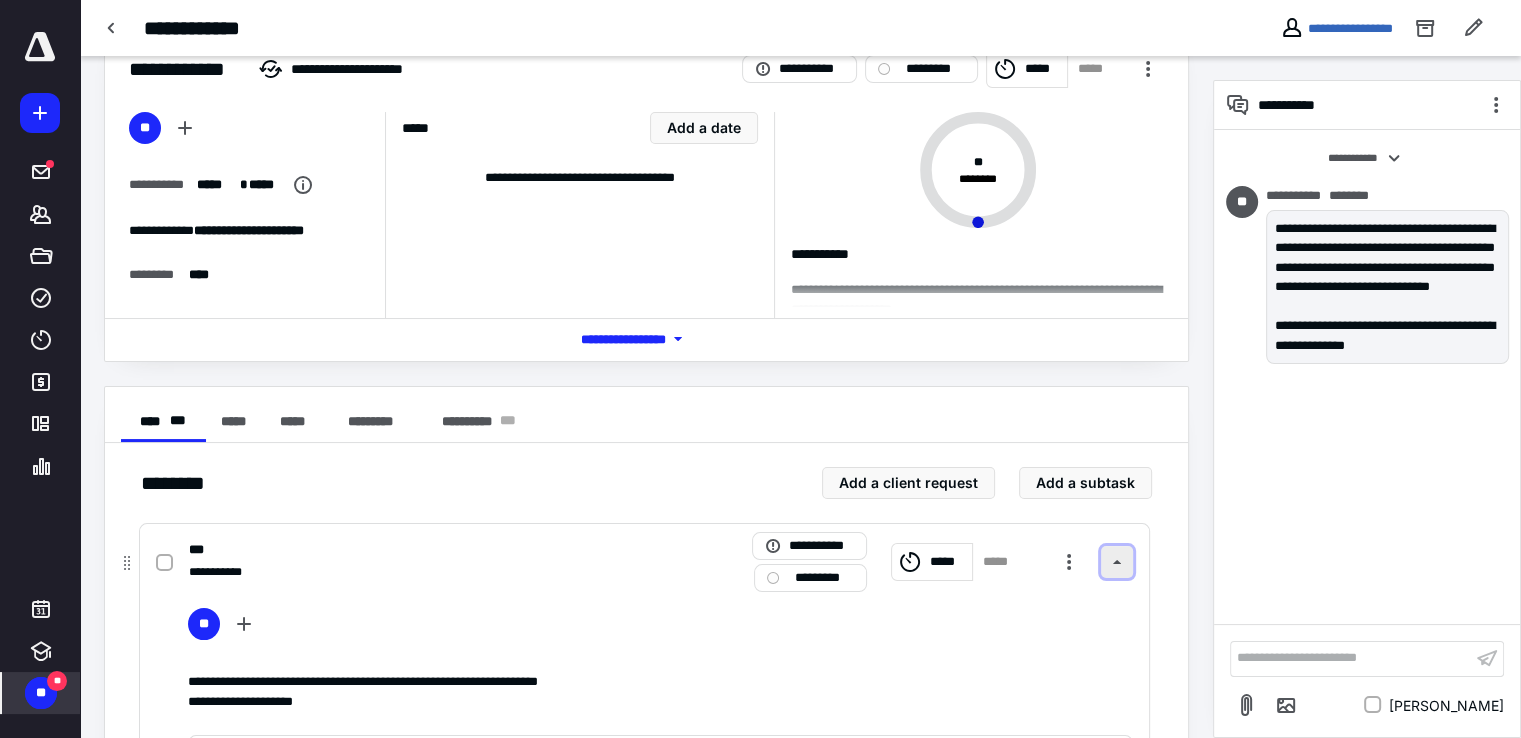 click at bounding box center (1117, 562) 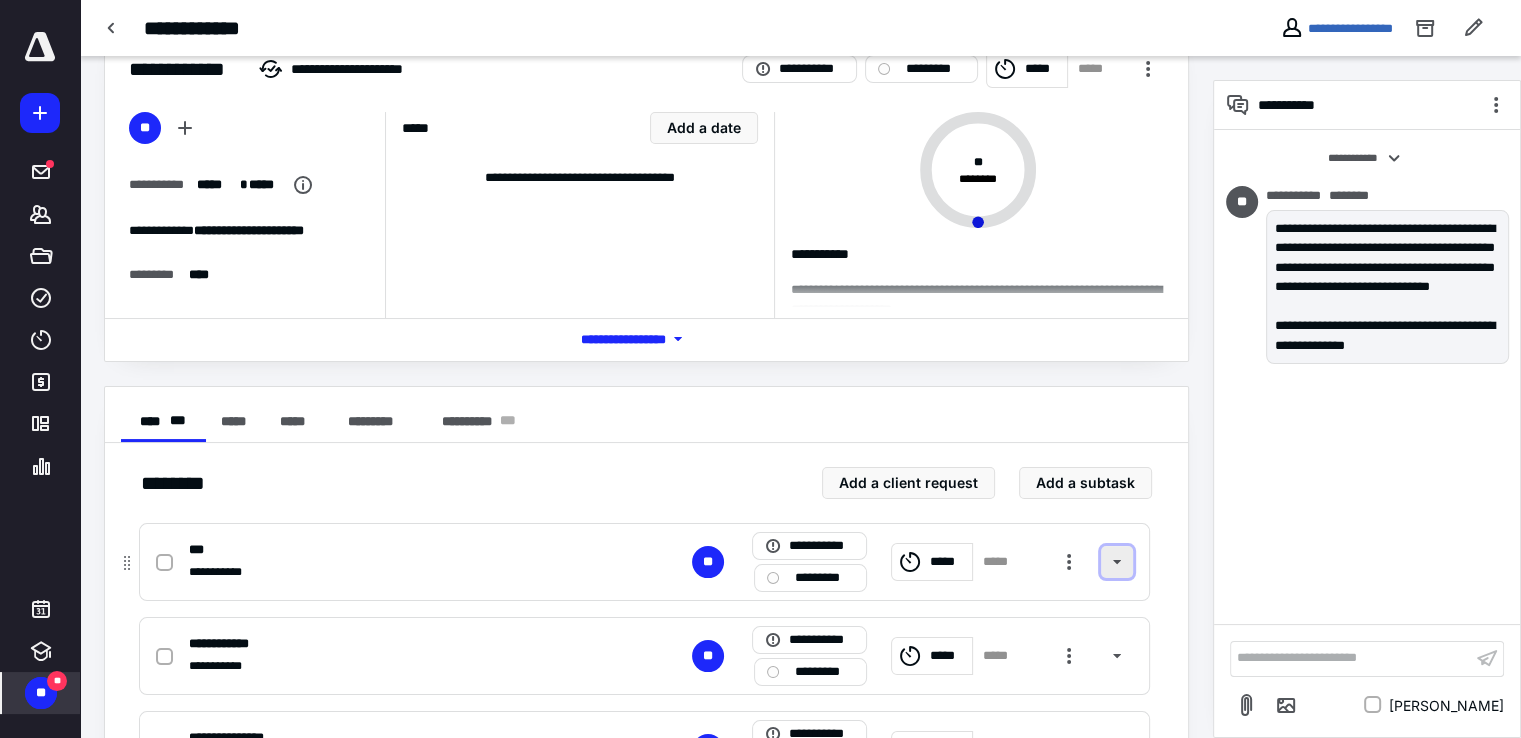click at bounding box center (1117, 562) 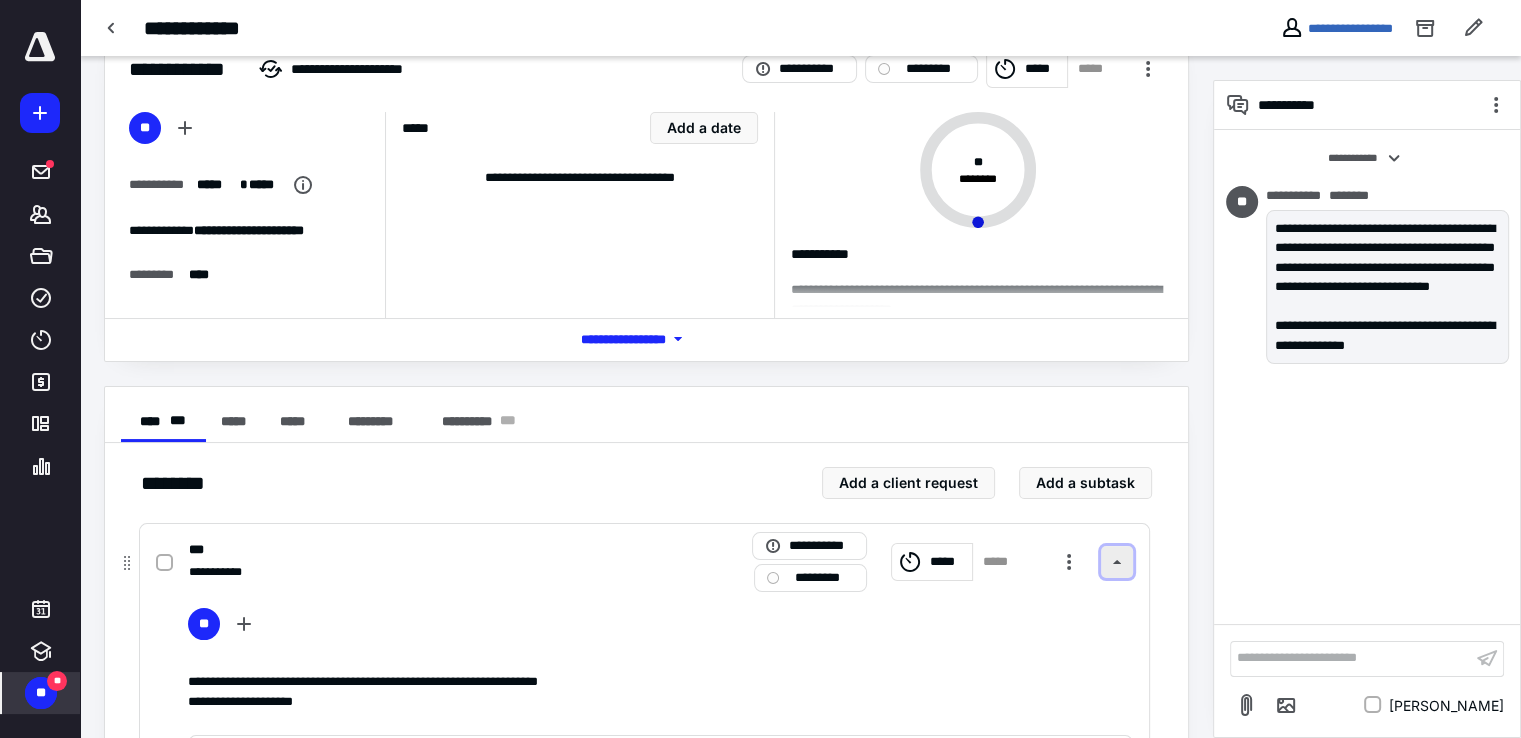click at bounding box center (1117, 562) 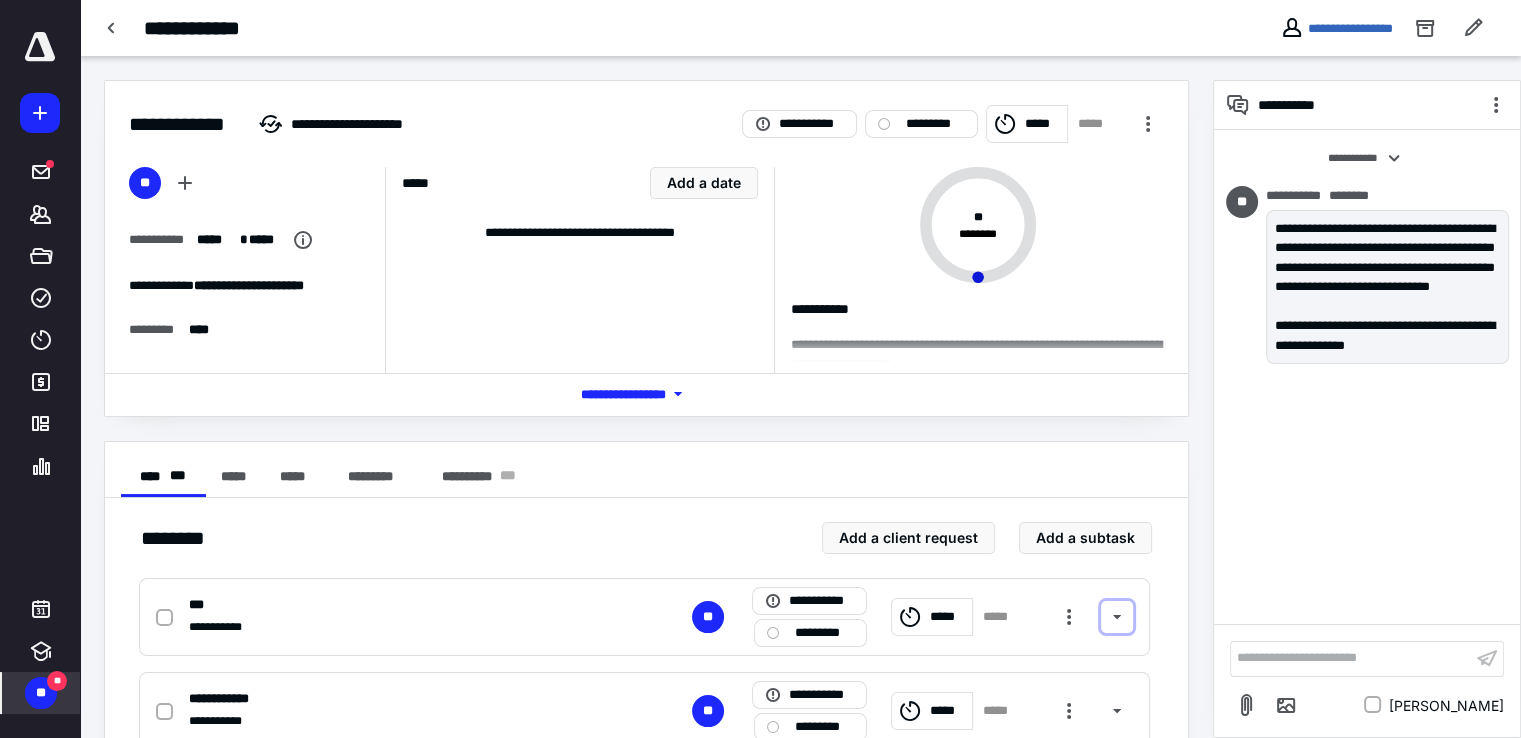 scroll, scrollTop: 0, scrollLeft: 0, axis: both 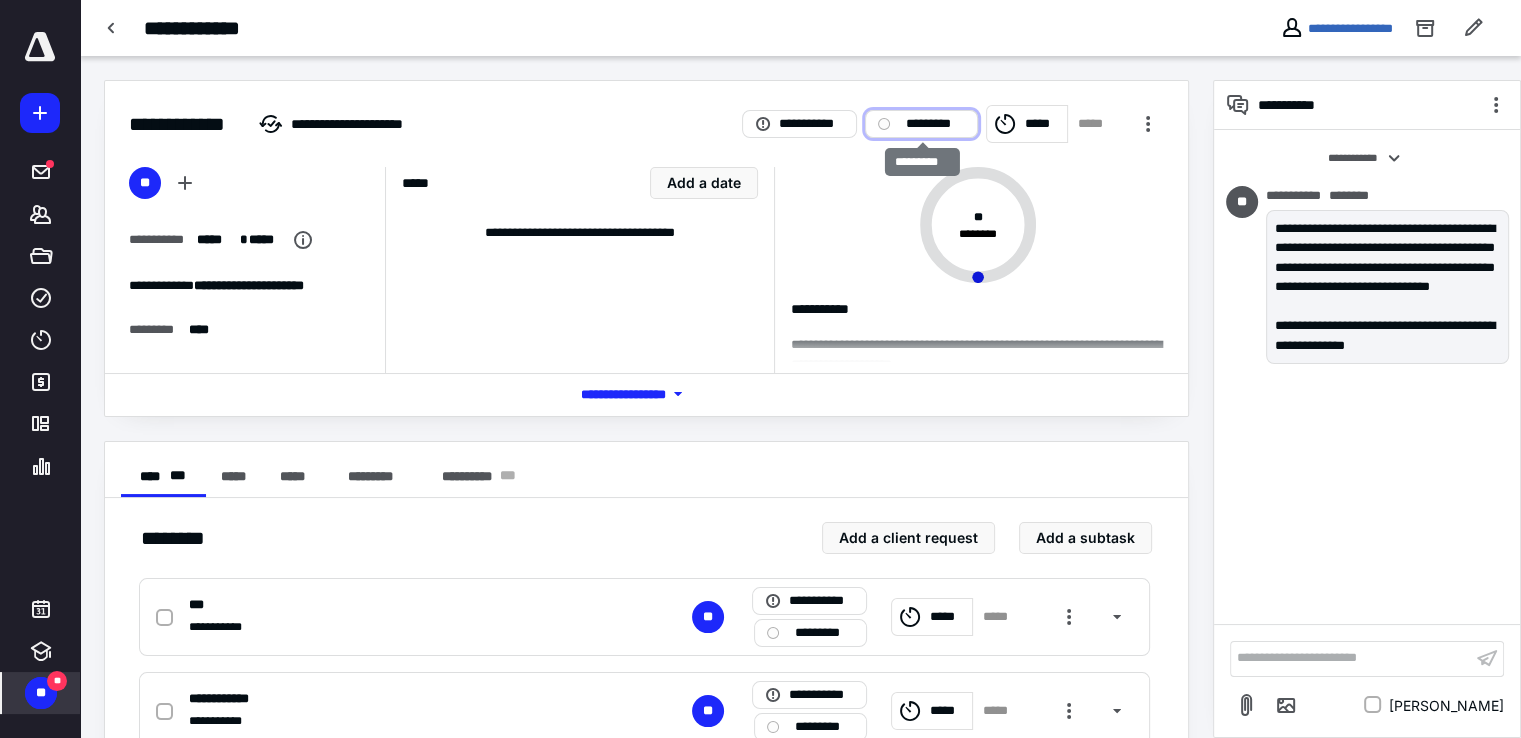 click on "*********" at bounding box center [935, 124] 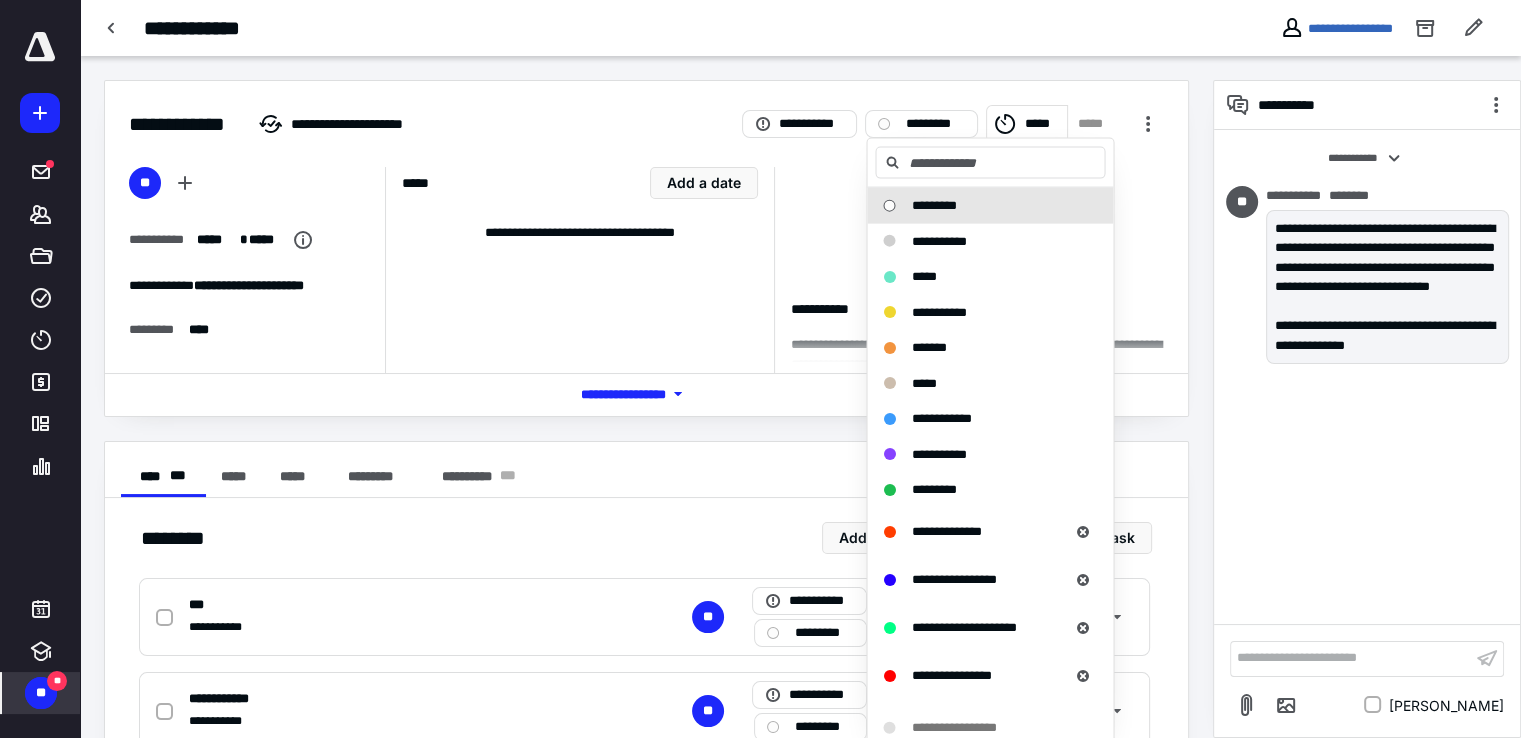 click on "**********" at bounding box center [646, 112] 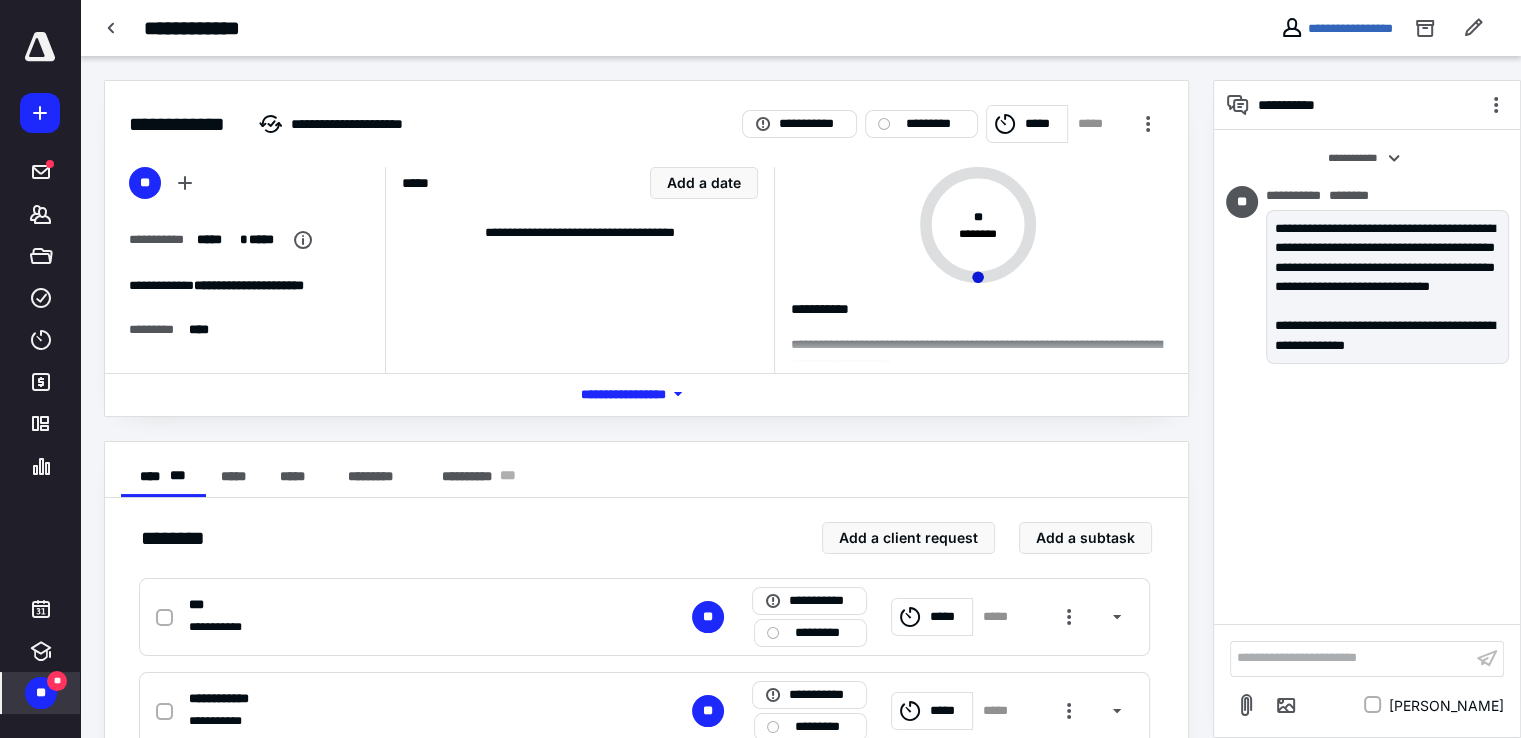 click on "*** **** *******" at bounding box center [647, 394] 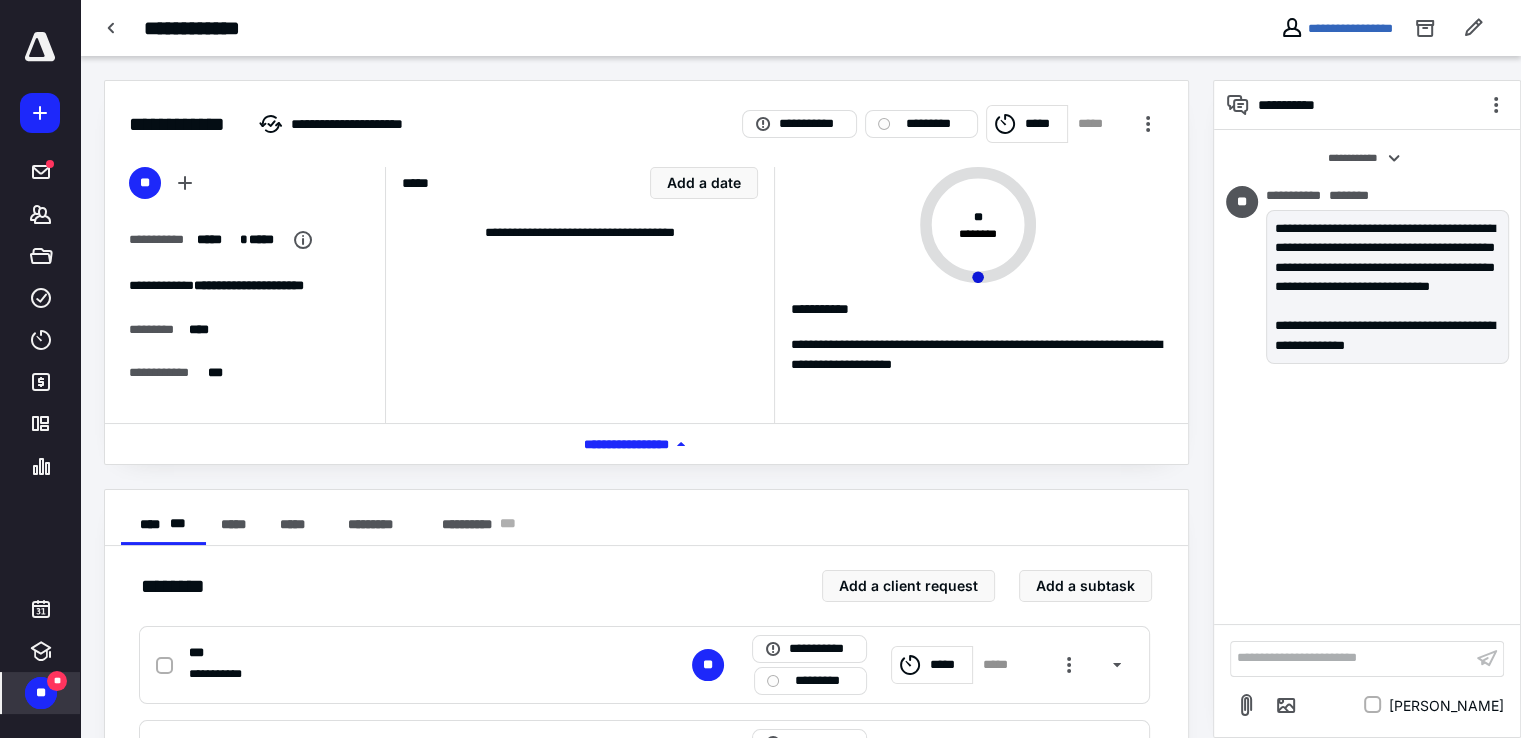 click on "*** **** *******" at bounding box center (646, 444) 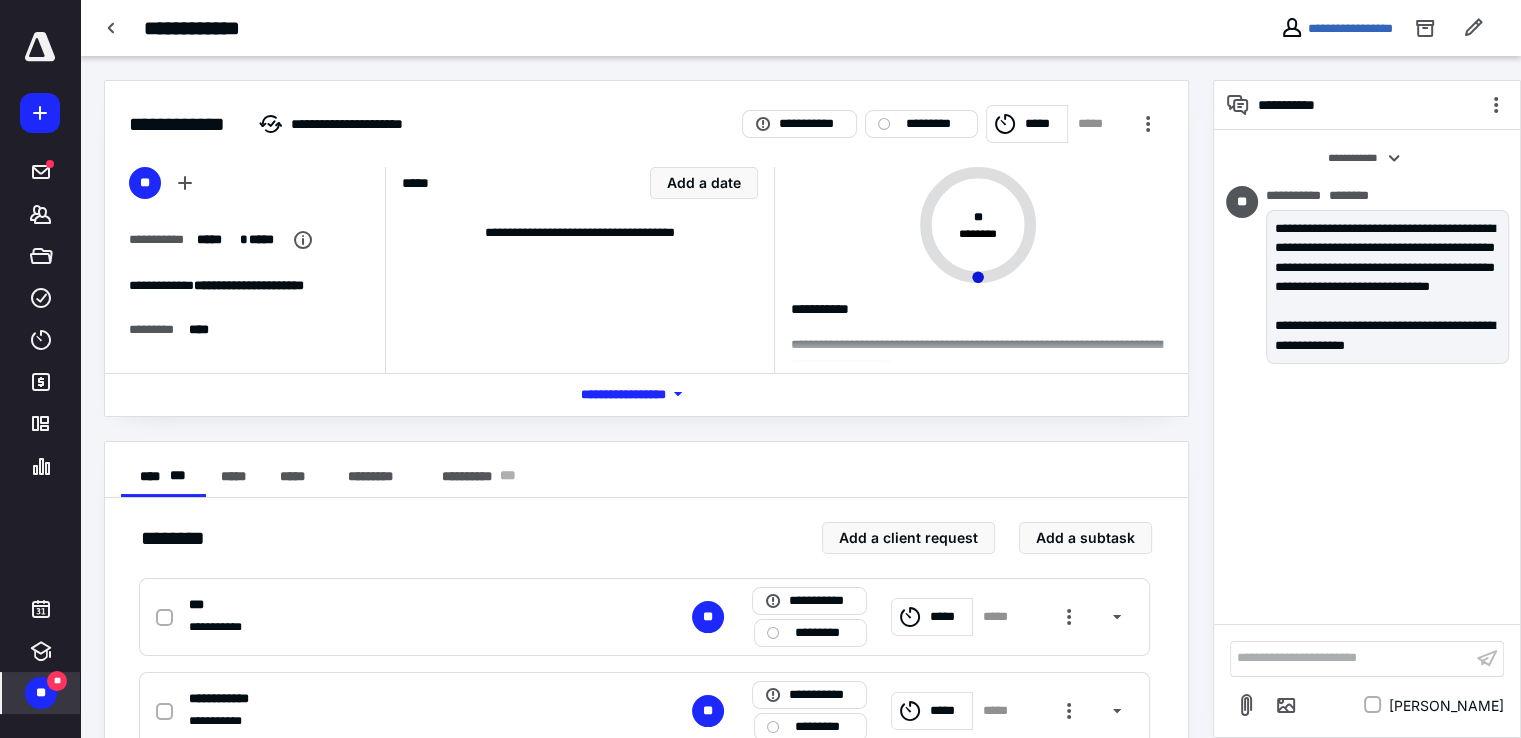scroll, scrollTop: 155, scrollLeft: 0, axis: vertical 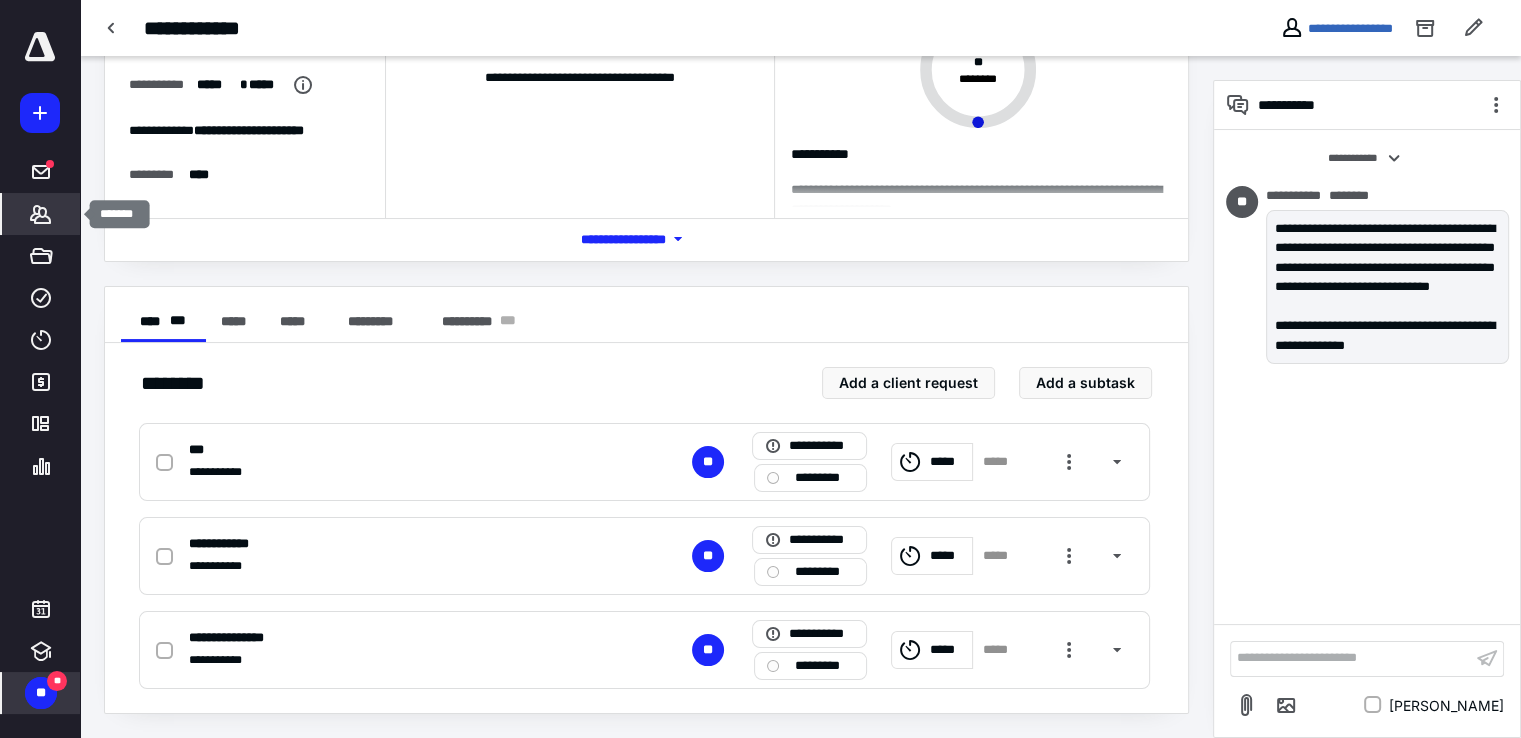 click 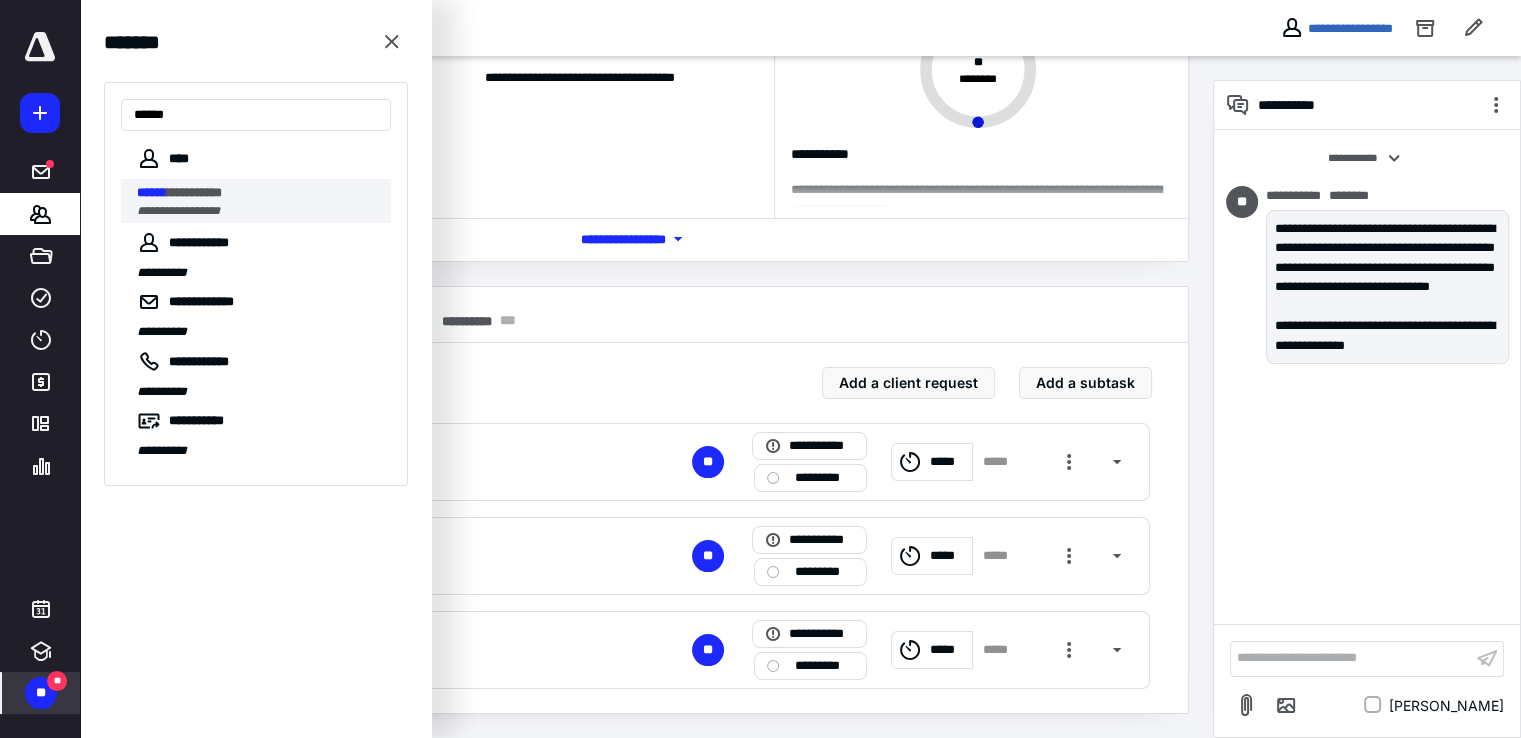 type on "******" 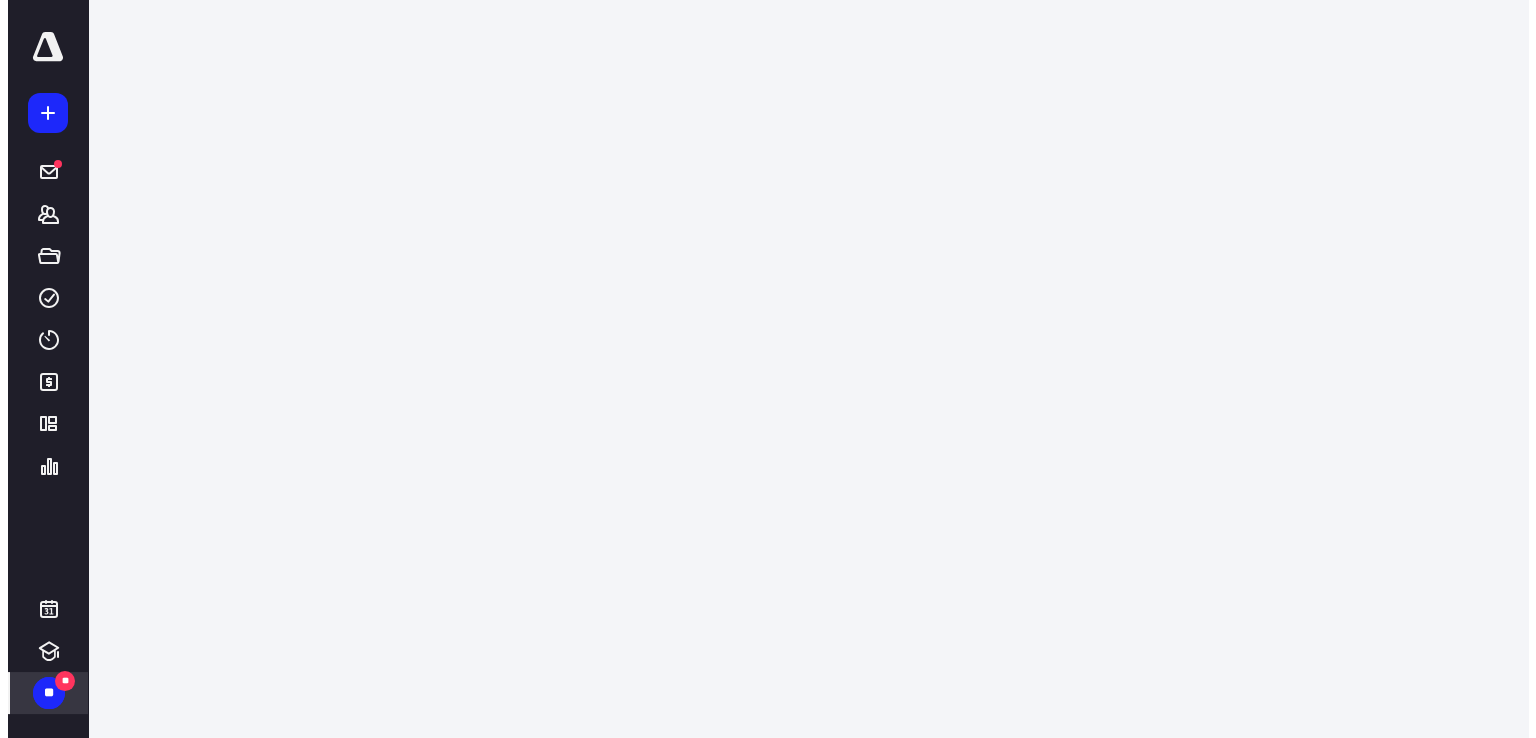 scroll, scrollTop: 0, scrollLeft: 0, axis: both 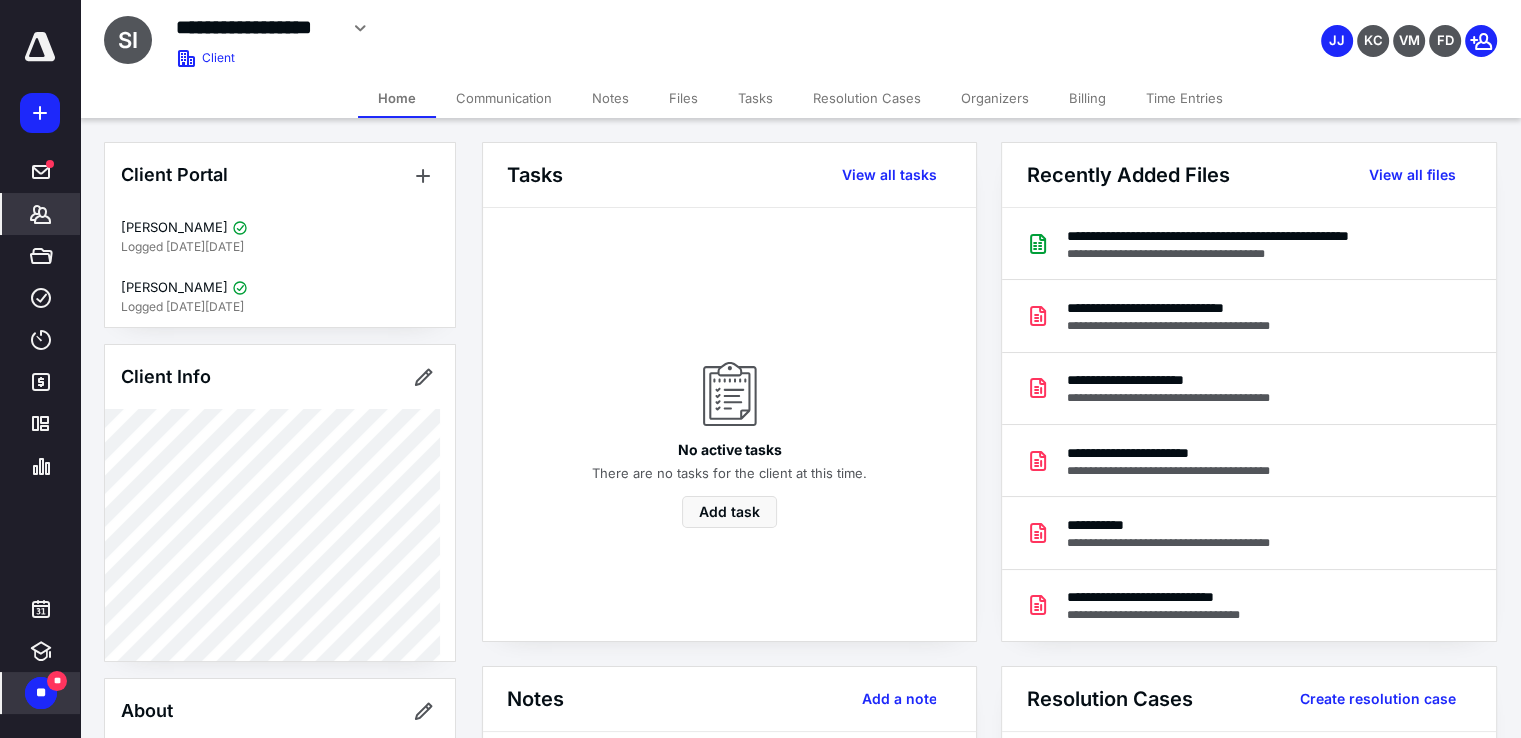 click on "Files" at bounding box center [683, 98] 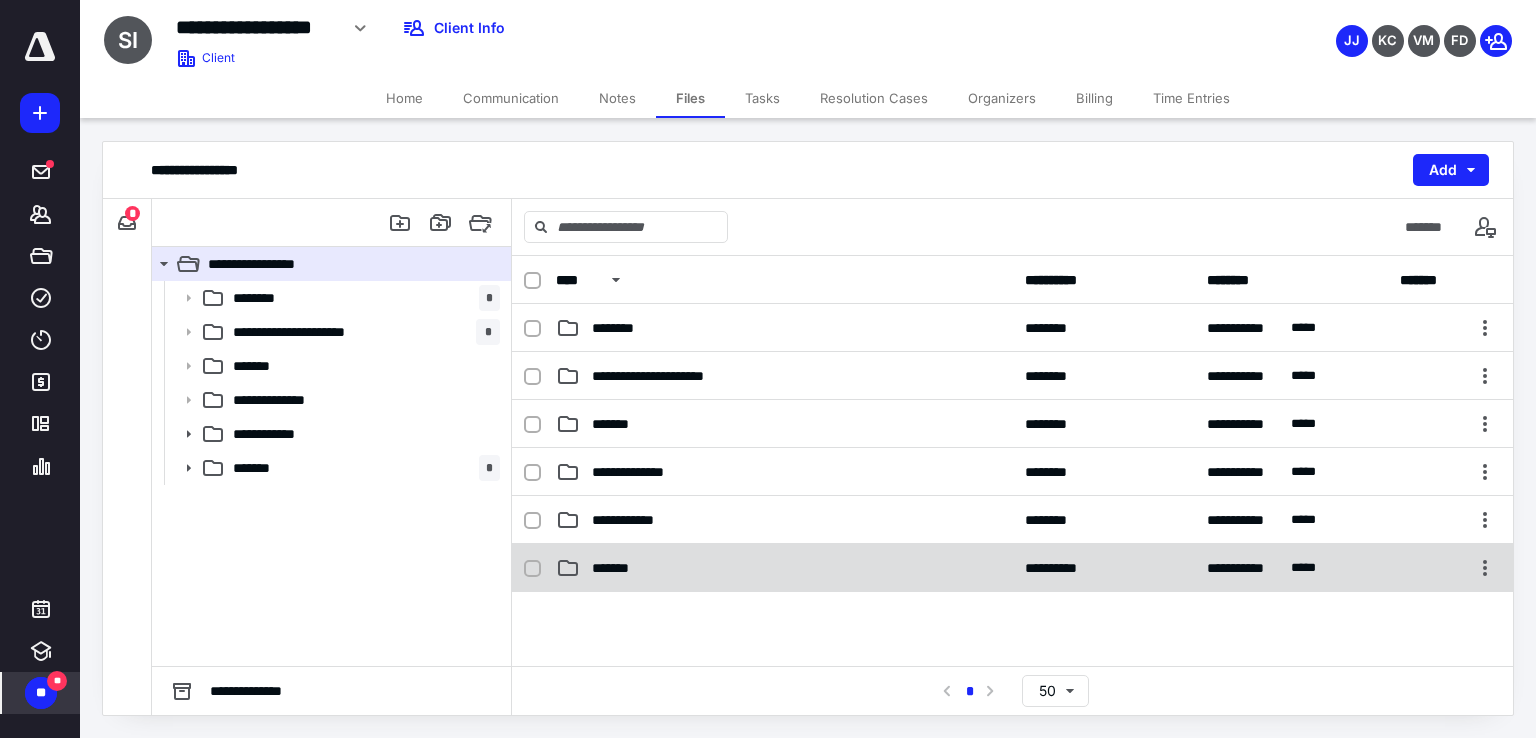 click on "*******" at bounding box center (614, 568) 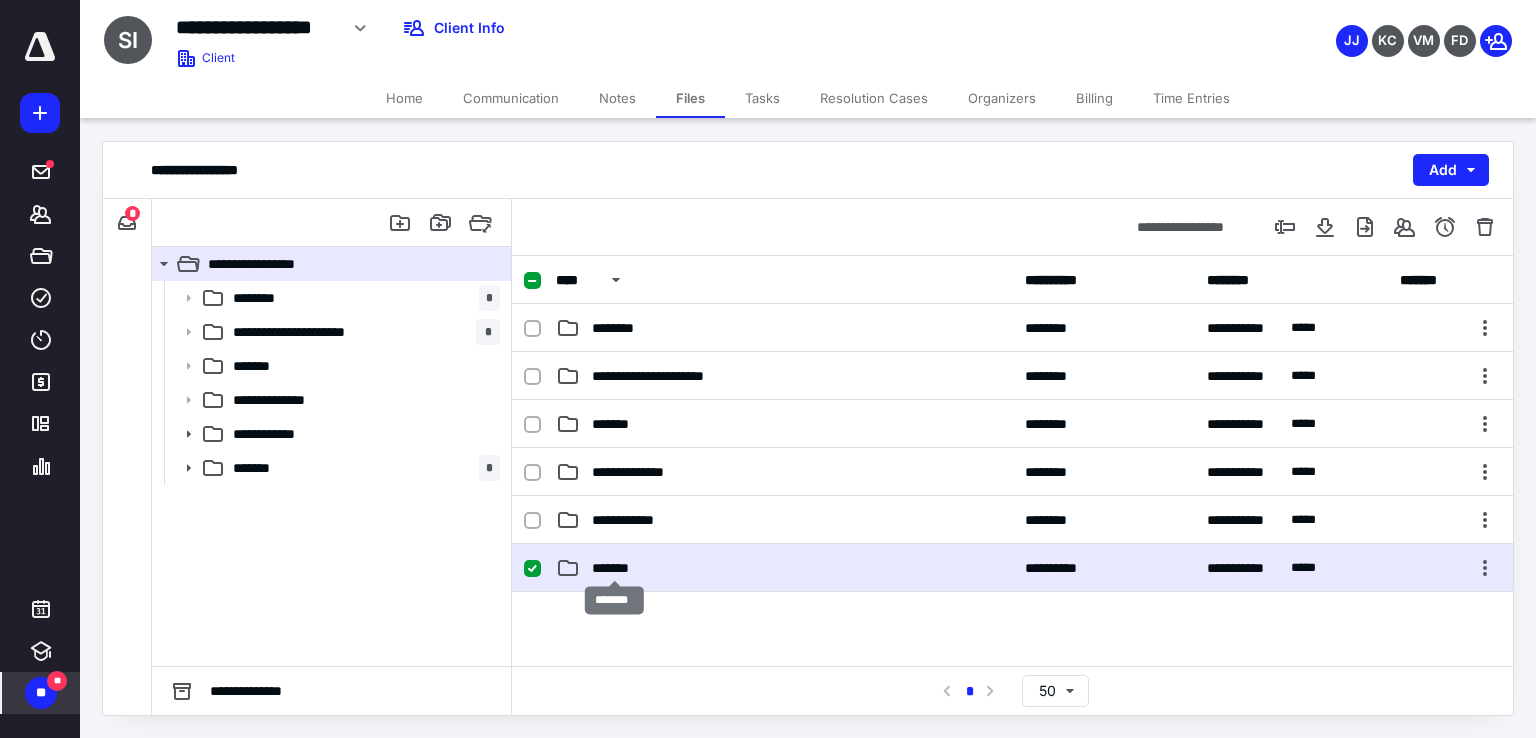 click on "*******" at bounding box center [614, 568] 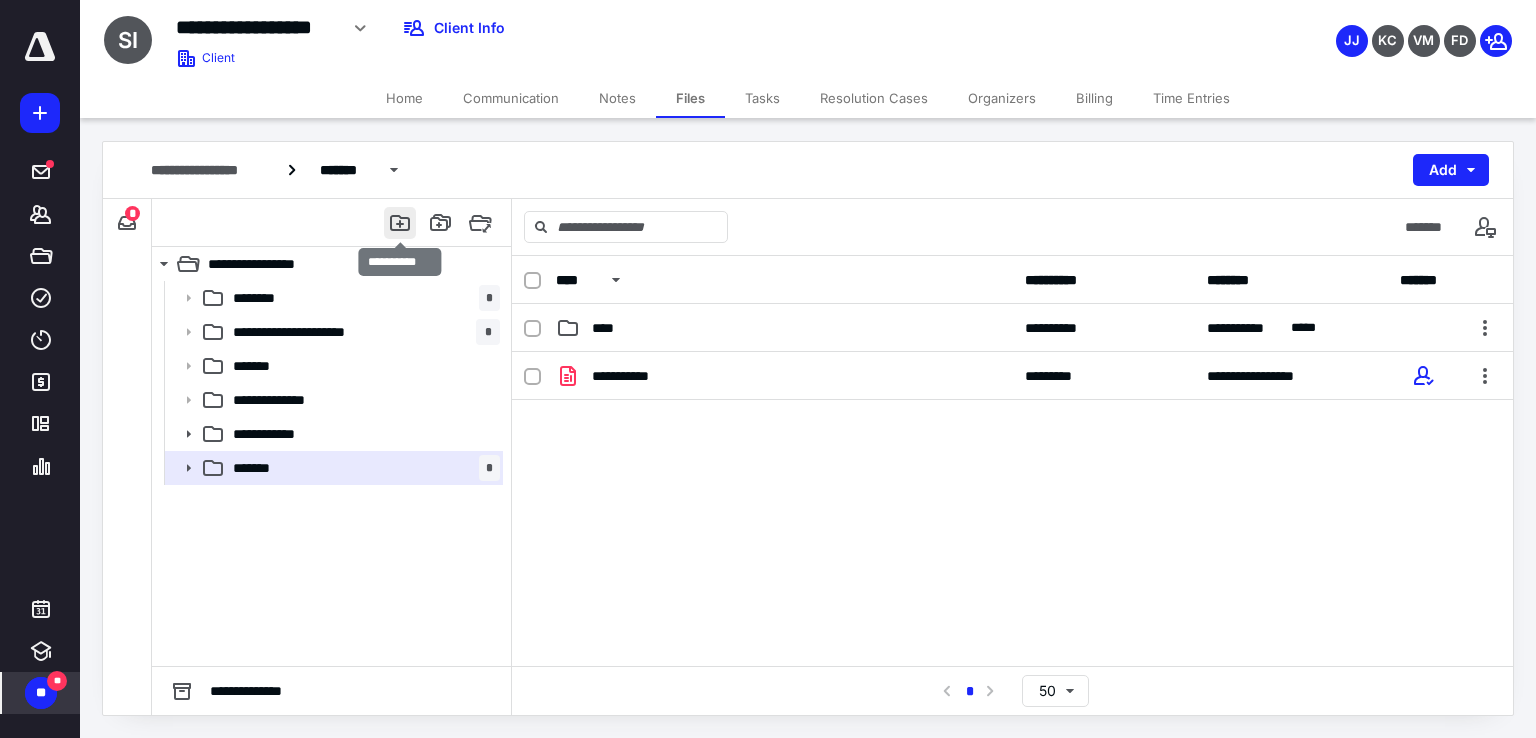 click at bounding box center [400, 223] 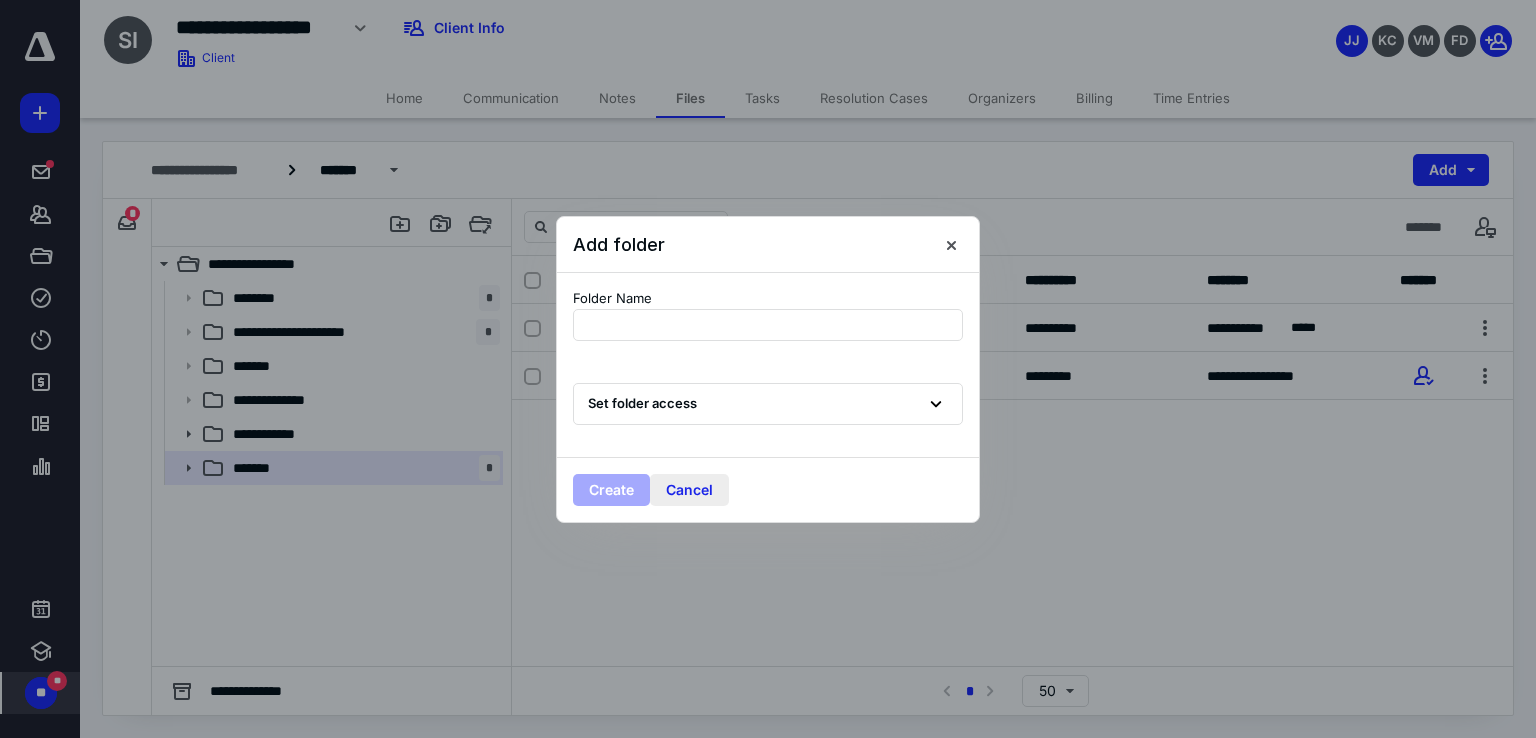 click on "Create Cancel" at bounding box center [768, 489] 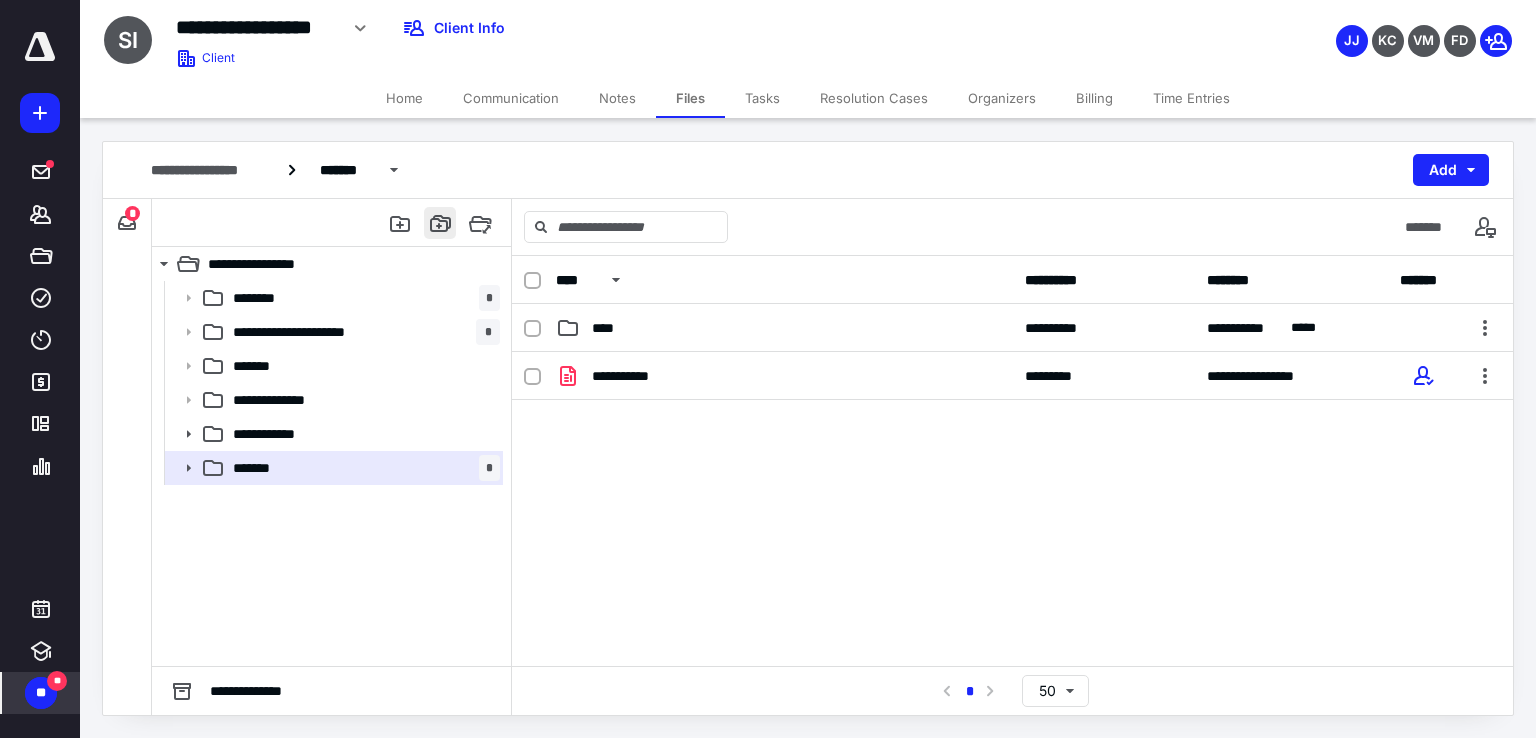 click at bounding box center [440, 223] 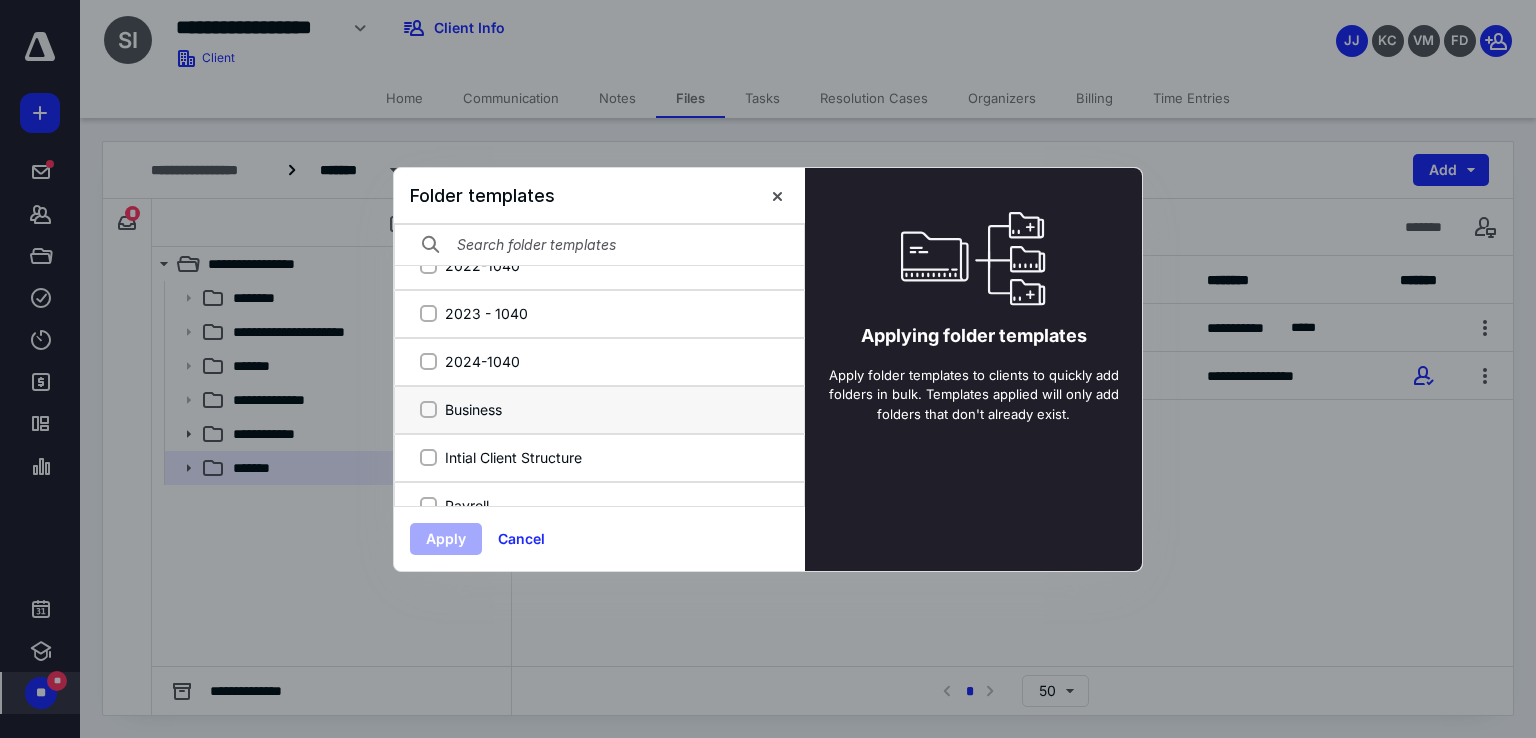scroll, scrollTop: 48, scrollLeft: 0, axis: vertical 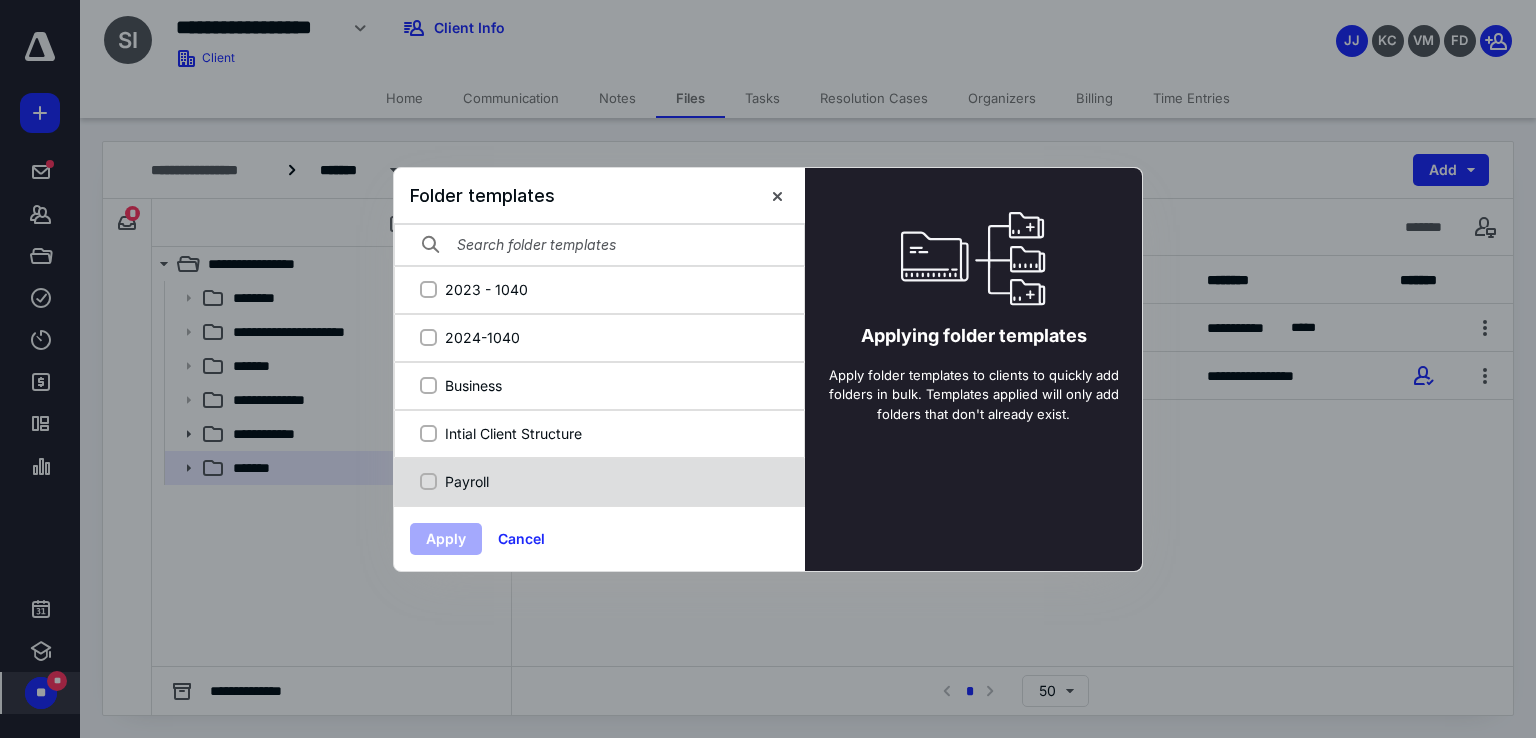 click on "Payroll" at bounding box center [599, 482] 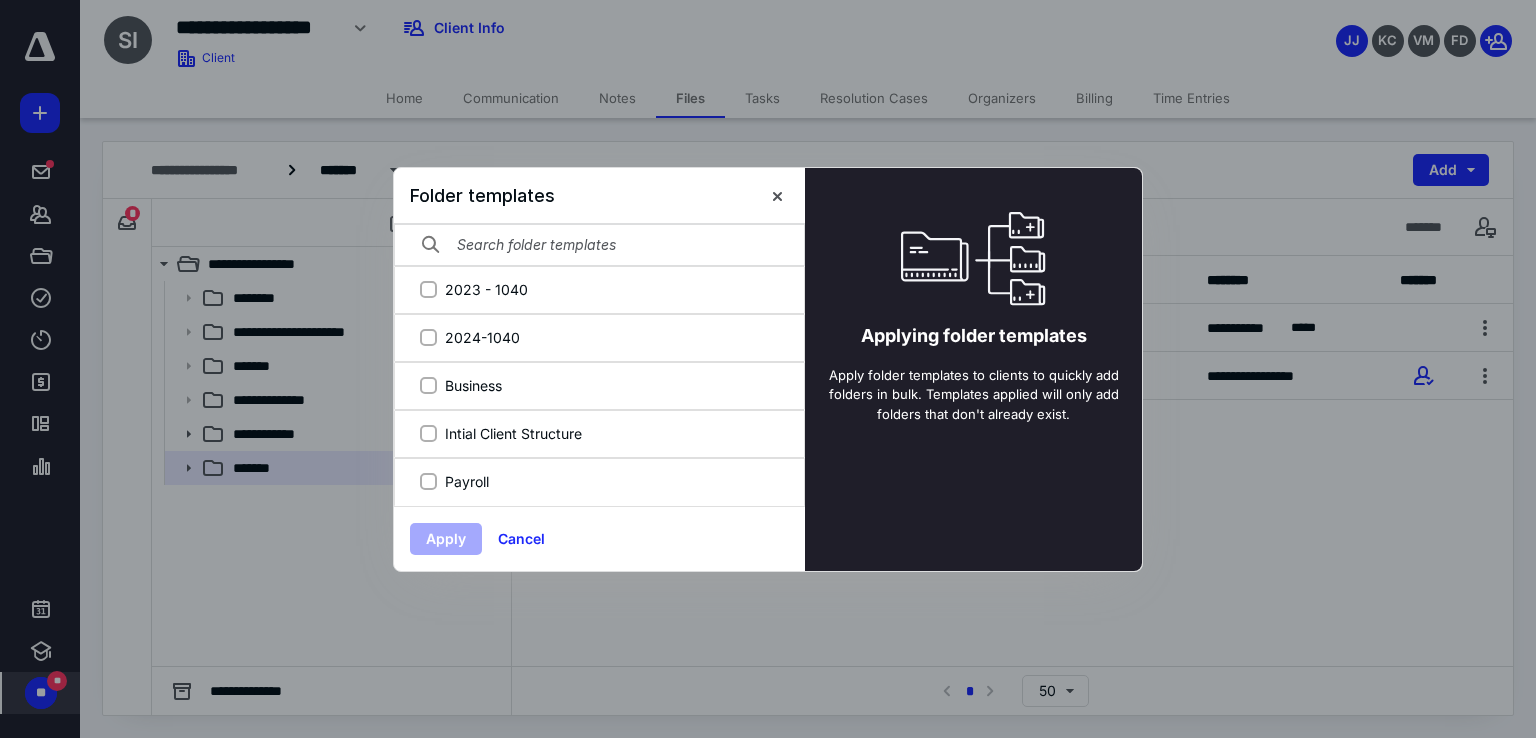 click on "Apply" at bounding box center [446, 539] 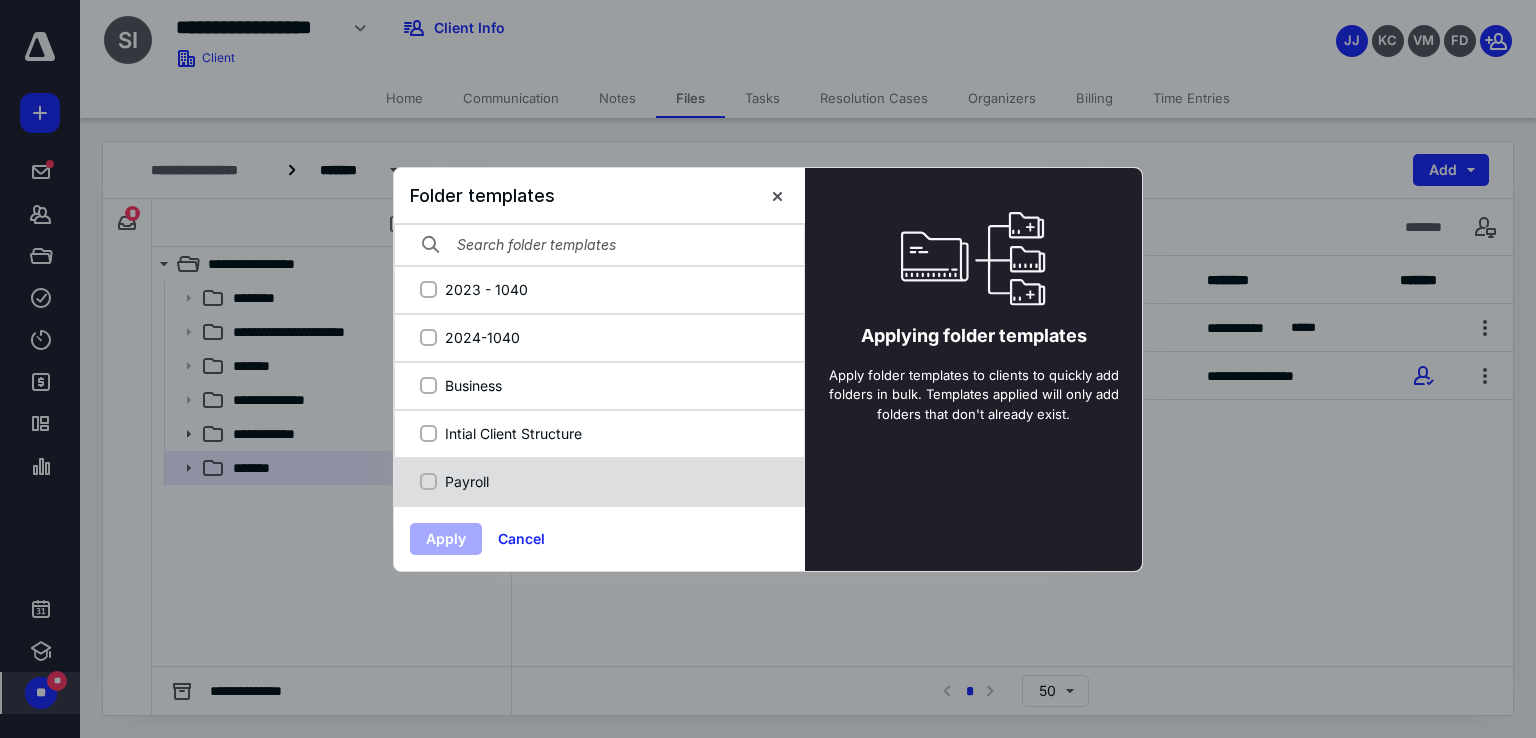 click on "Payroll" at bounding box center (599, 482) 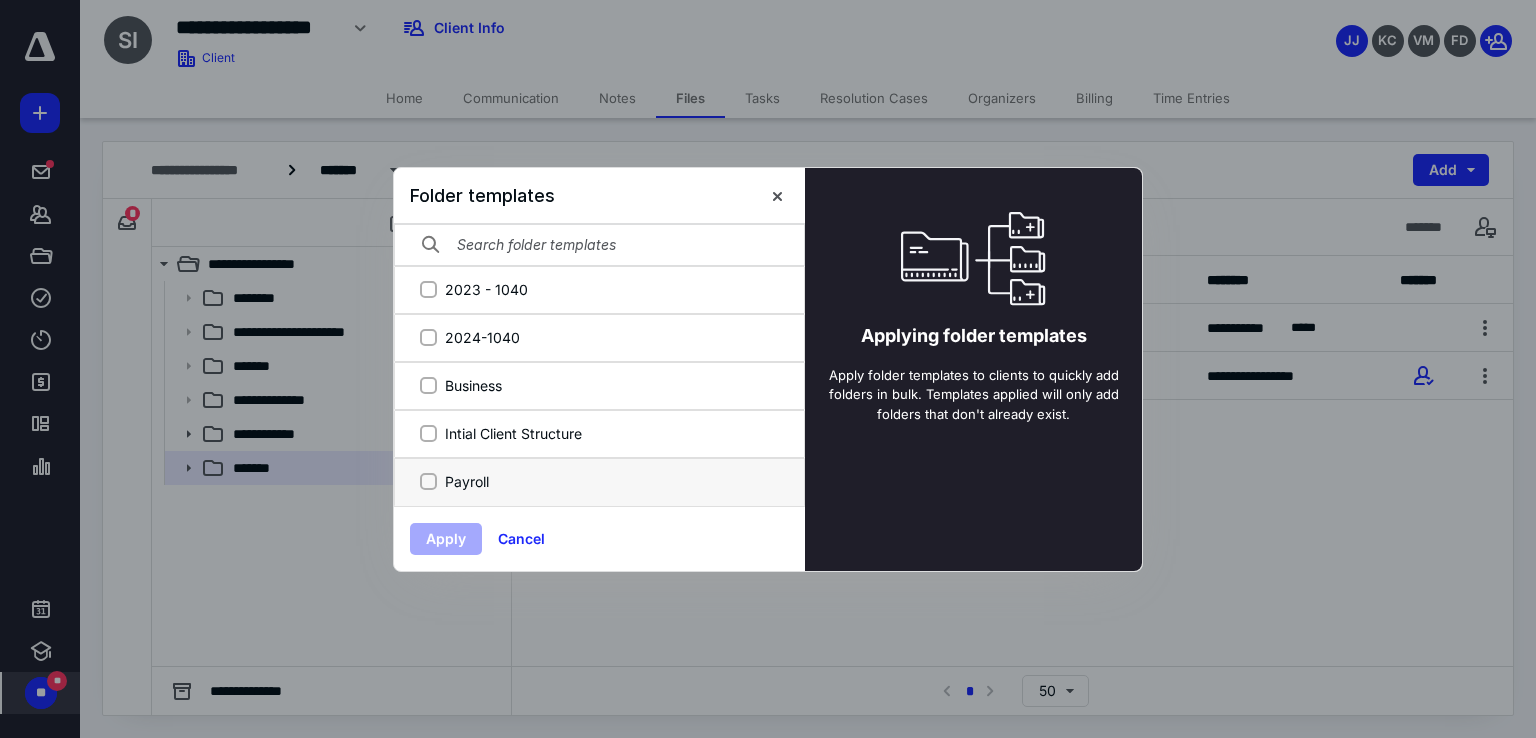 click on "Payroll" at bounding box center [428, 481] 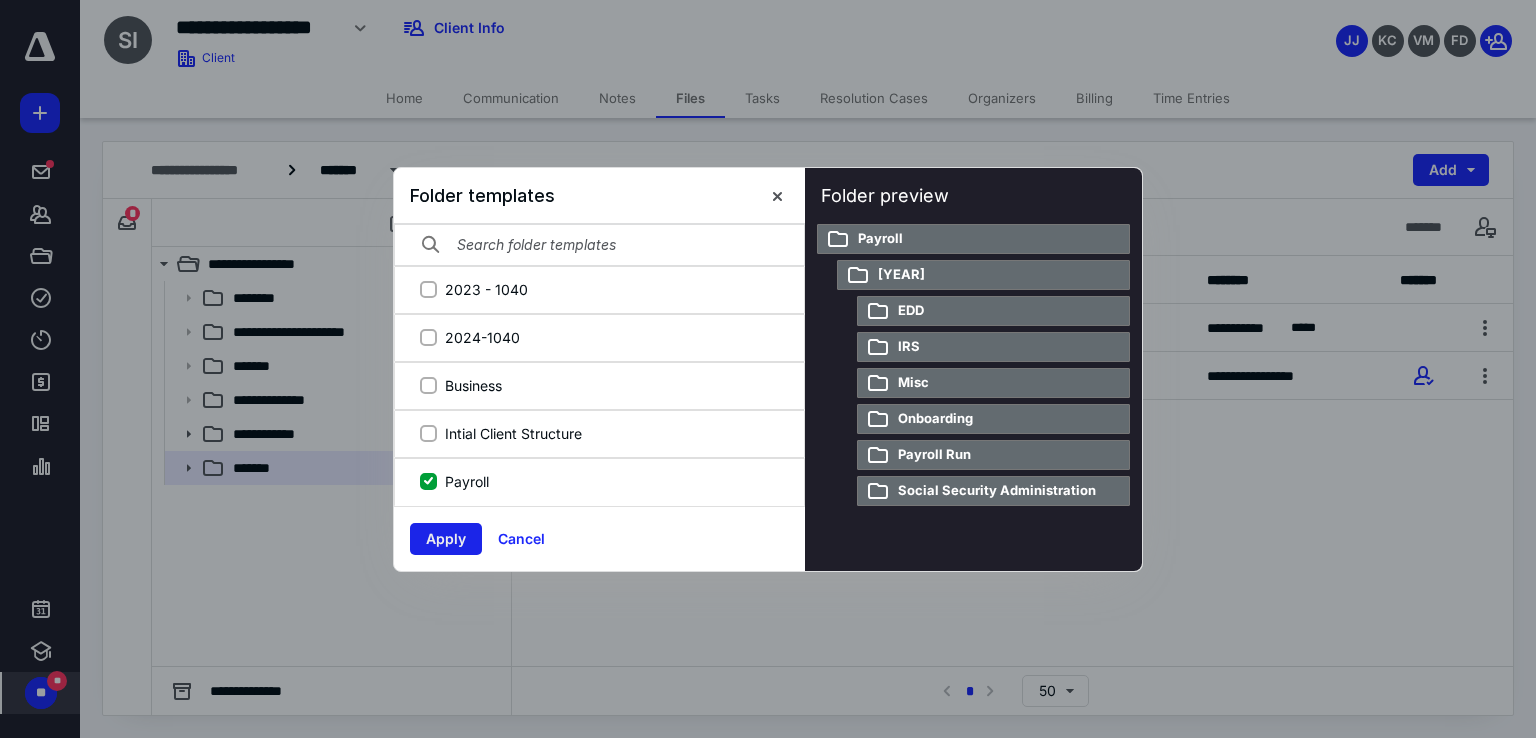 click on "Apply" at bounding box center (446, 539) 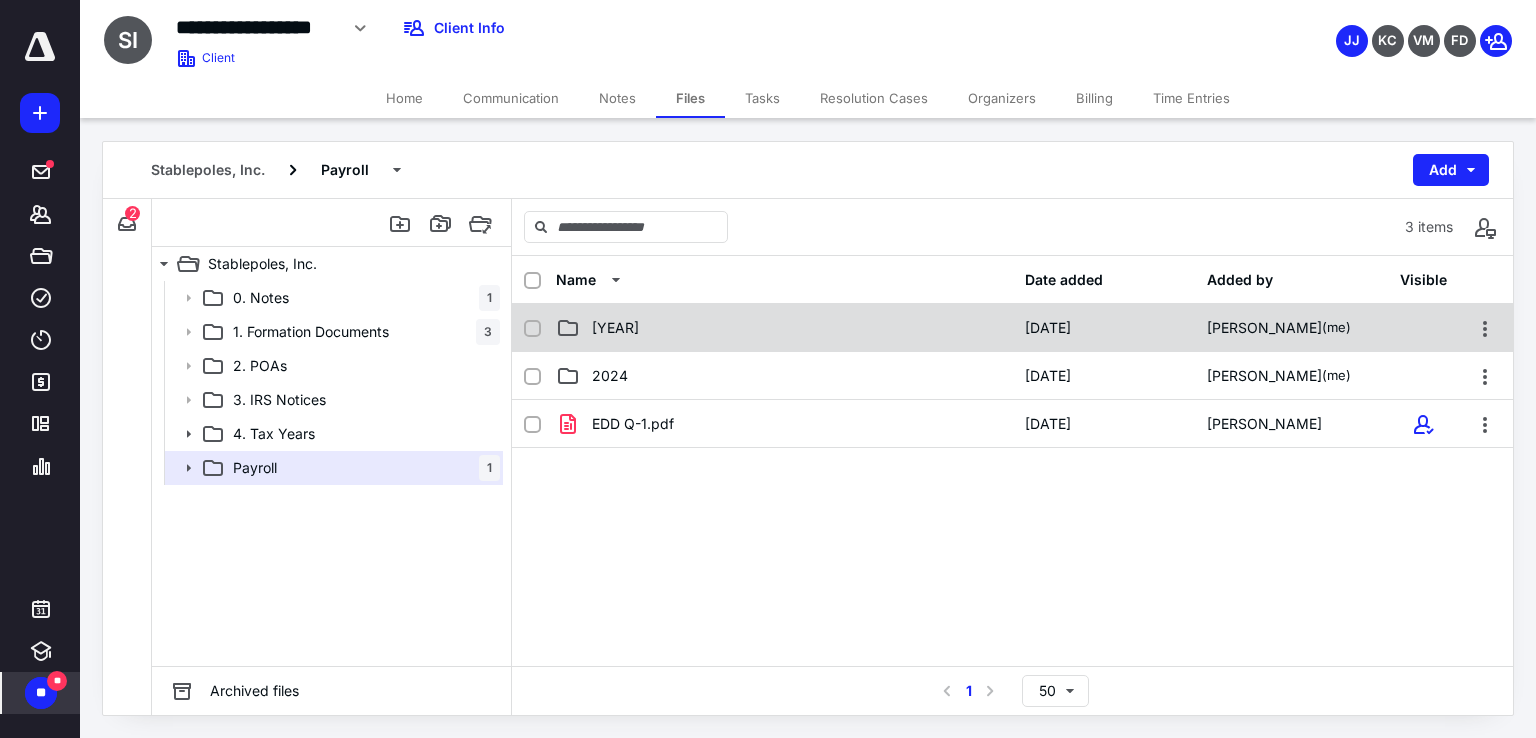 checkbox on "true" 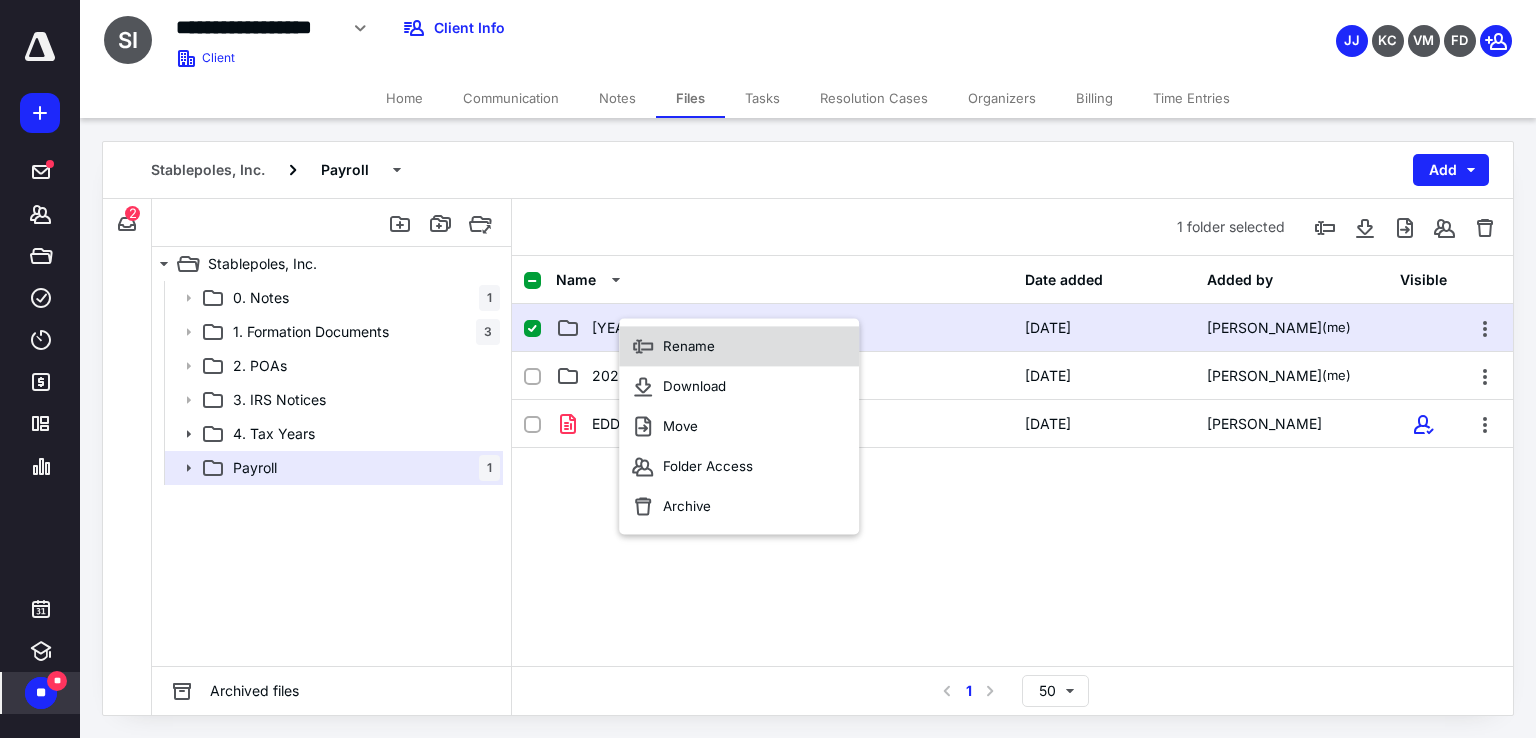 click on "Rename" at bounding box center (689, 346) 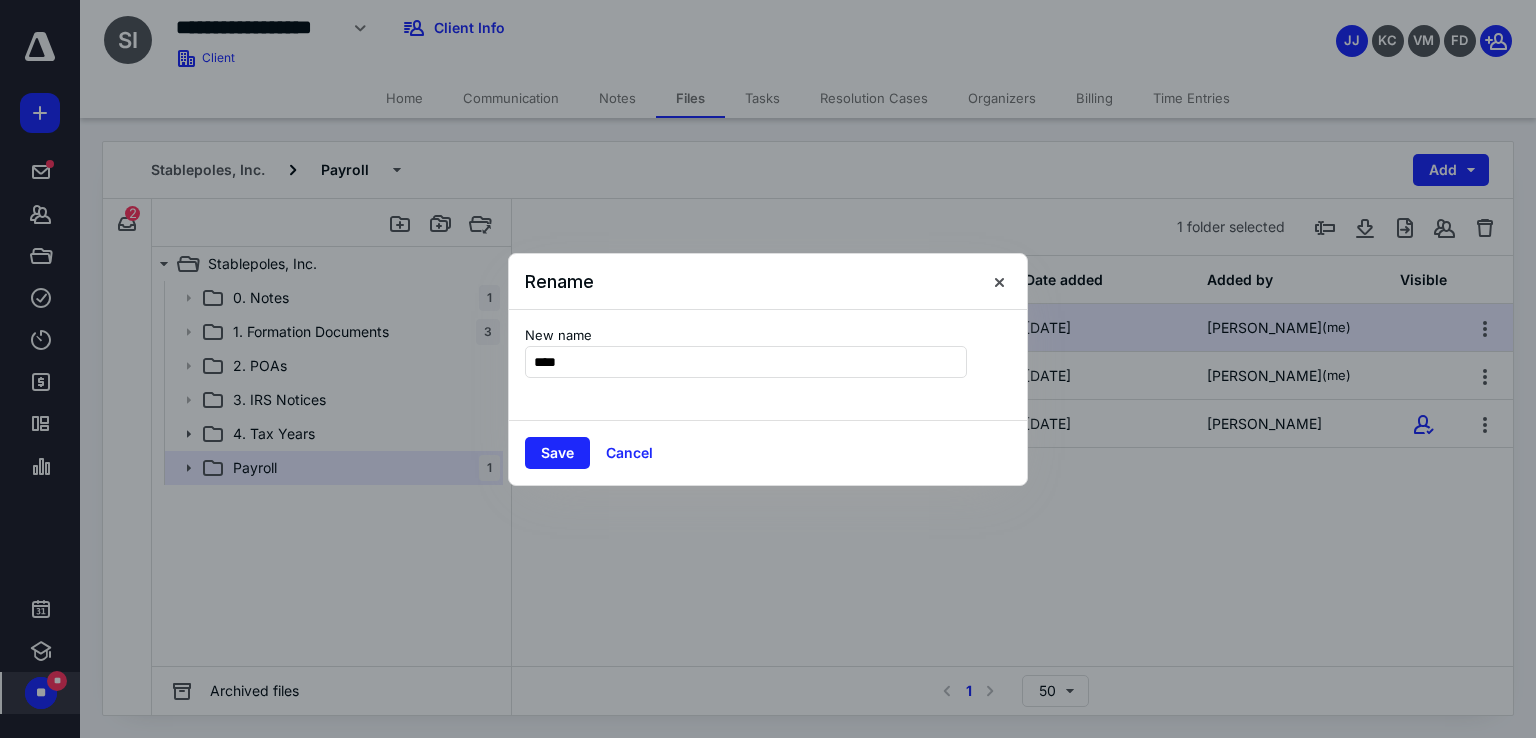 type on "****" 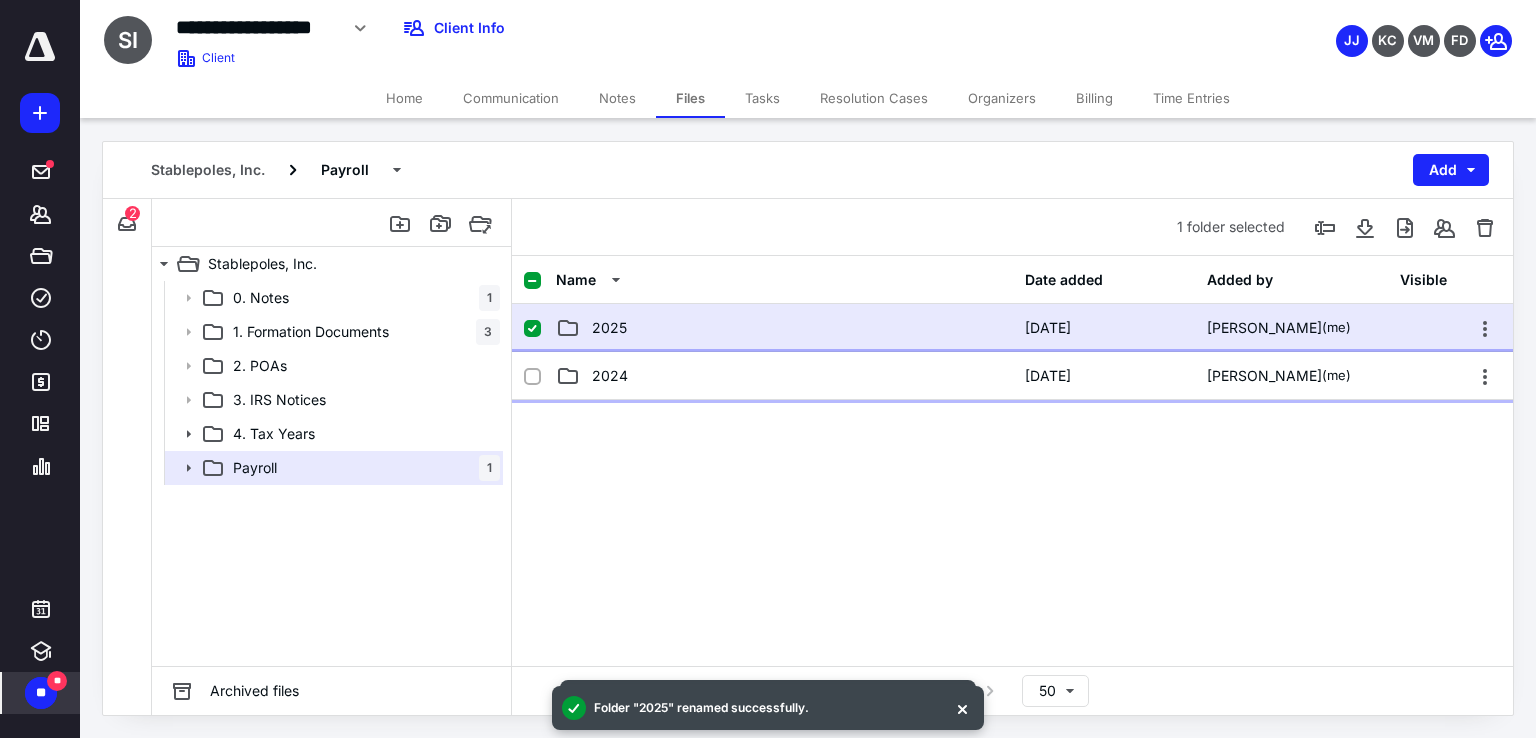click on "2024" at bounding box center [610, 376] 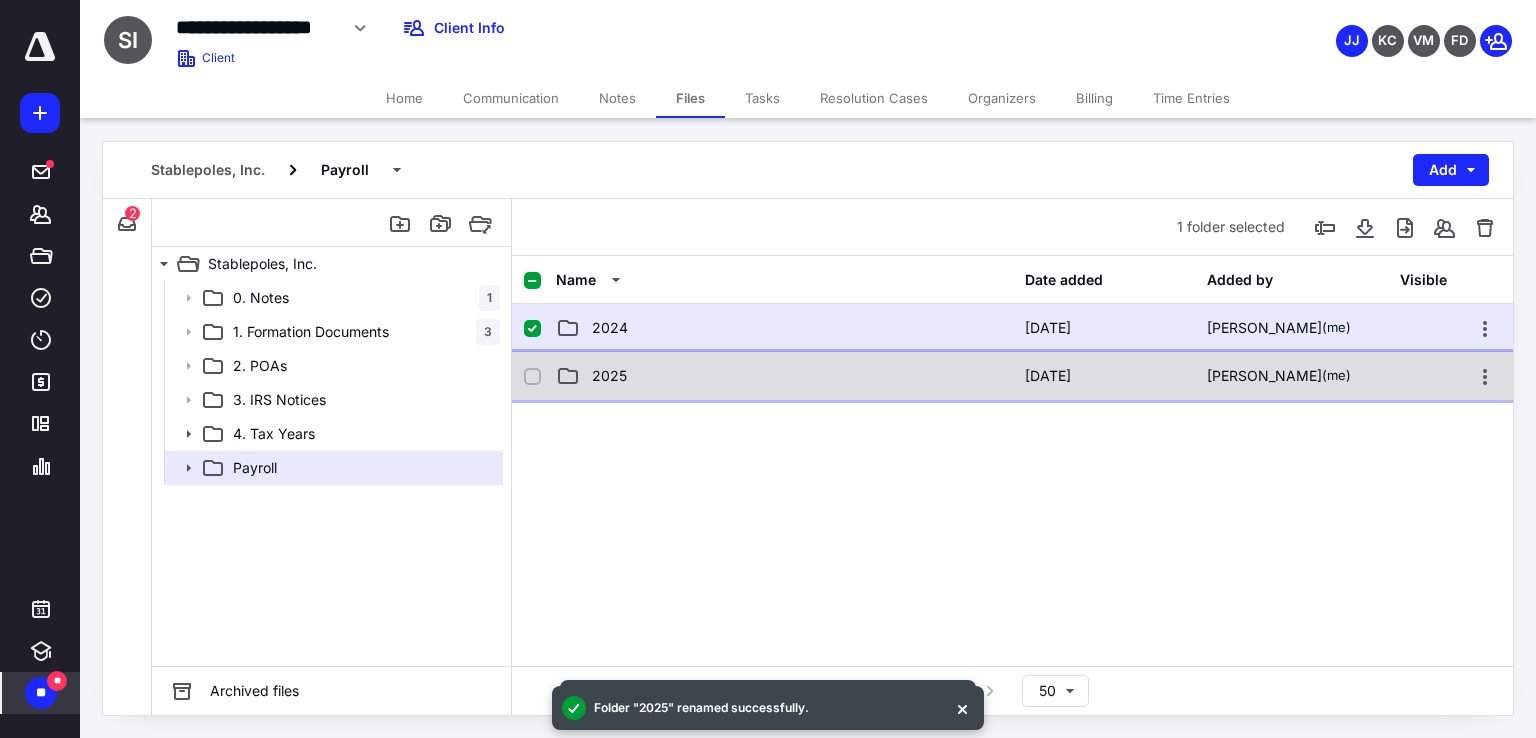 click on "2025" at bounding box center (609, 376) 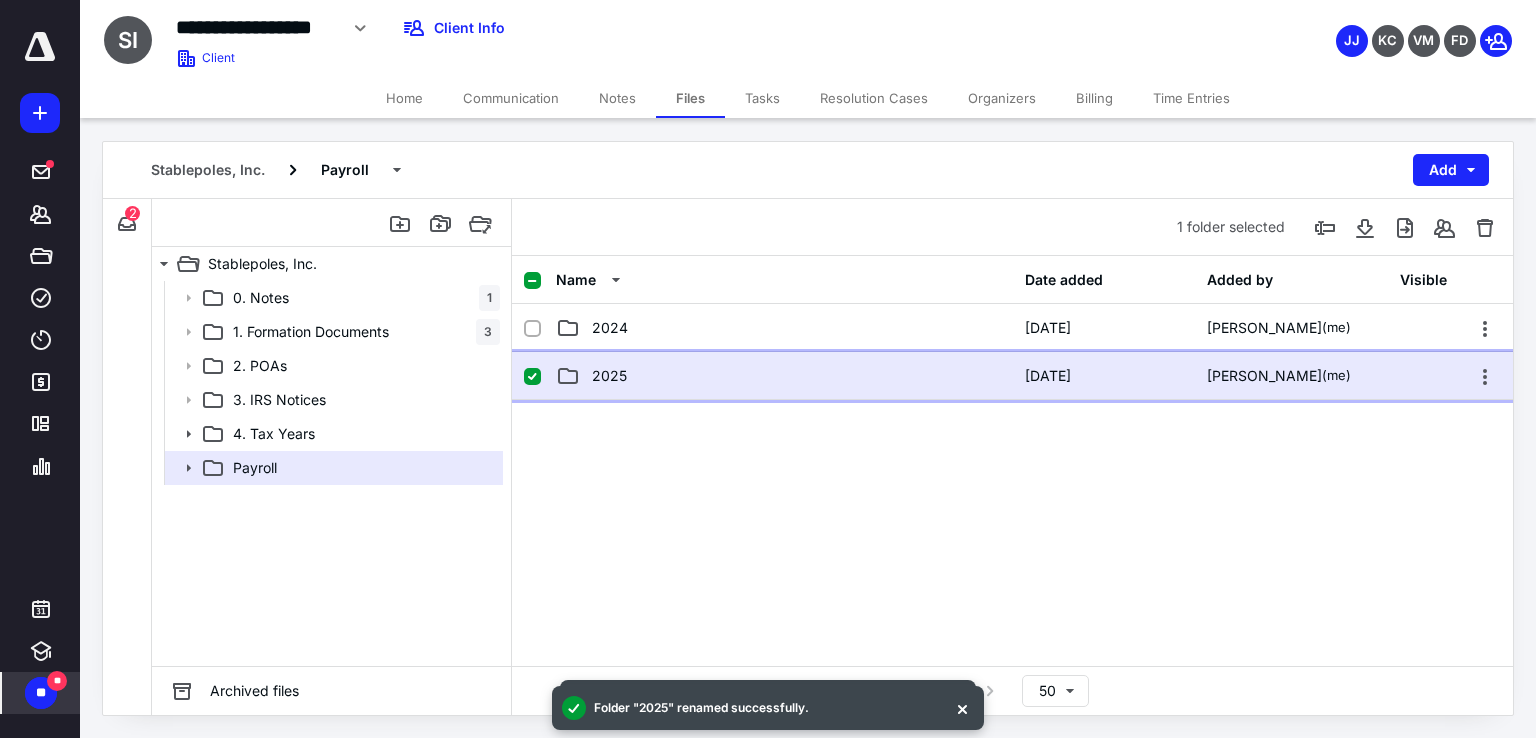 click on "2025" at bounding box center (609, 376) 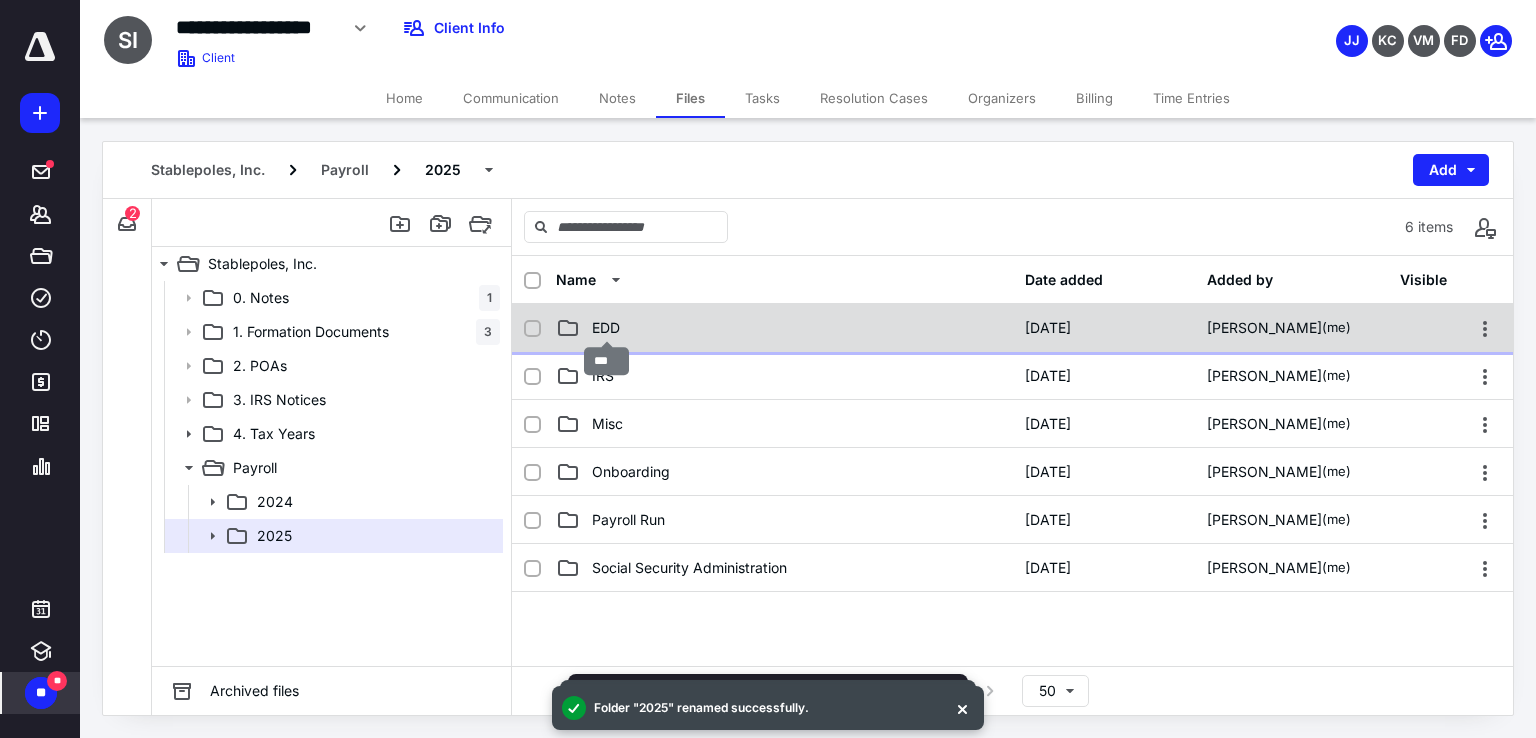 click on "EDD" at bounding box center [606, 328] 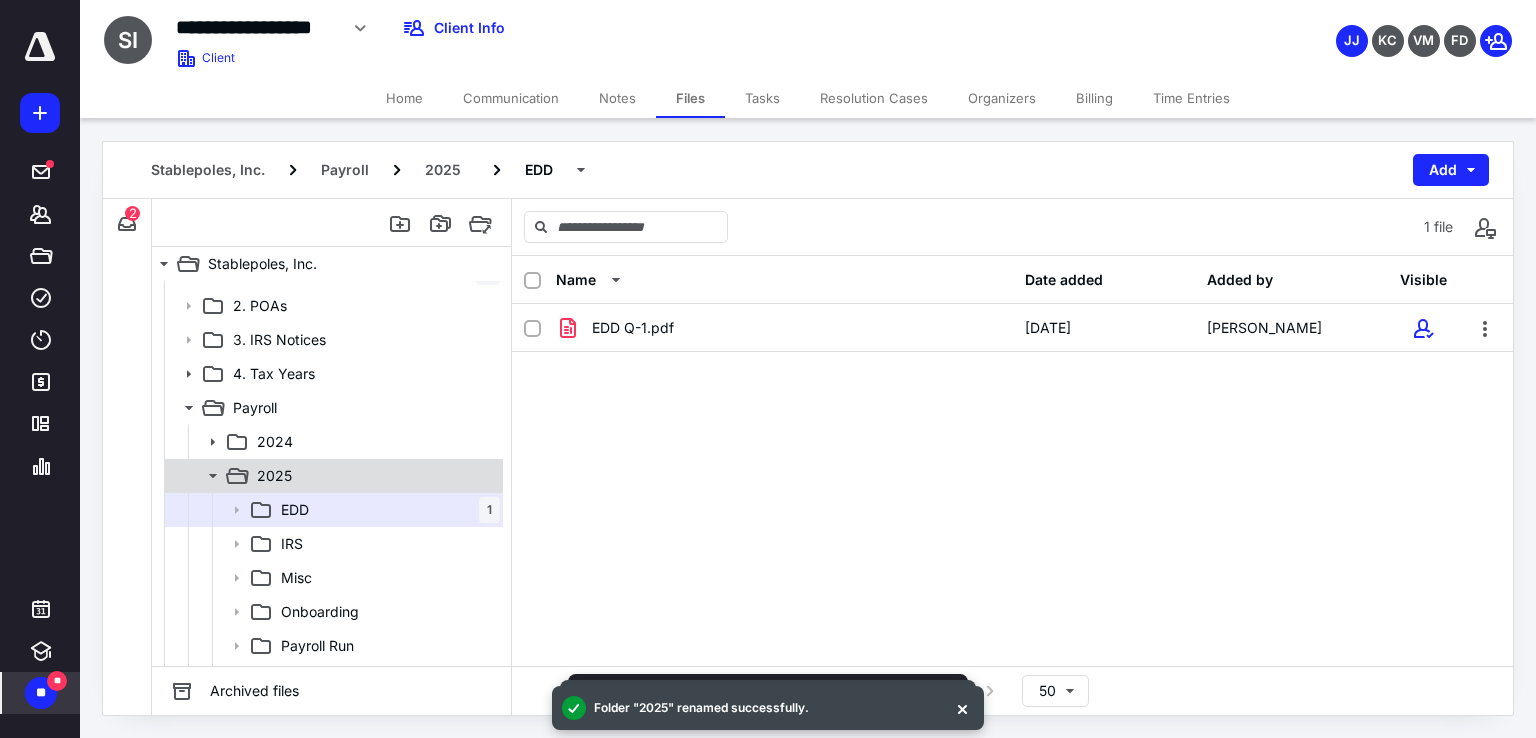 scroll, scrollTop: 90, scrollLeft: 0, axis: vertical 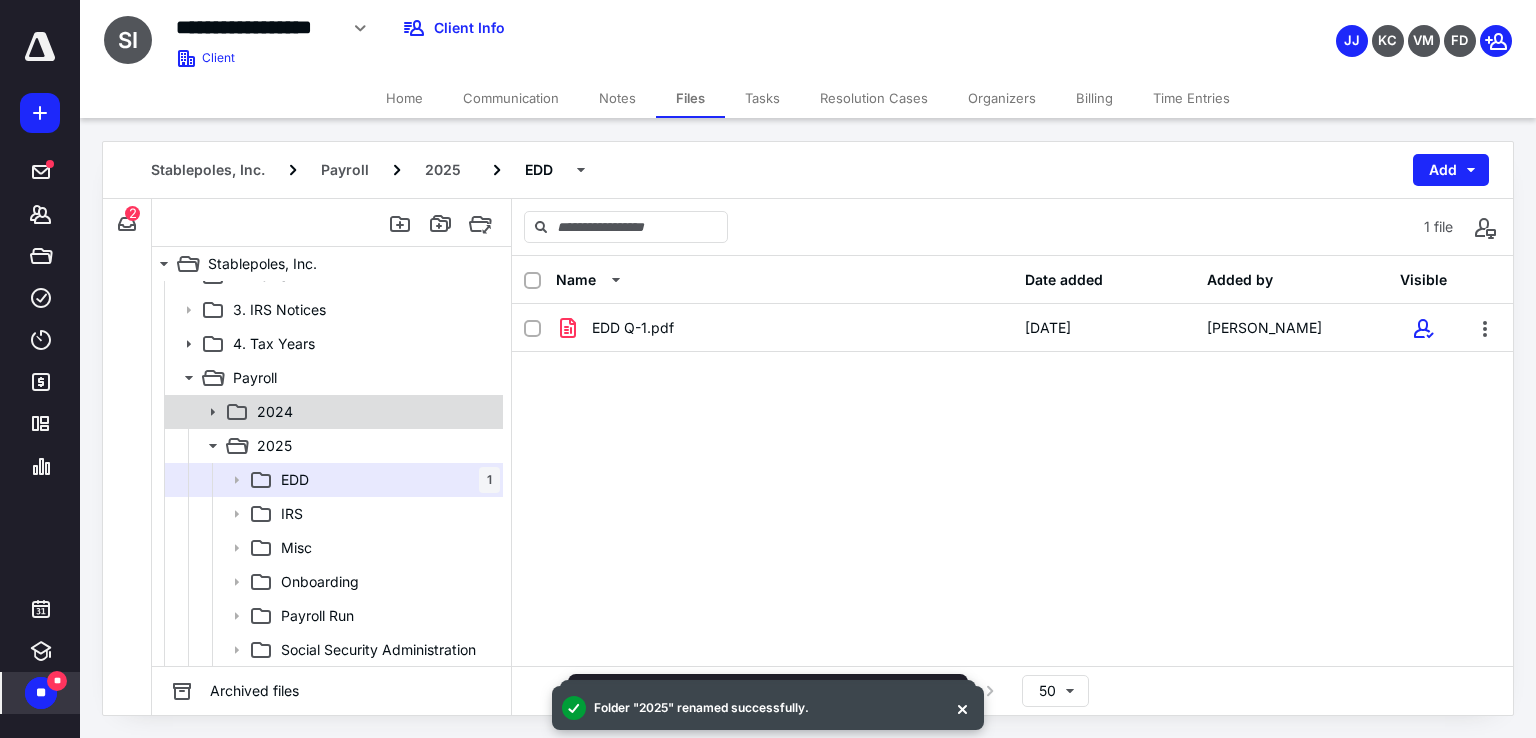 click on "2024" at bounding box center (275, 412) 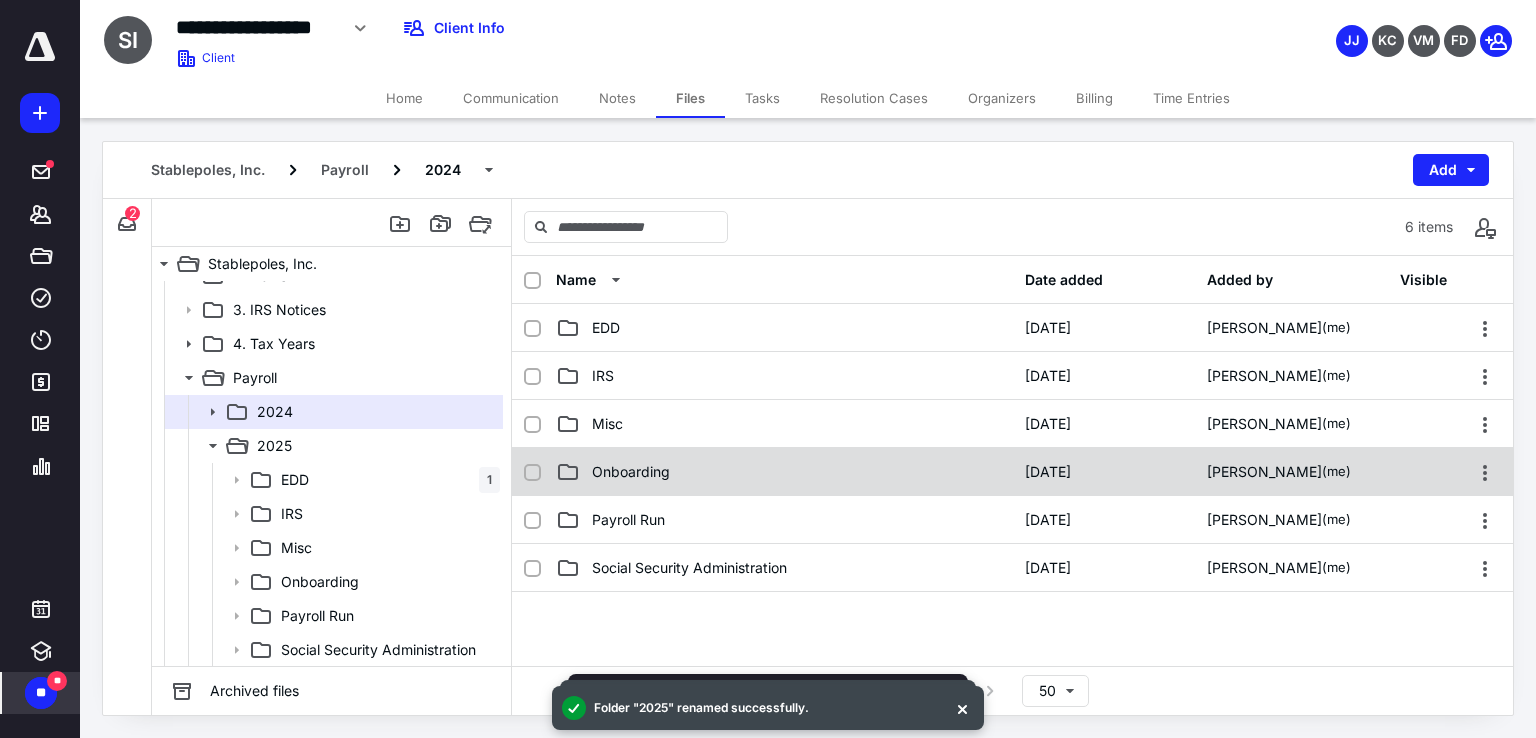 click on "Onboarding" at bounding box center (631, 472) 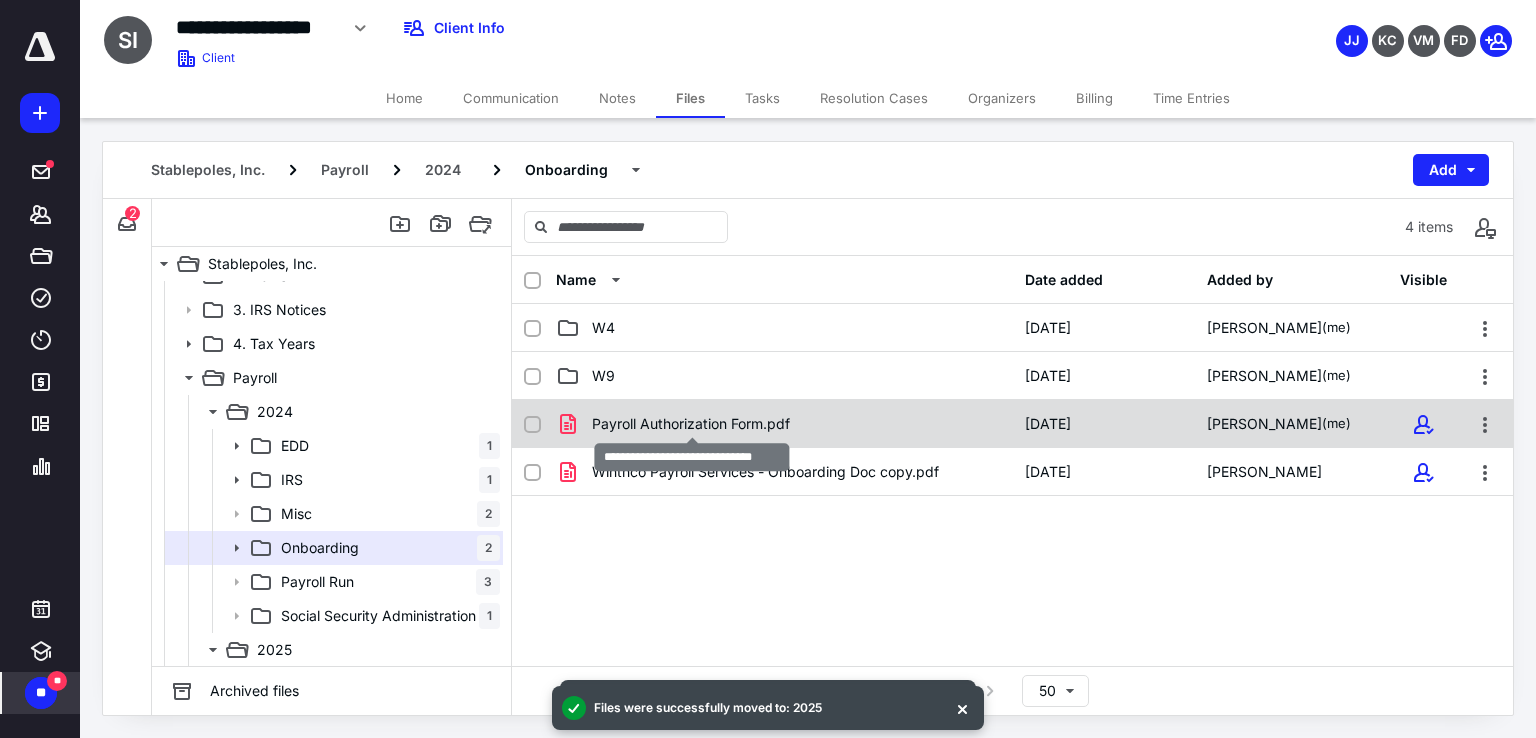 click on "Payroll Authorization Form.pdf" at bounding box center [691, 424] 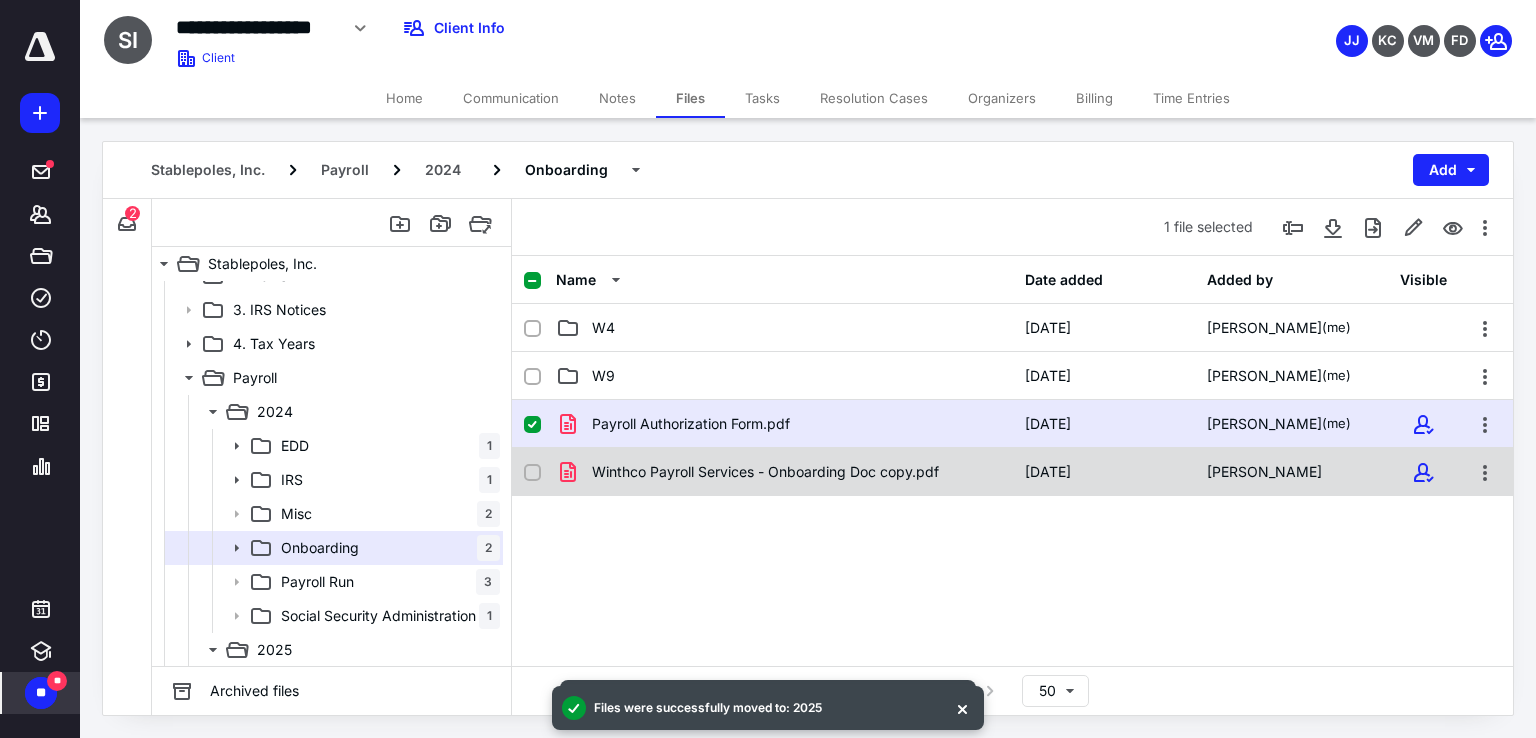 click on "Winthco Payroll Services - Onboarding Doc copy.pdf" at bounding box center (765, 472) 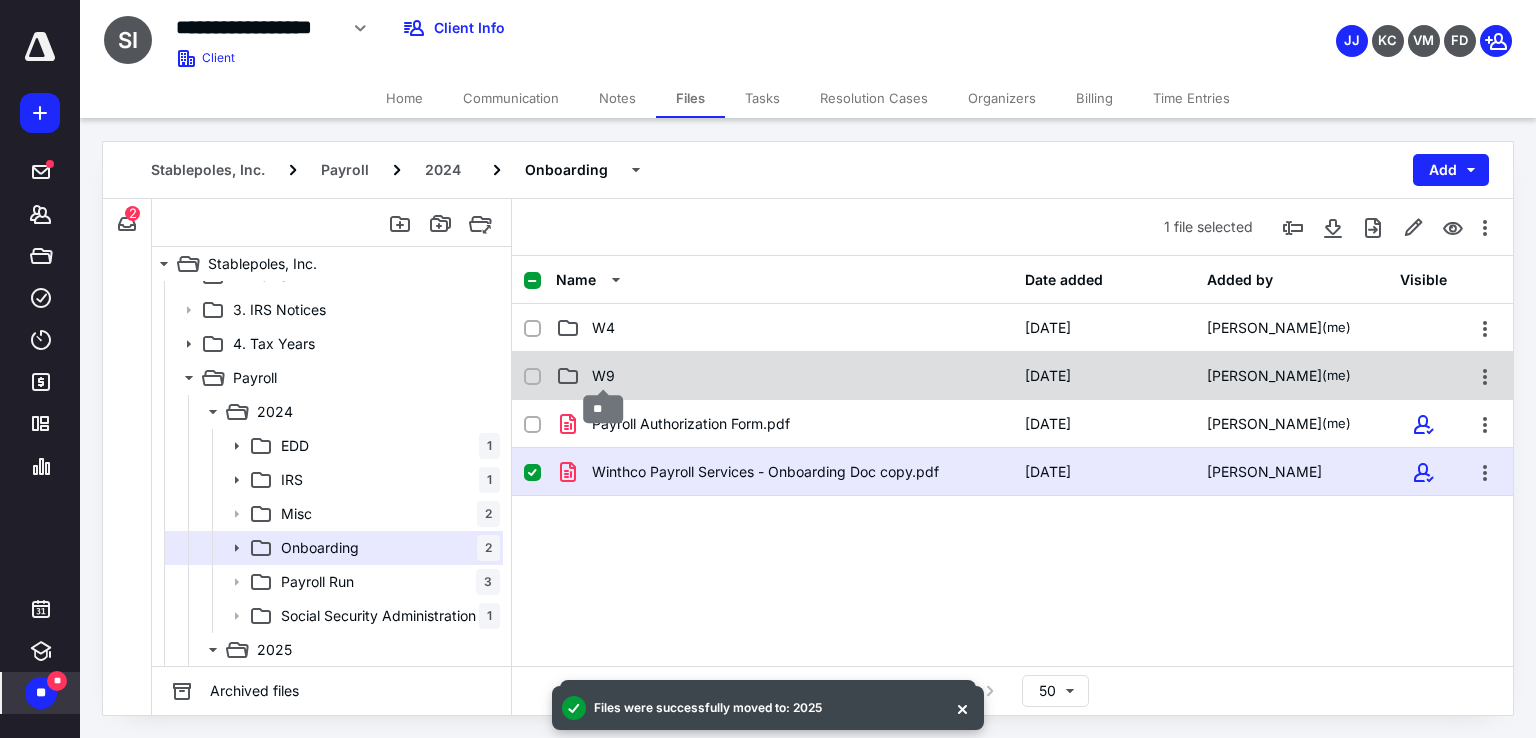 click on "W9" at bounding box center (603, 376) 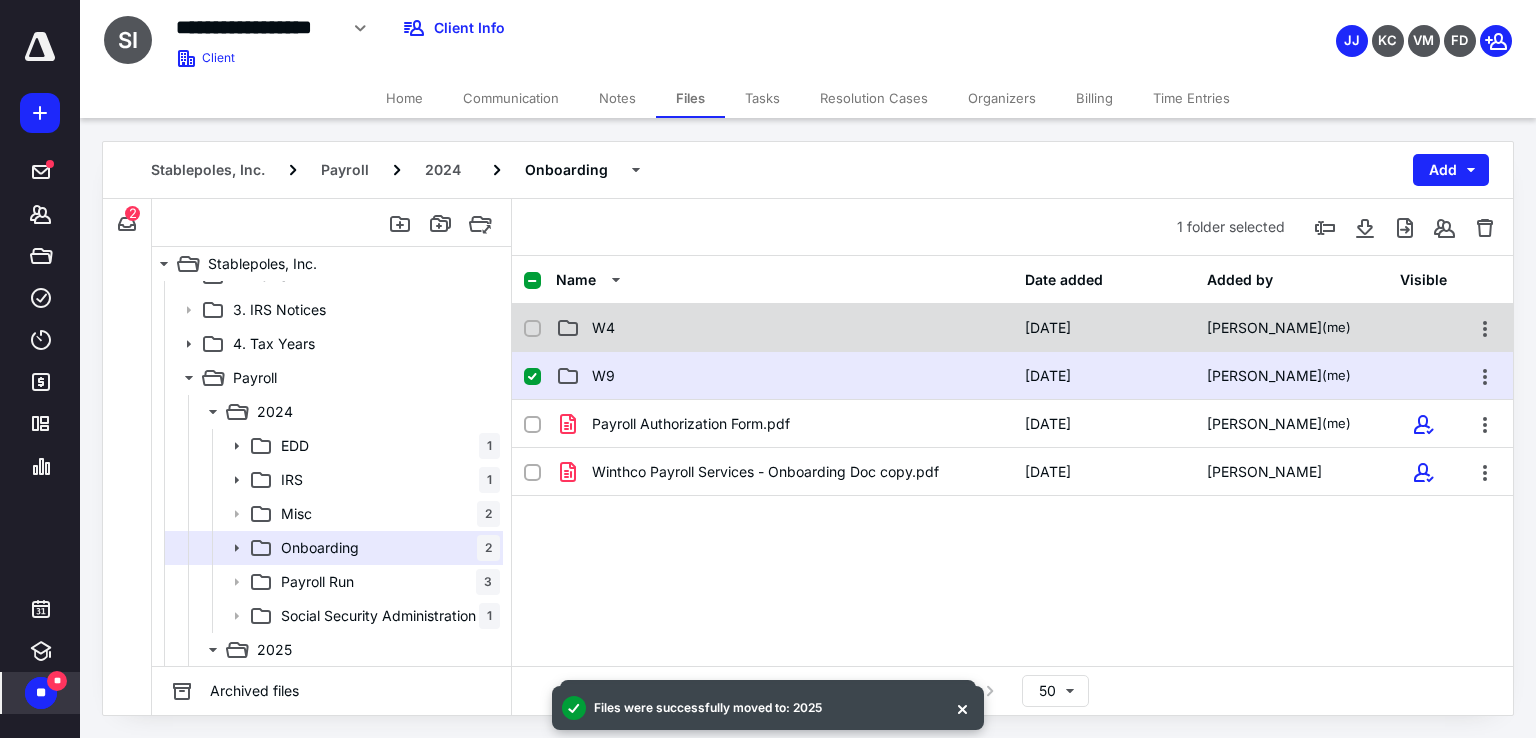 click on "W4" at bounding box center [603, 328] 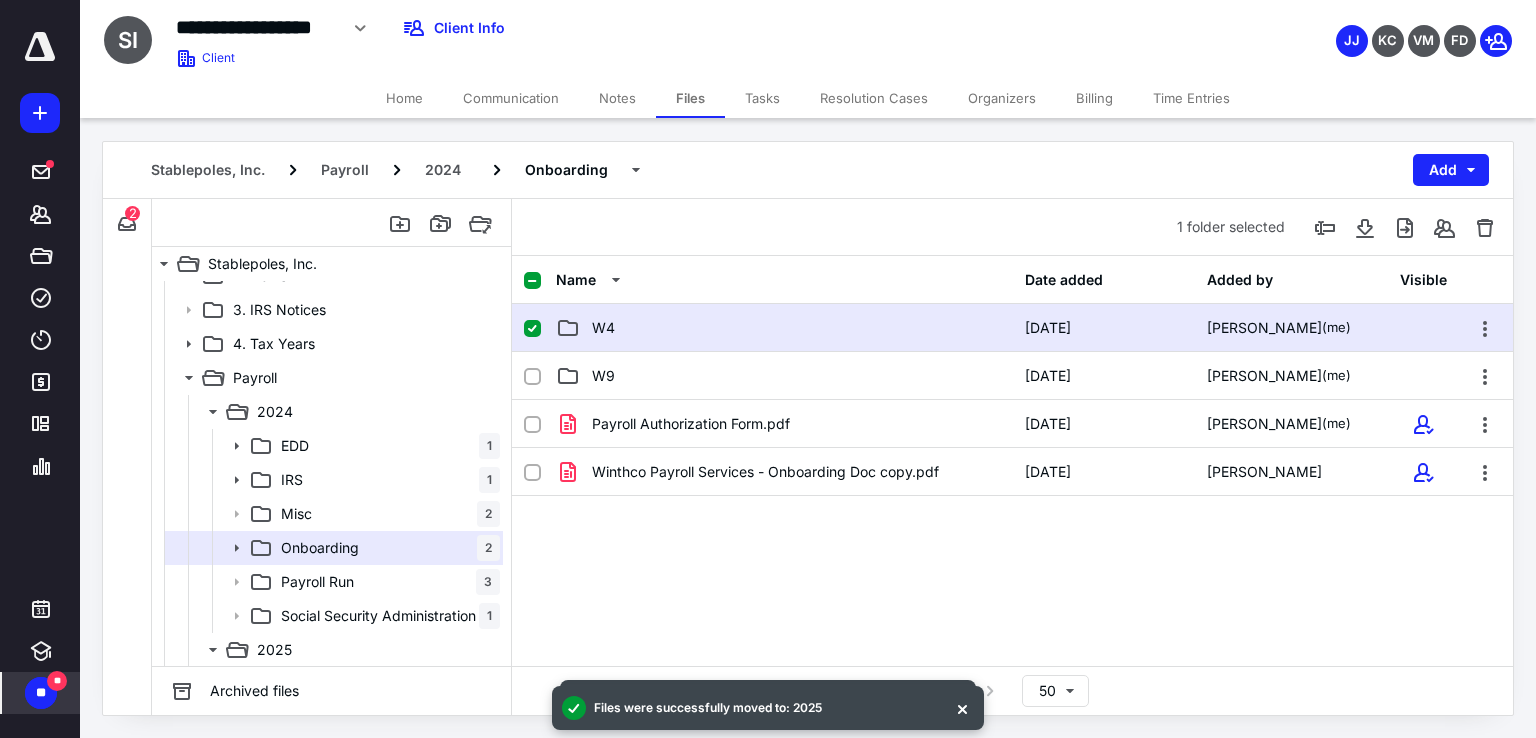 click on "W4" at bounding box center [603, 328] 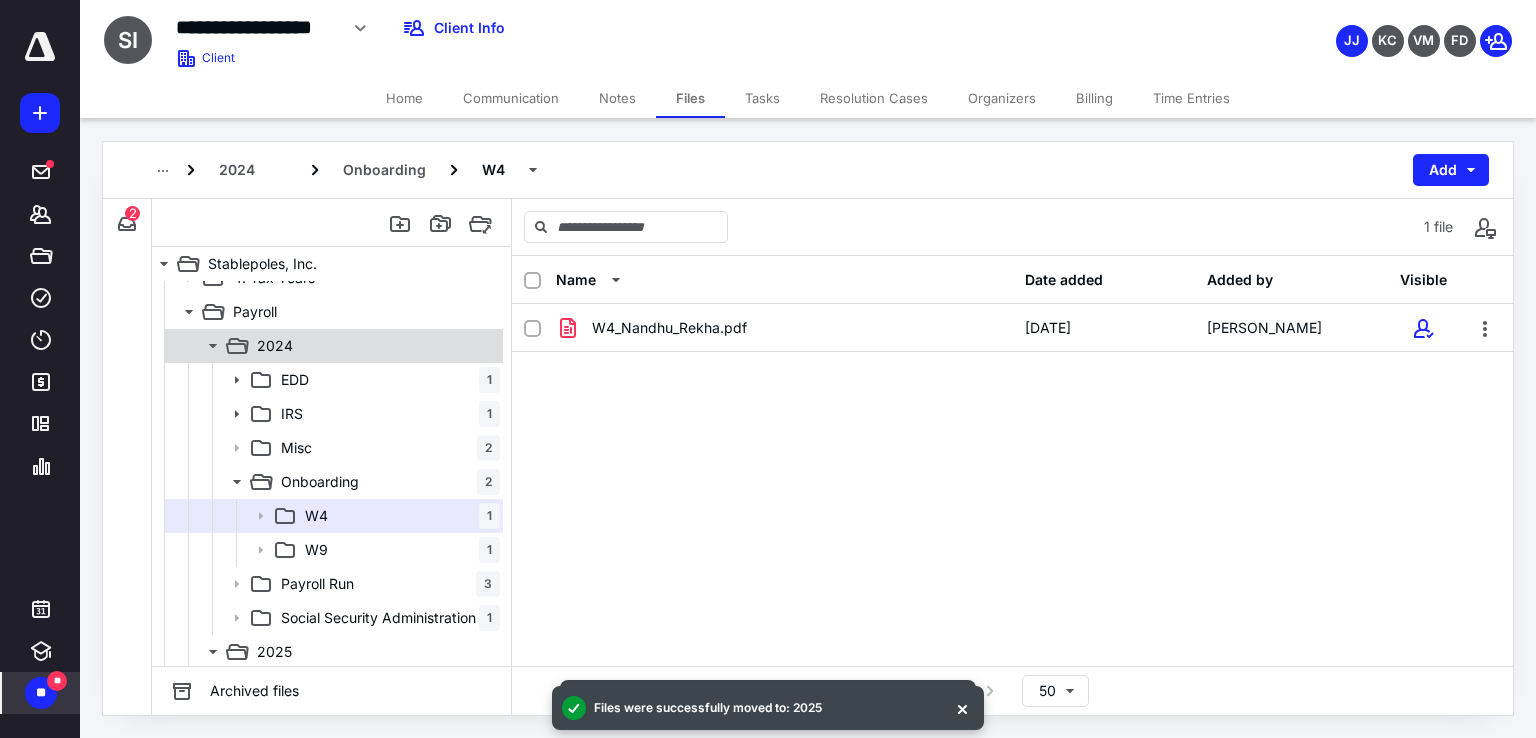 scroll, scrollTop: 190, scrollLeft: 0, axis: vertical 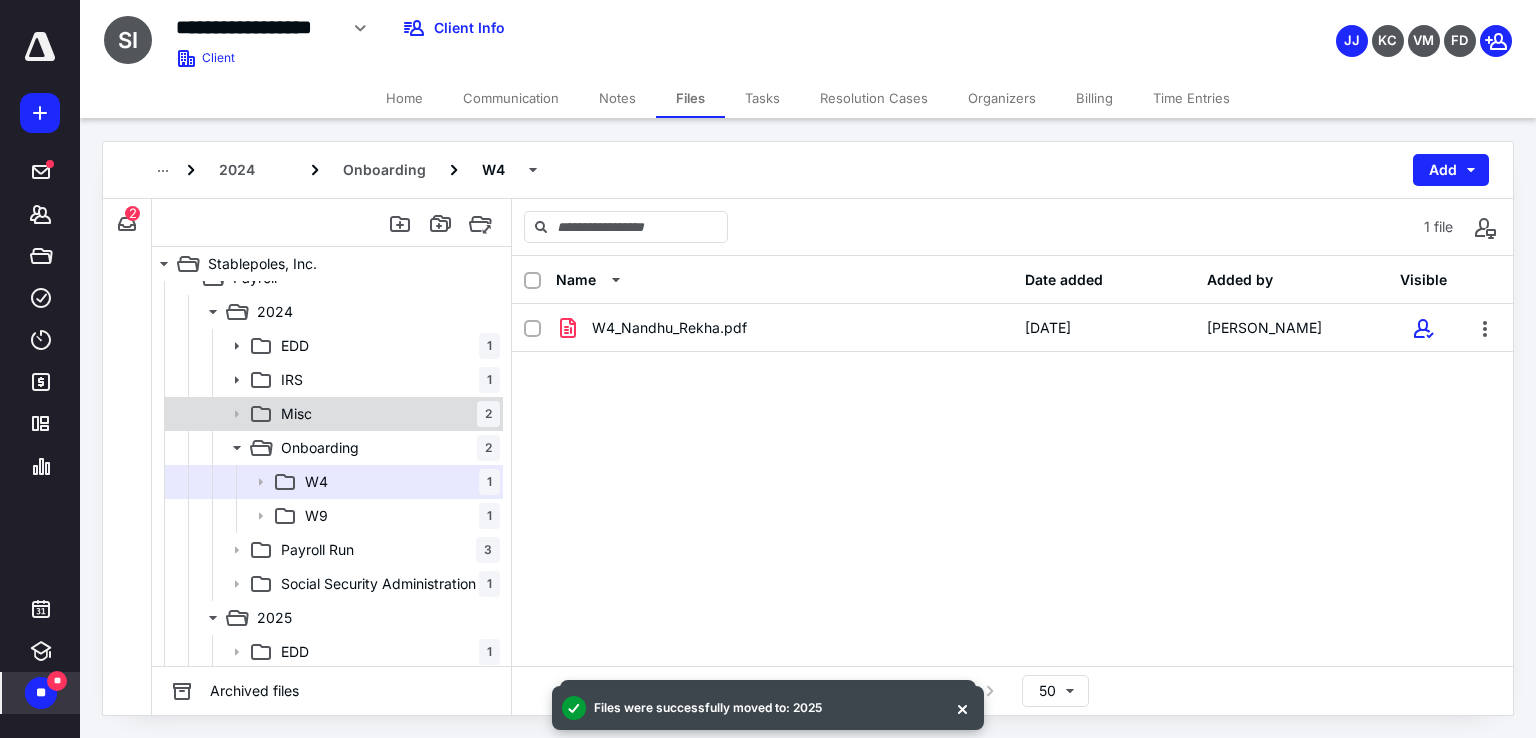 click on "Misc 2" at bounding box center [386, 414] 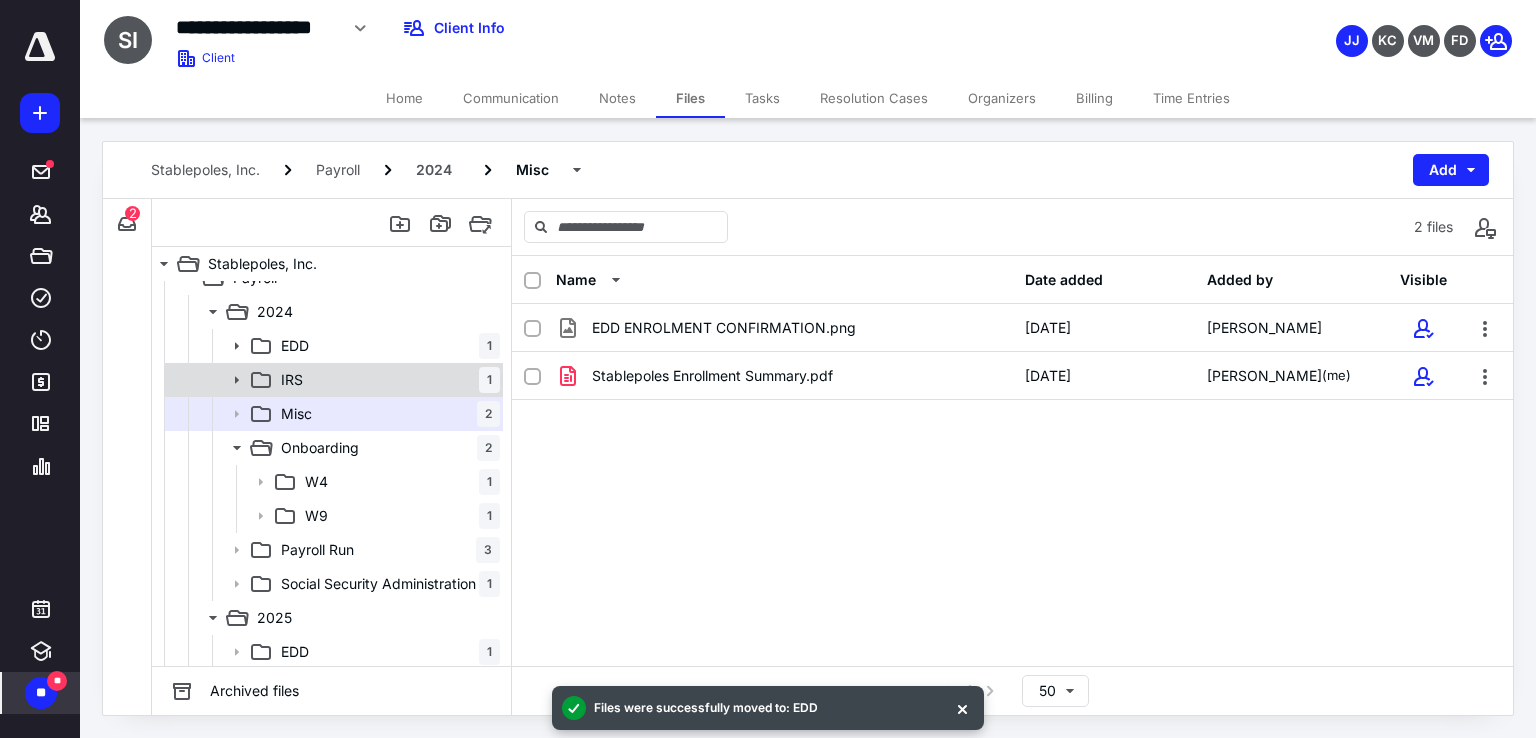 click on "IRS 1" at bounding box center (386, 380) 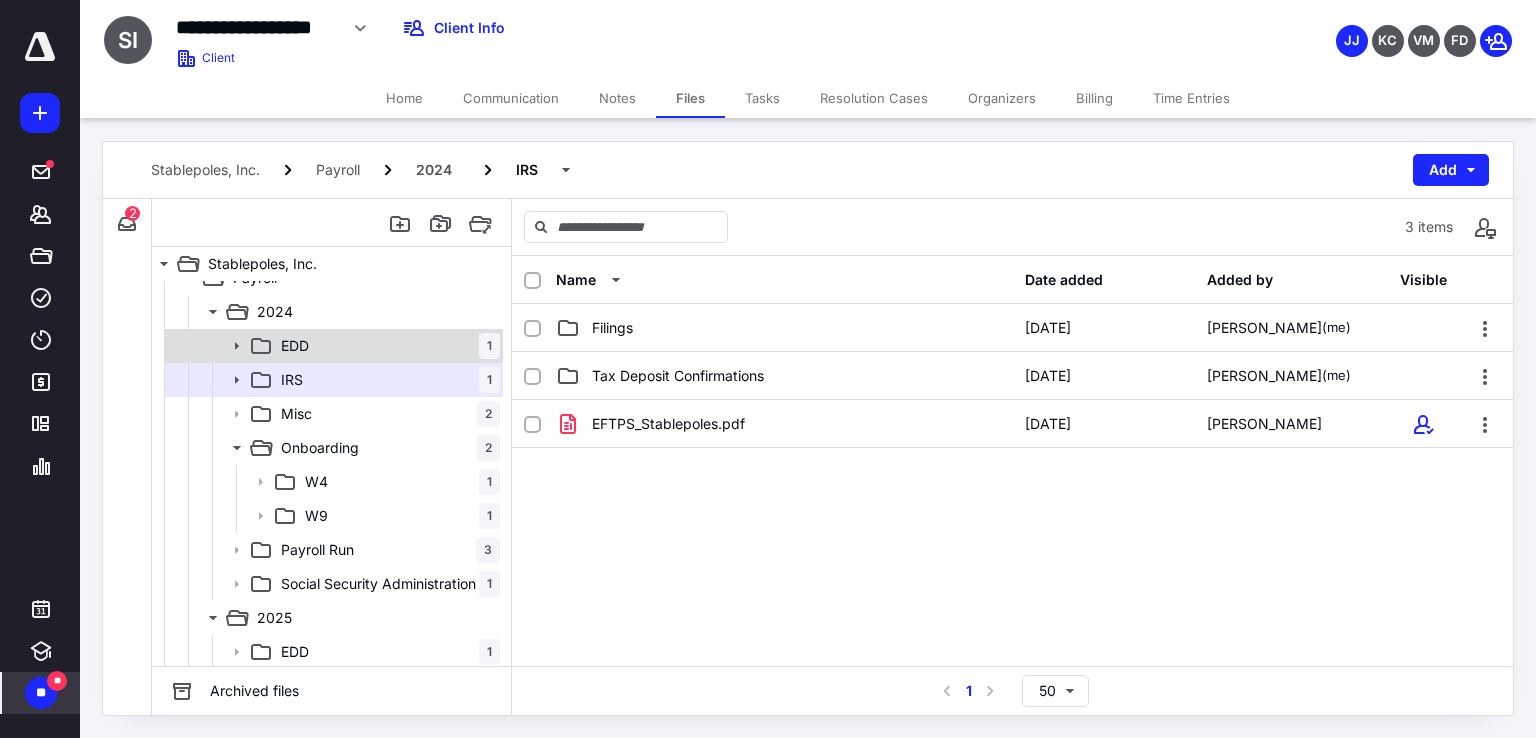 click on "EDD 1" at bounding box center [386, 346] 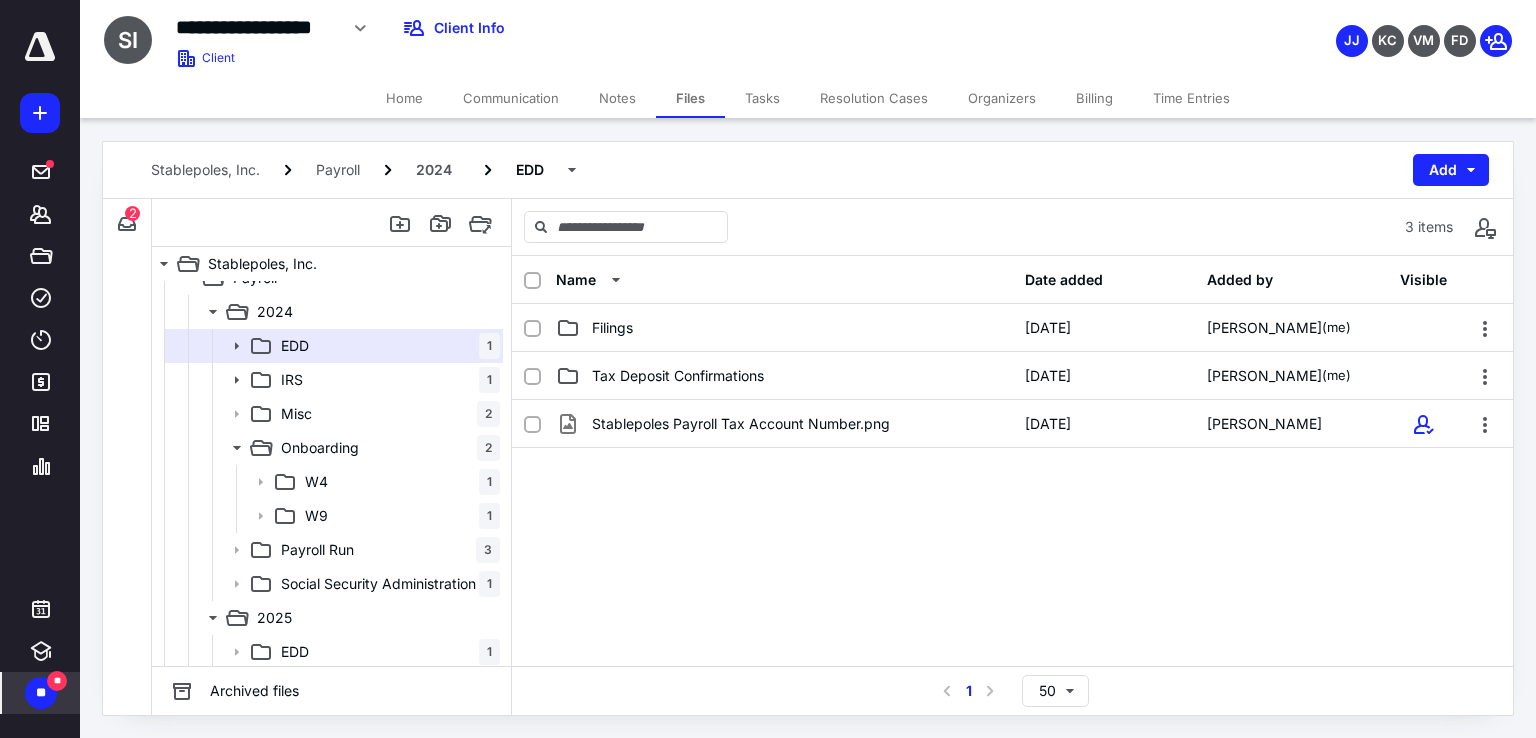 click on "2" at bounding box center [132, 213] 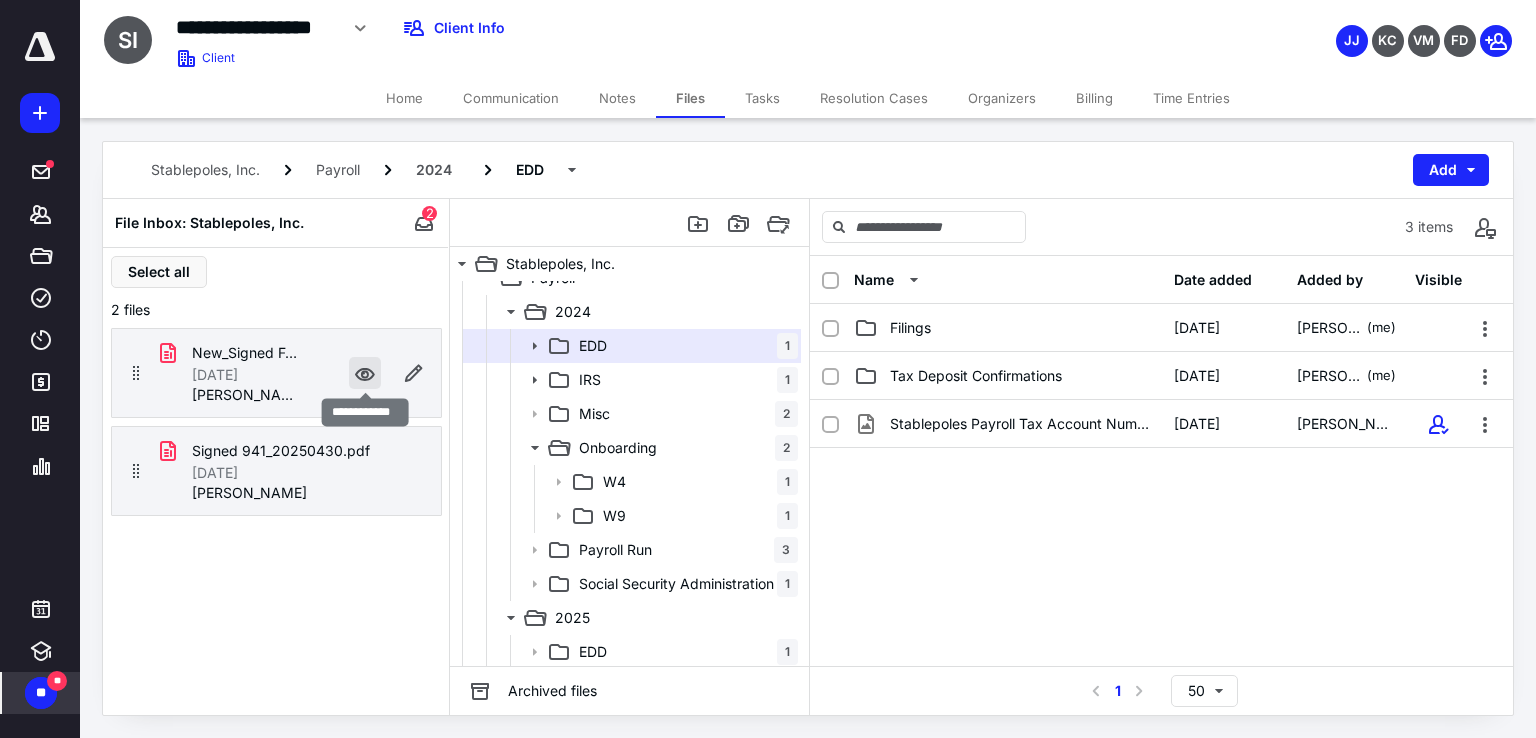 click at bounding box center [365, 373] 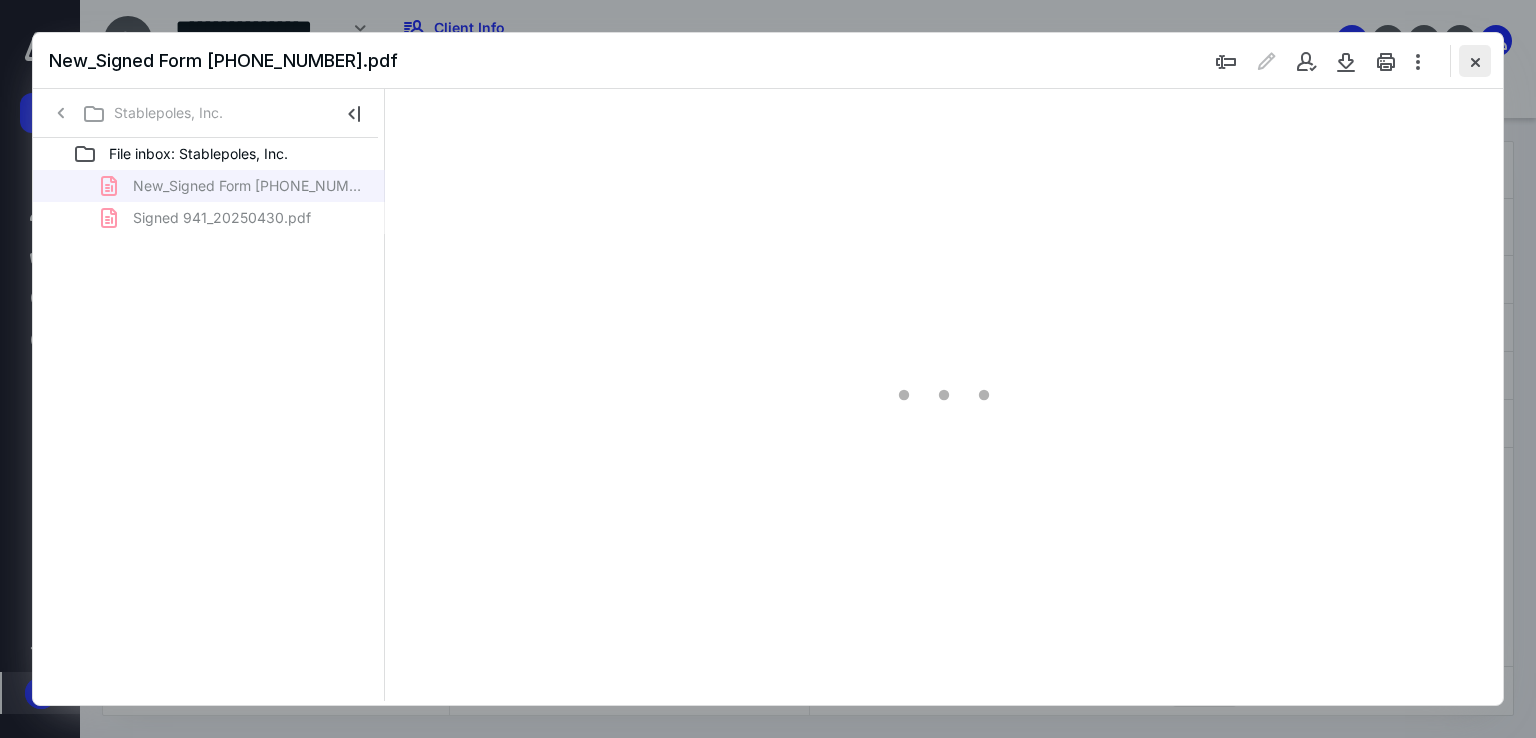 scroll, scrollTop: 0, scrollLeft: 0, axis: both 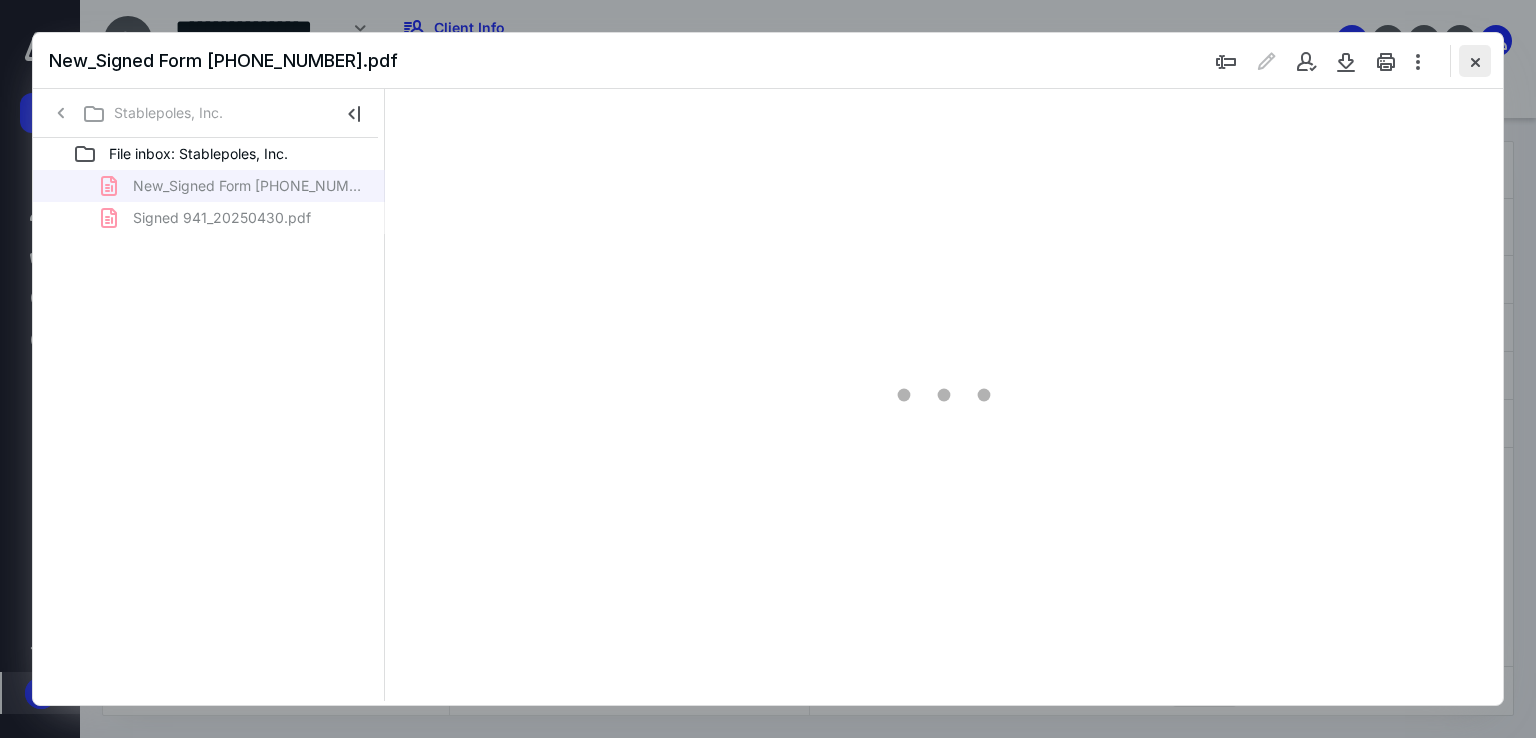 type on "67" 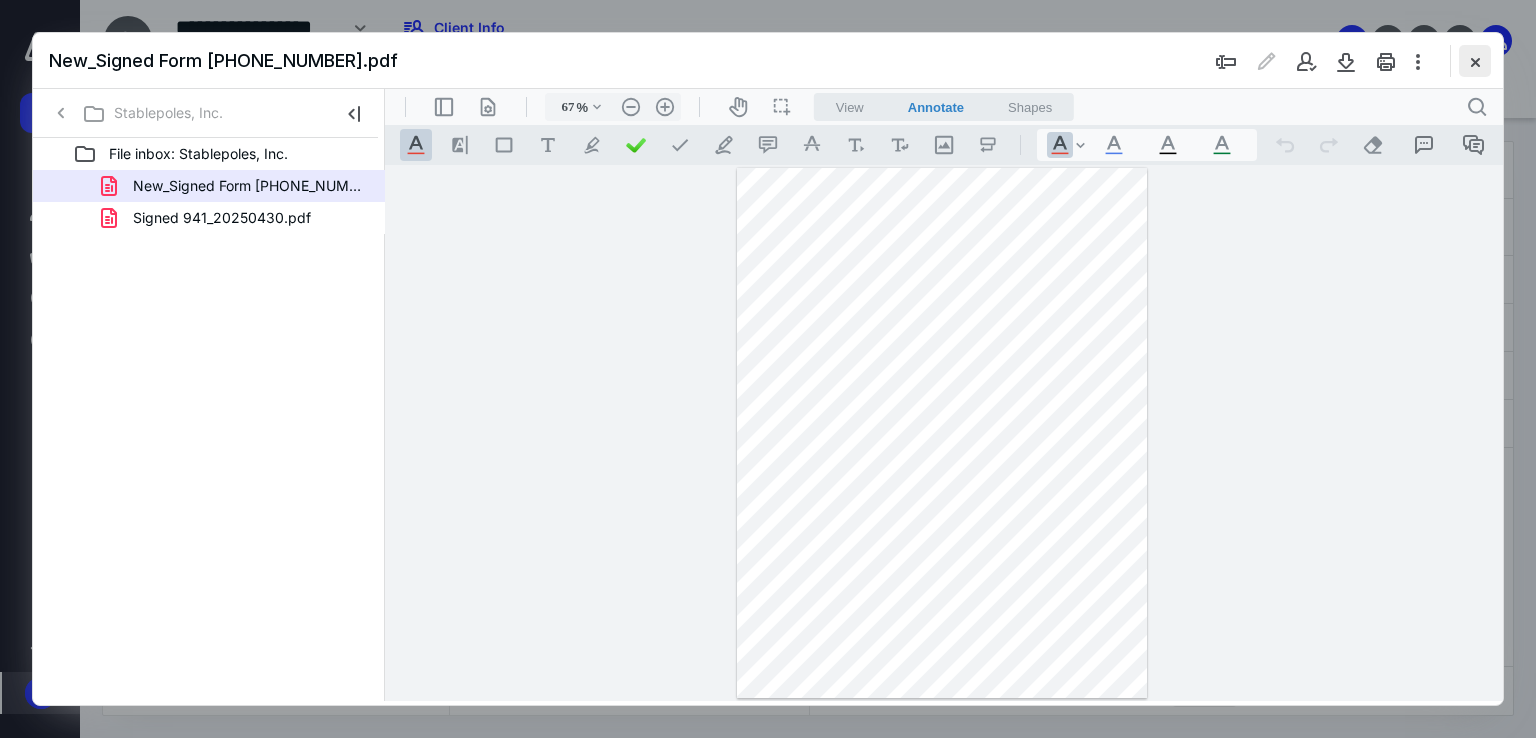 click at bounding box center (1475, 61) 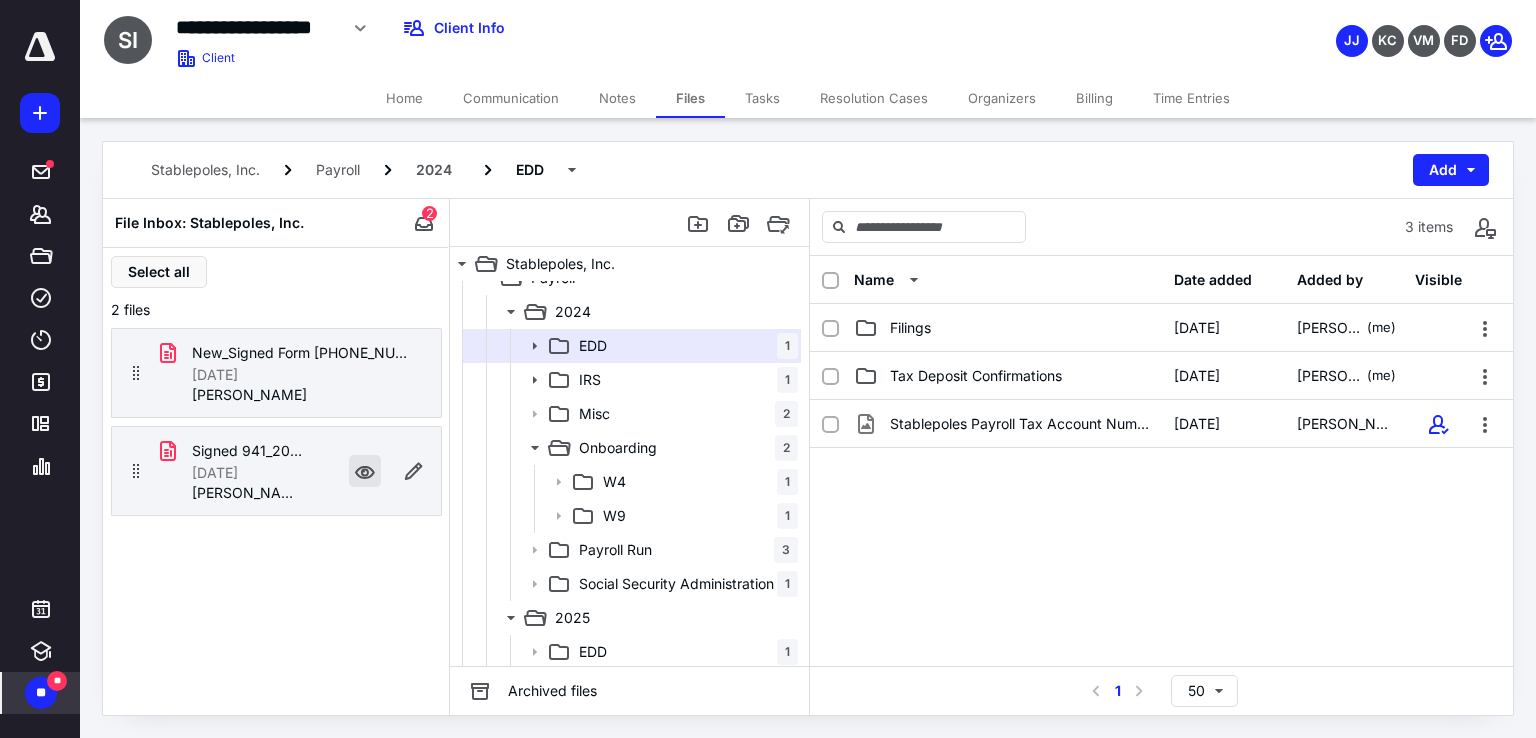 click at bounding box center (365, 471) 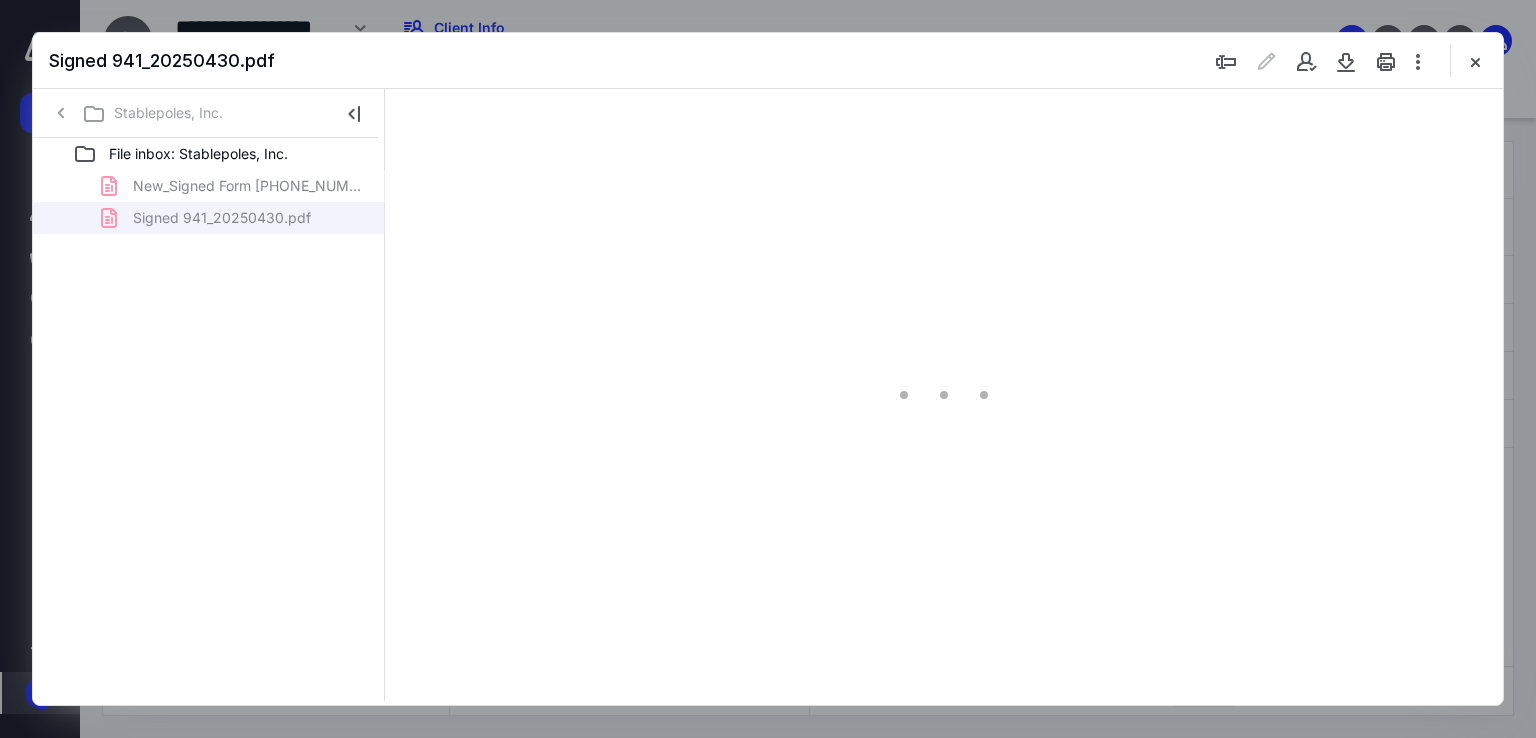 scroll, scrollTop: 0, scrollLeft: 0, axis: both 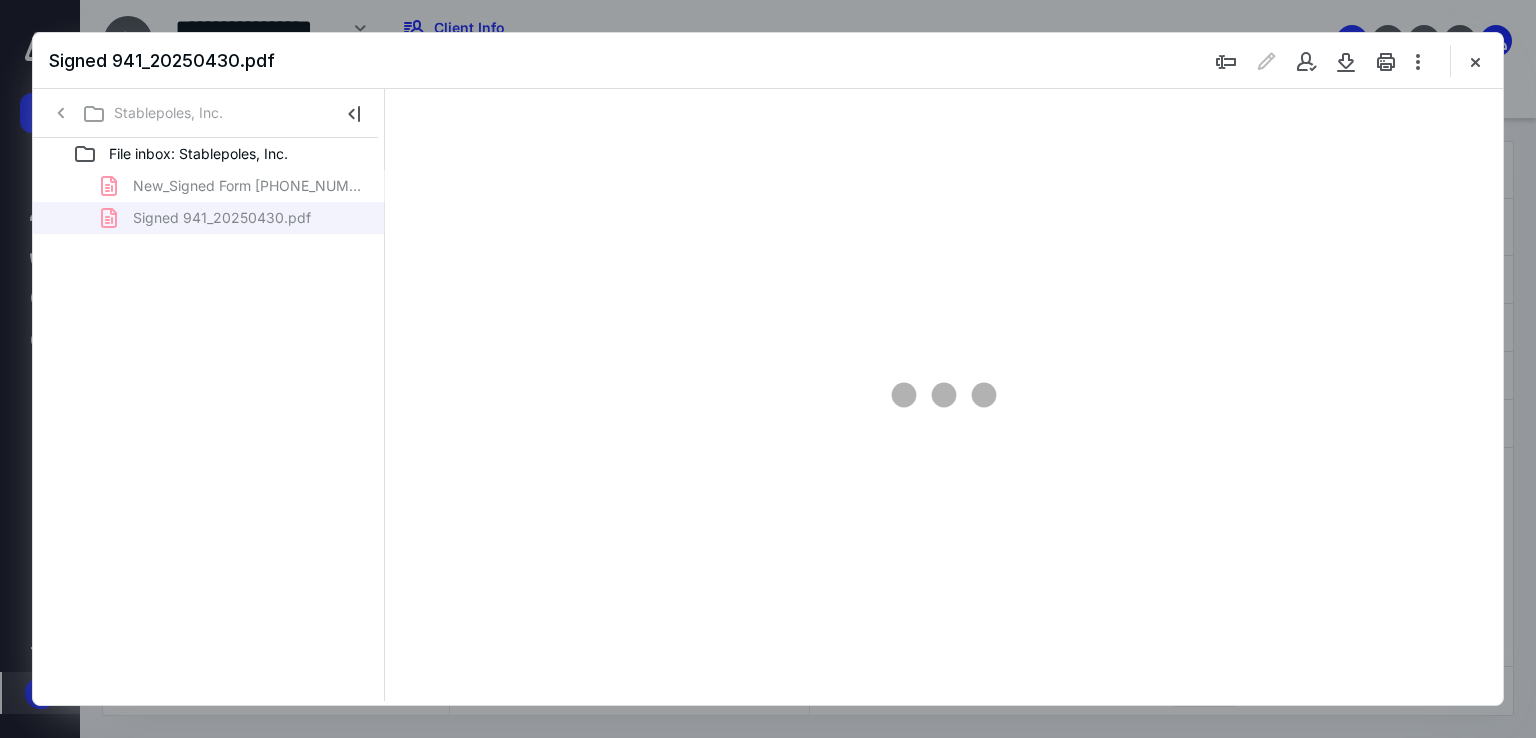 type on "69" 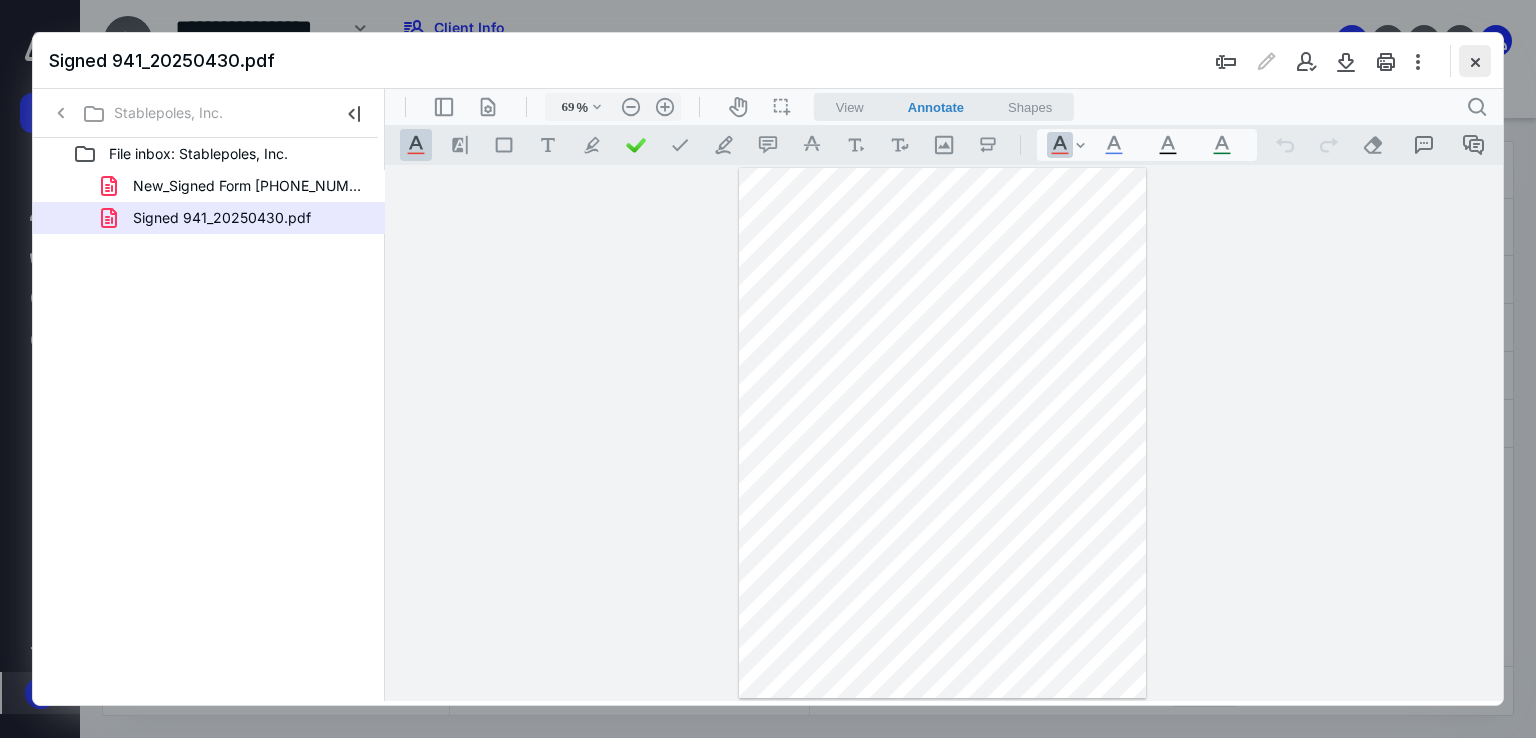 click at bounding box center (1475, 61) 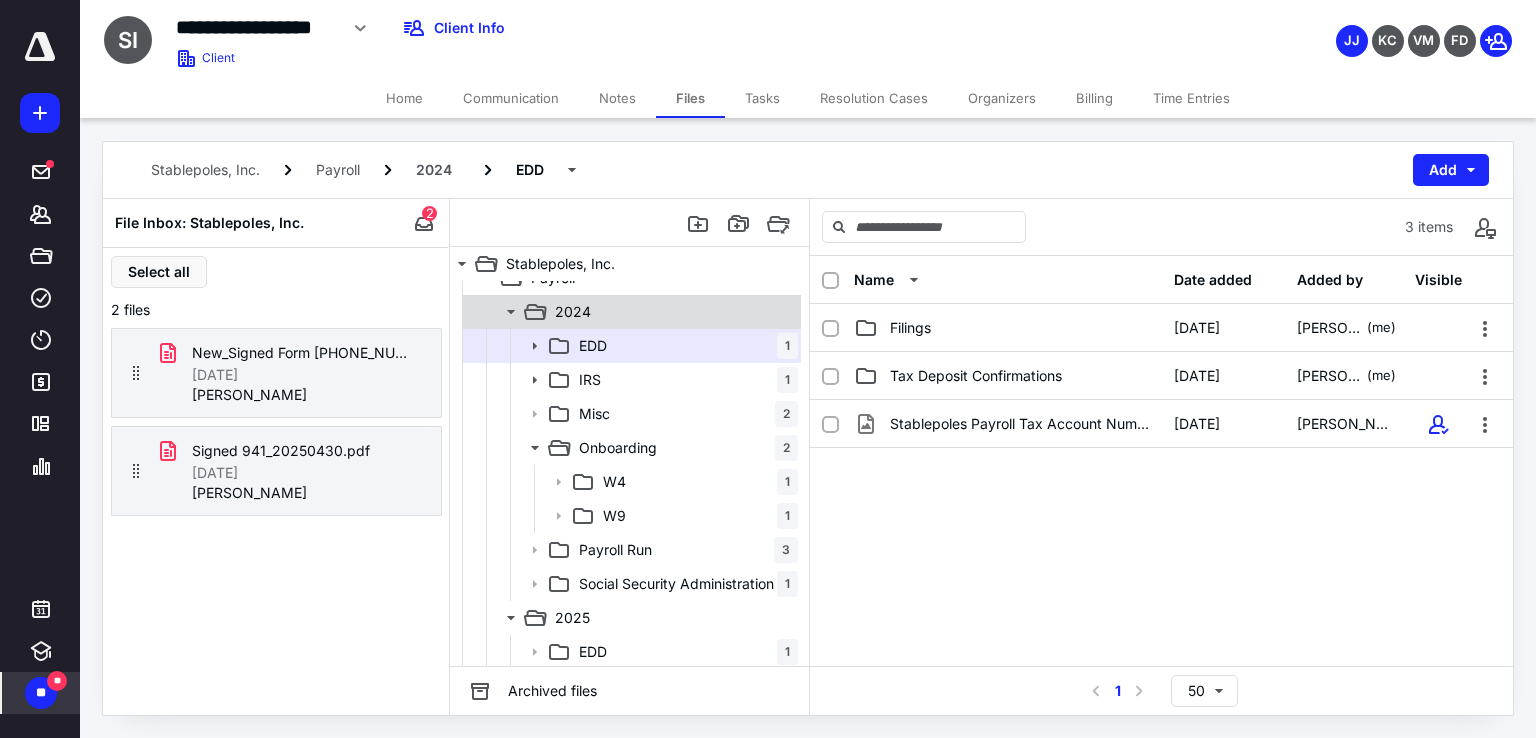 click 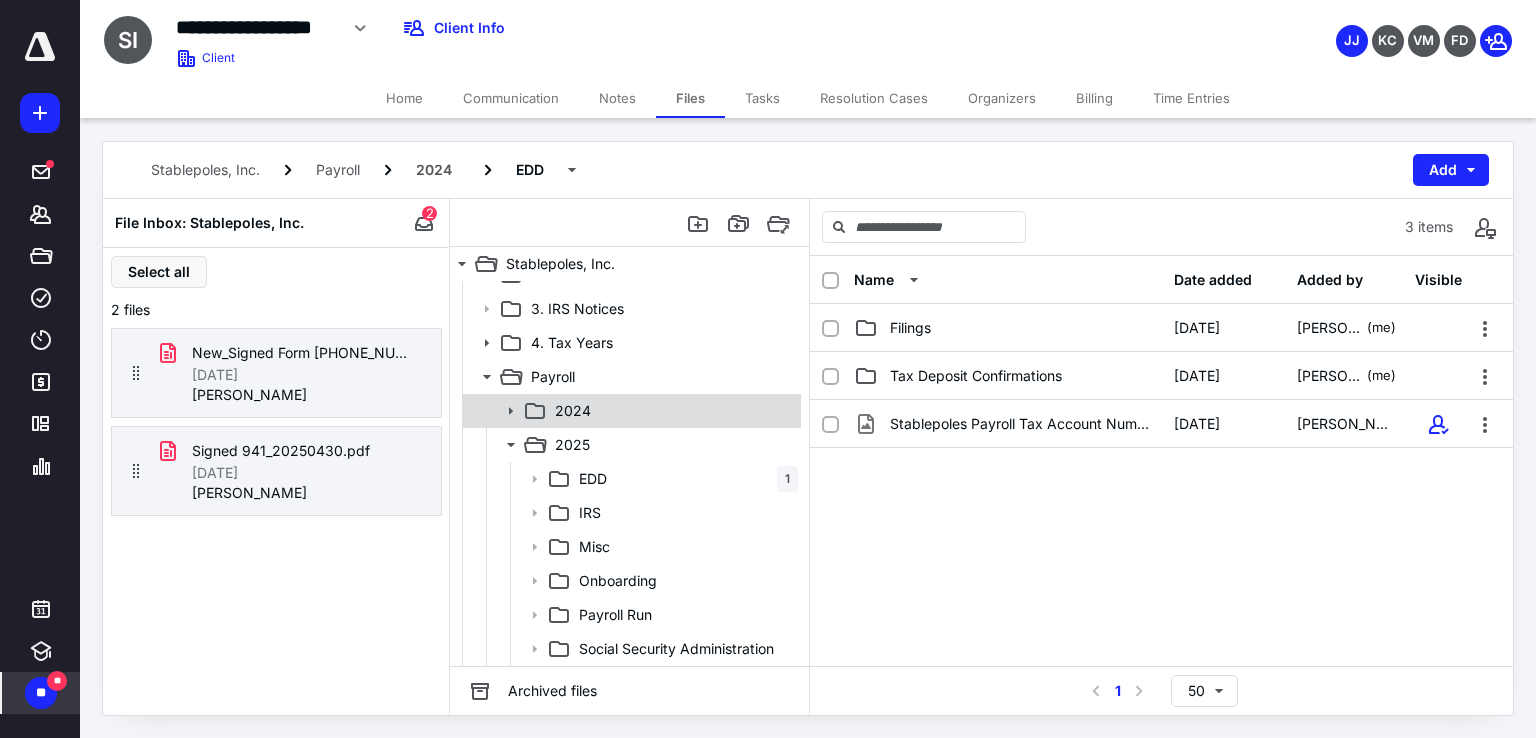 scroll, scrollTop: 90, scrollLeft: 0, axis: vertical 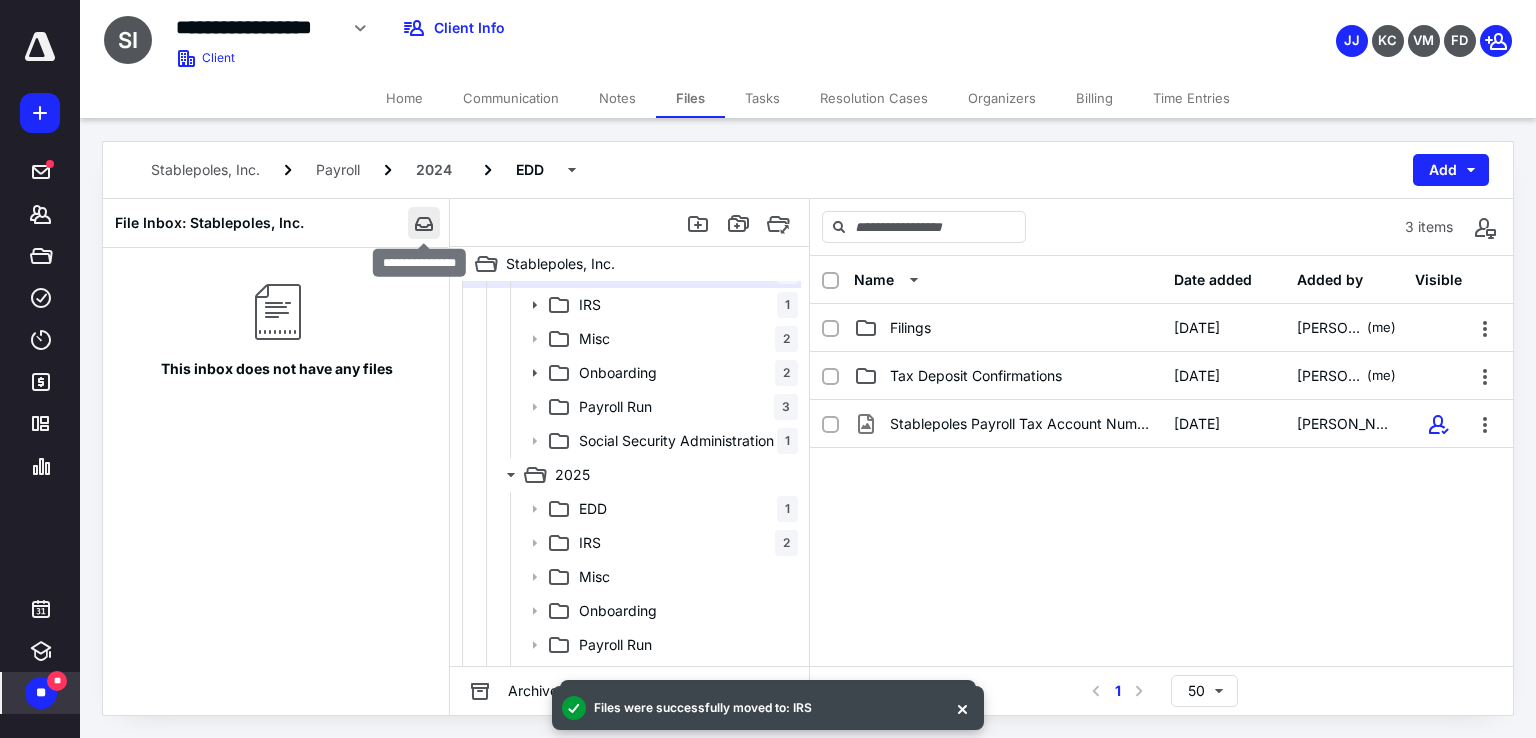 click at bounding box center (424, 223) 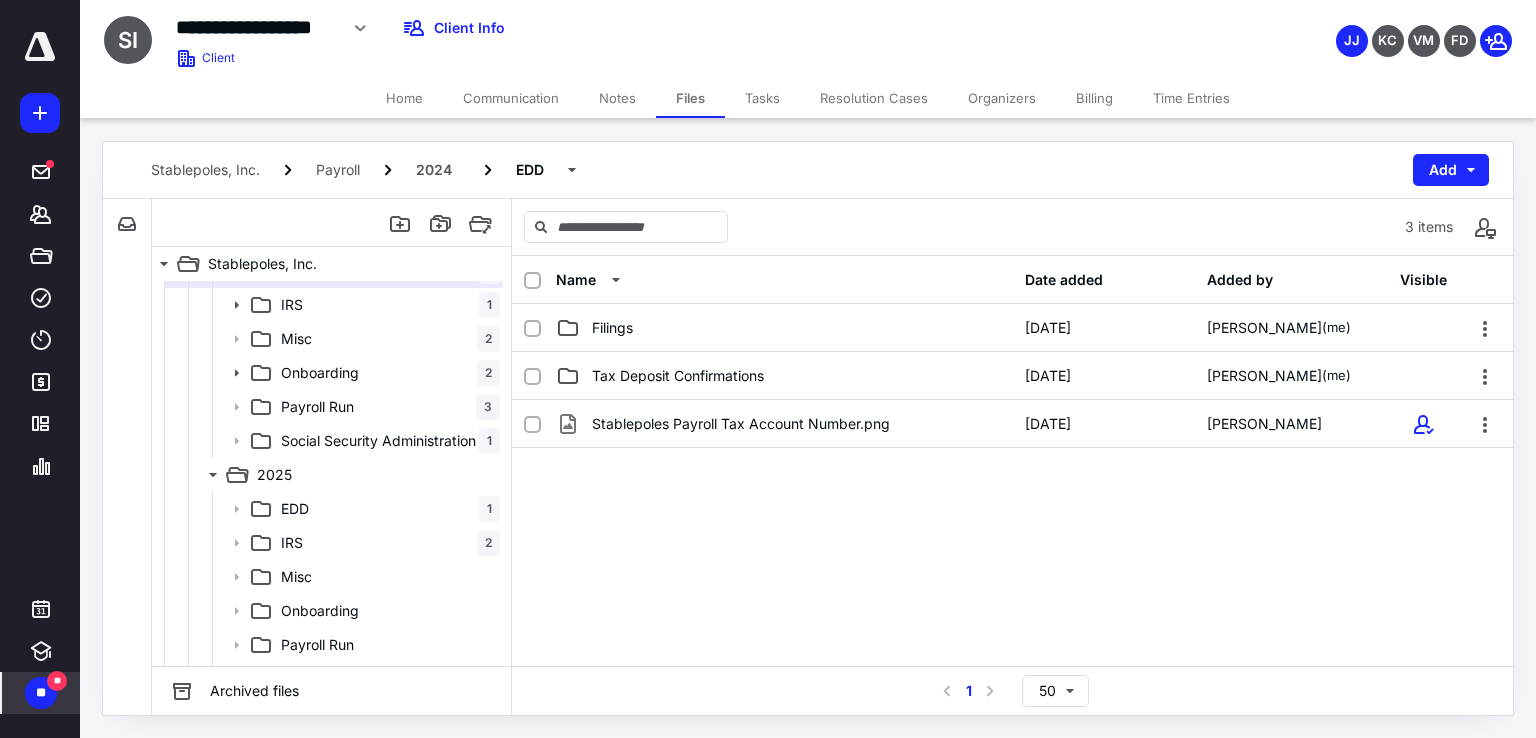 click on "Home" at bounding box center [404, 98] 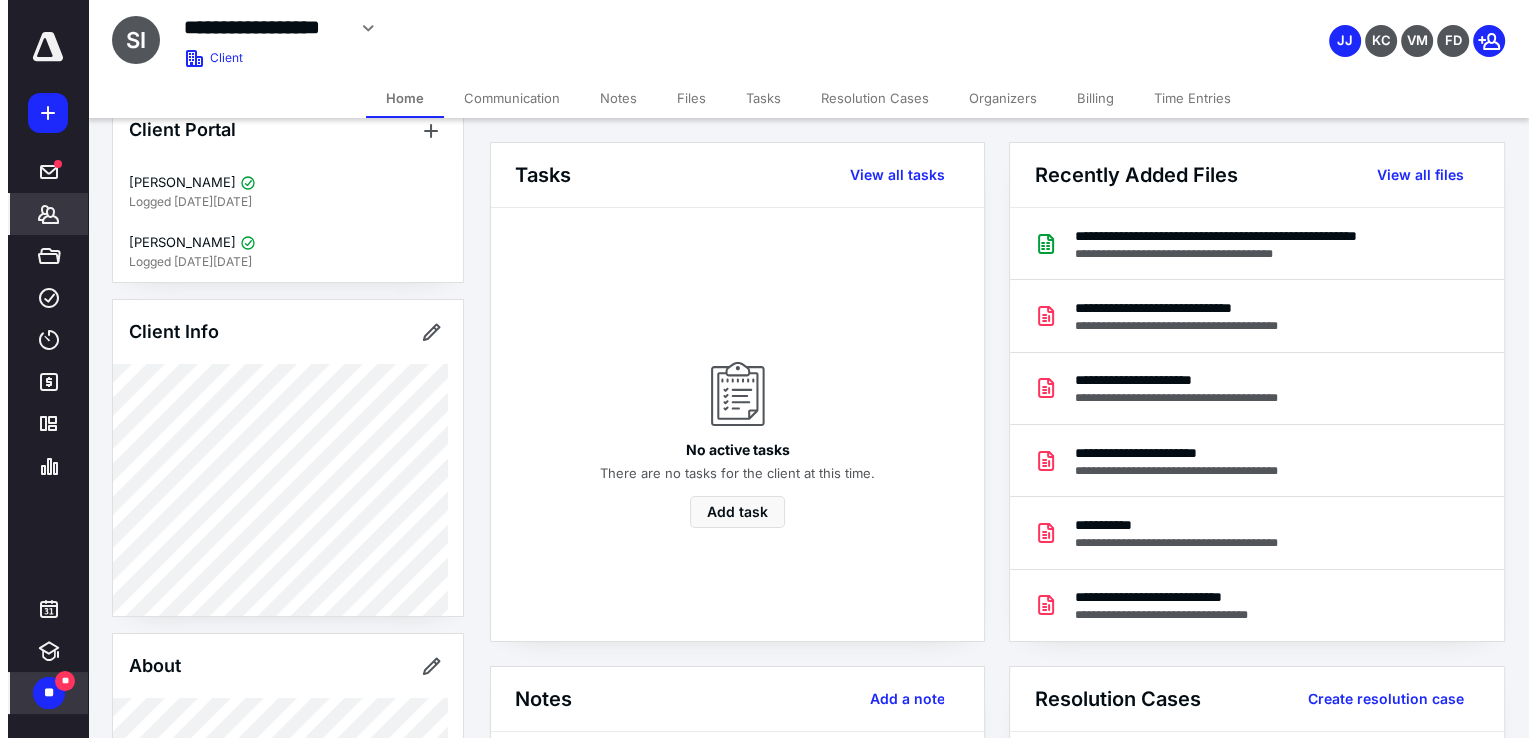 scroll, scrollTop: 0, scrollLeft: 0, axis: both 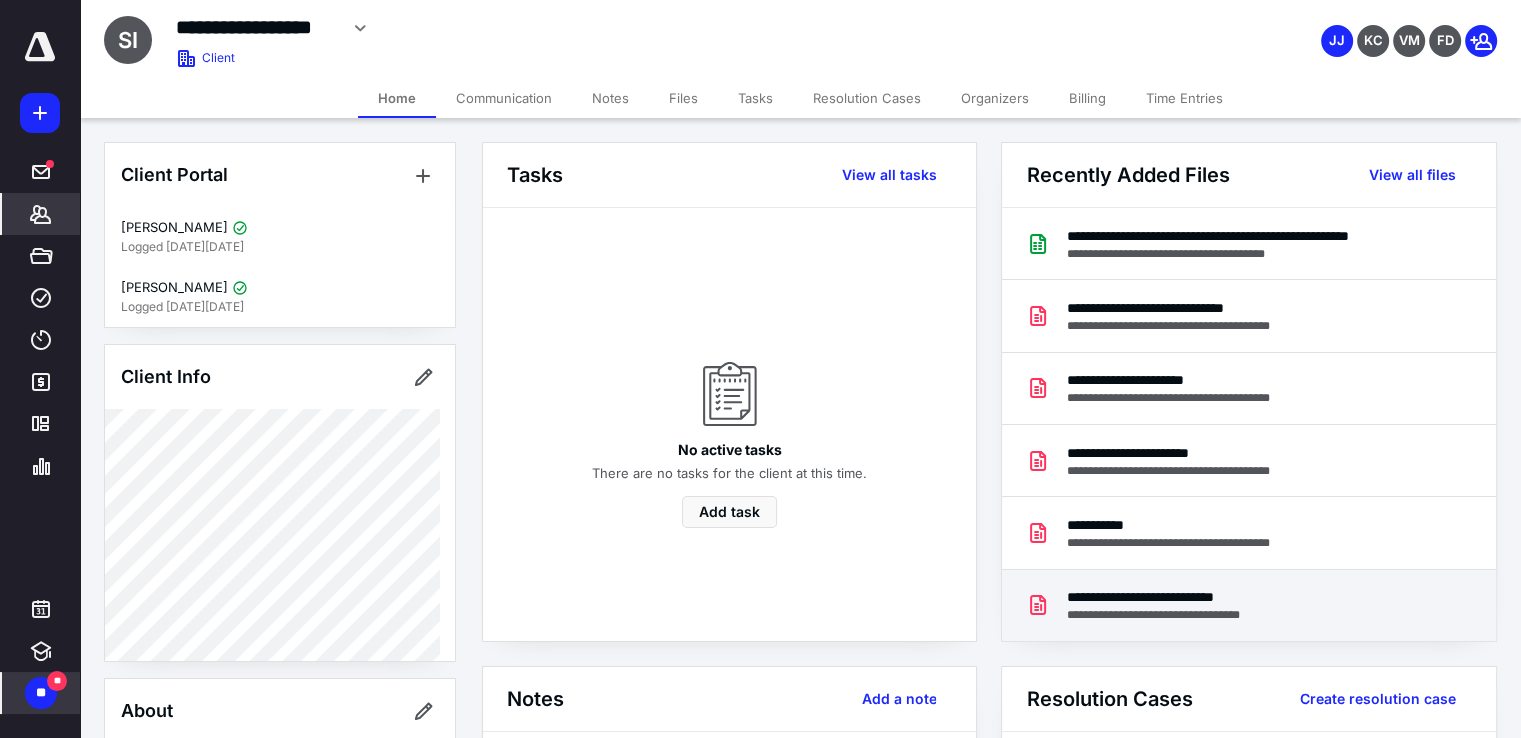click on "**********" at bounding box center [1174, 597] 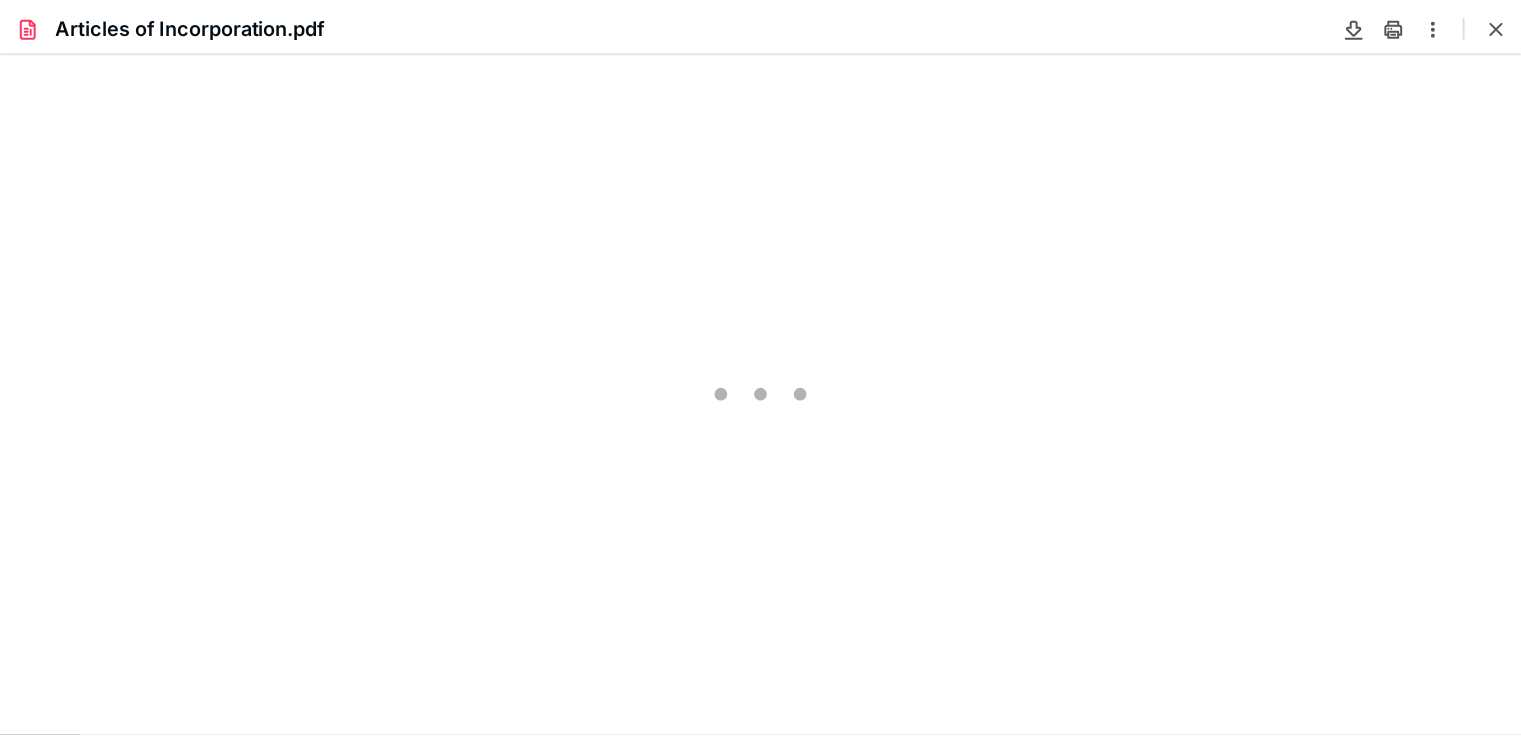 scroll, scrollTop: 0, scrollLeft: 0, axis: both 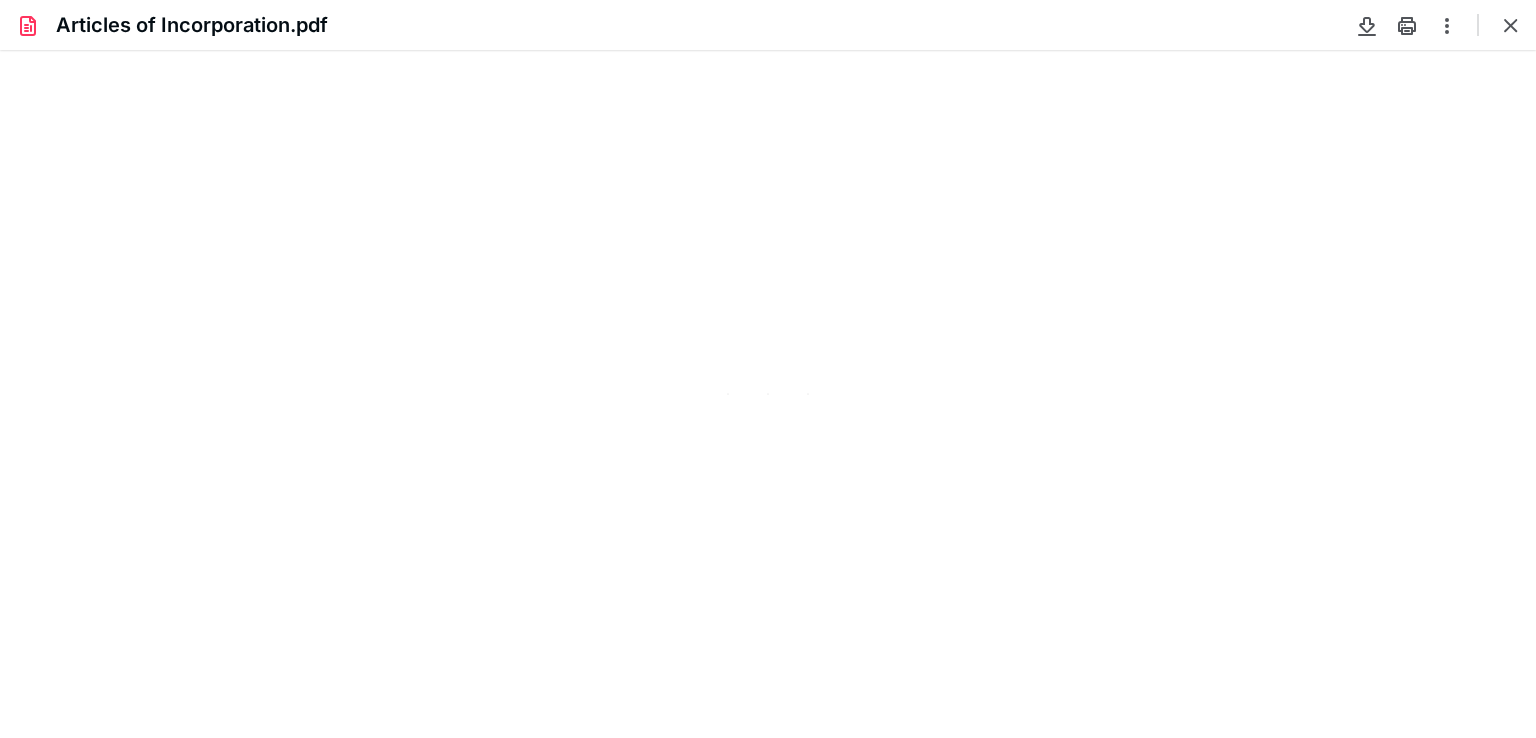 type on "82" 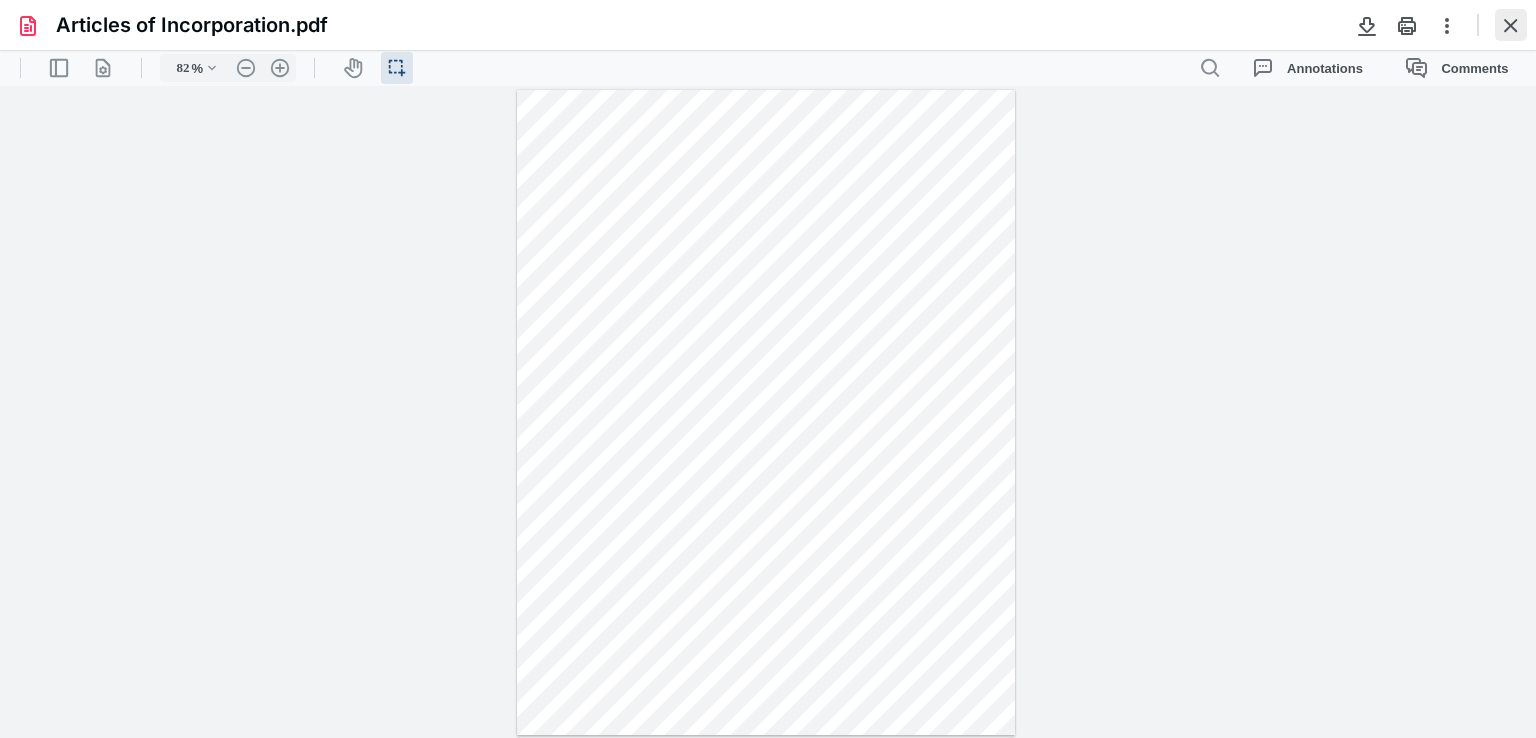 click at bounding box center [1511, 25] 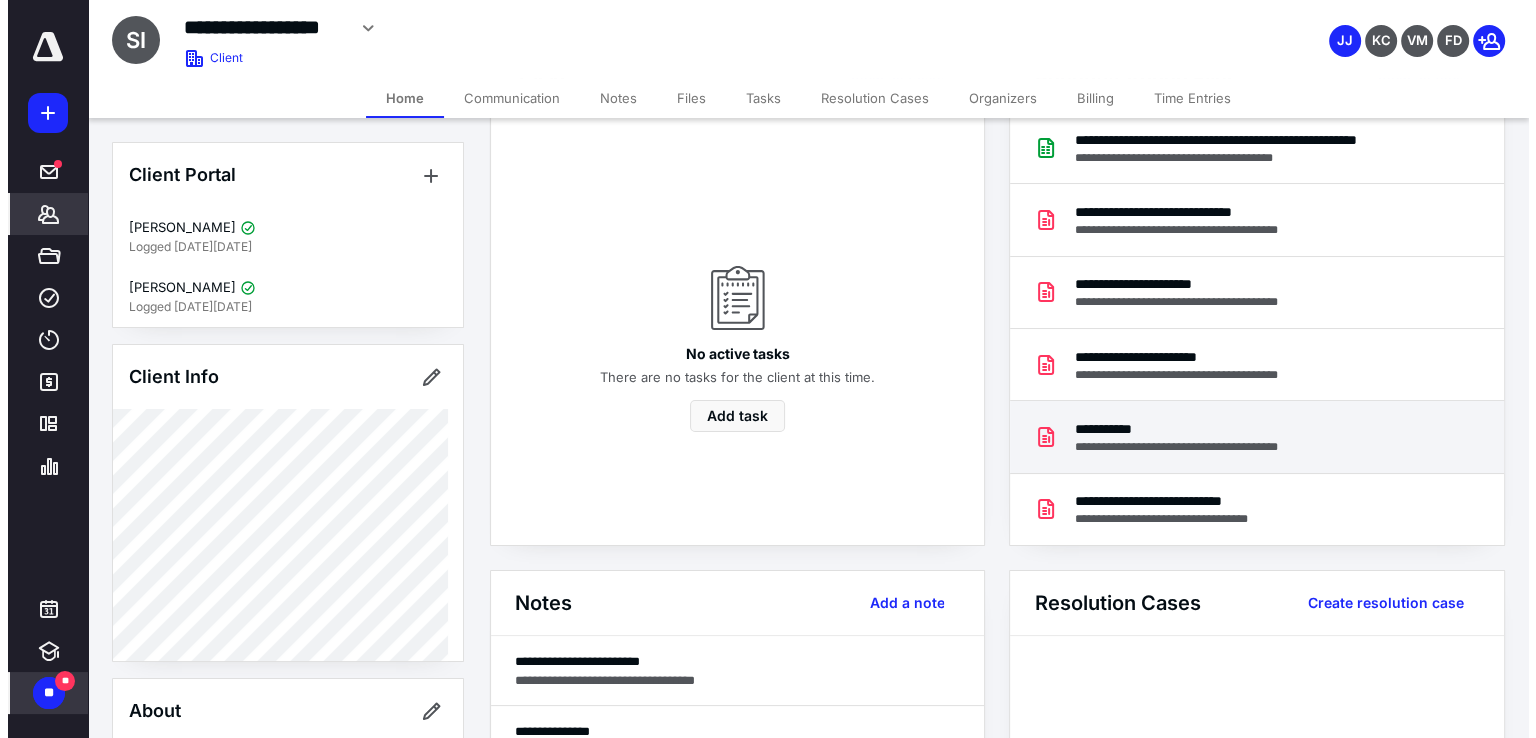 scroll, scrollTop: 0, scrollLeft: 0, axis: both 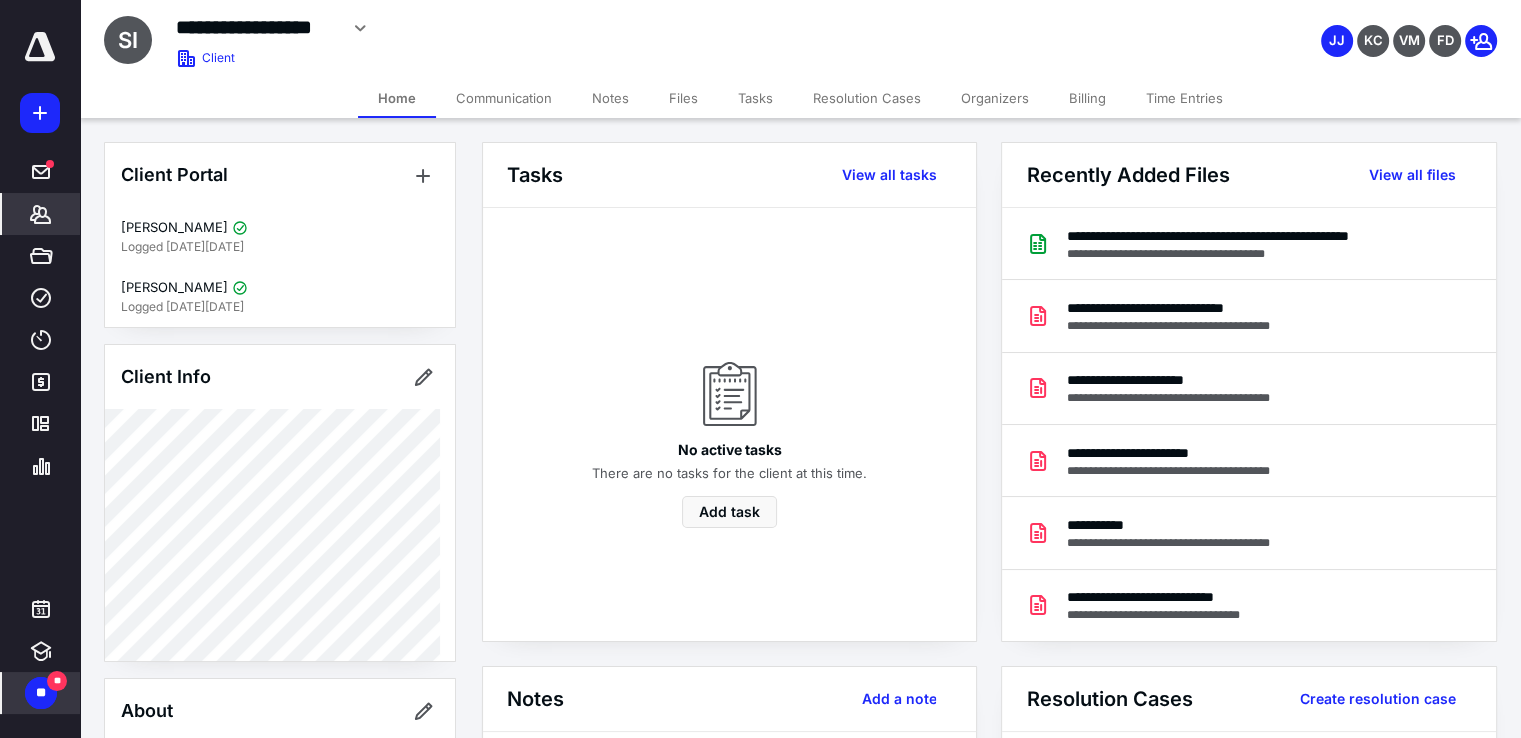 click on "Files" at bounding box center [683, 98] 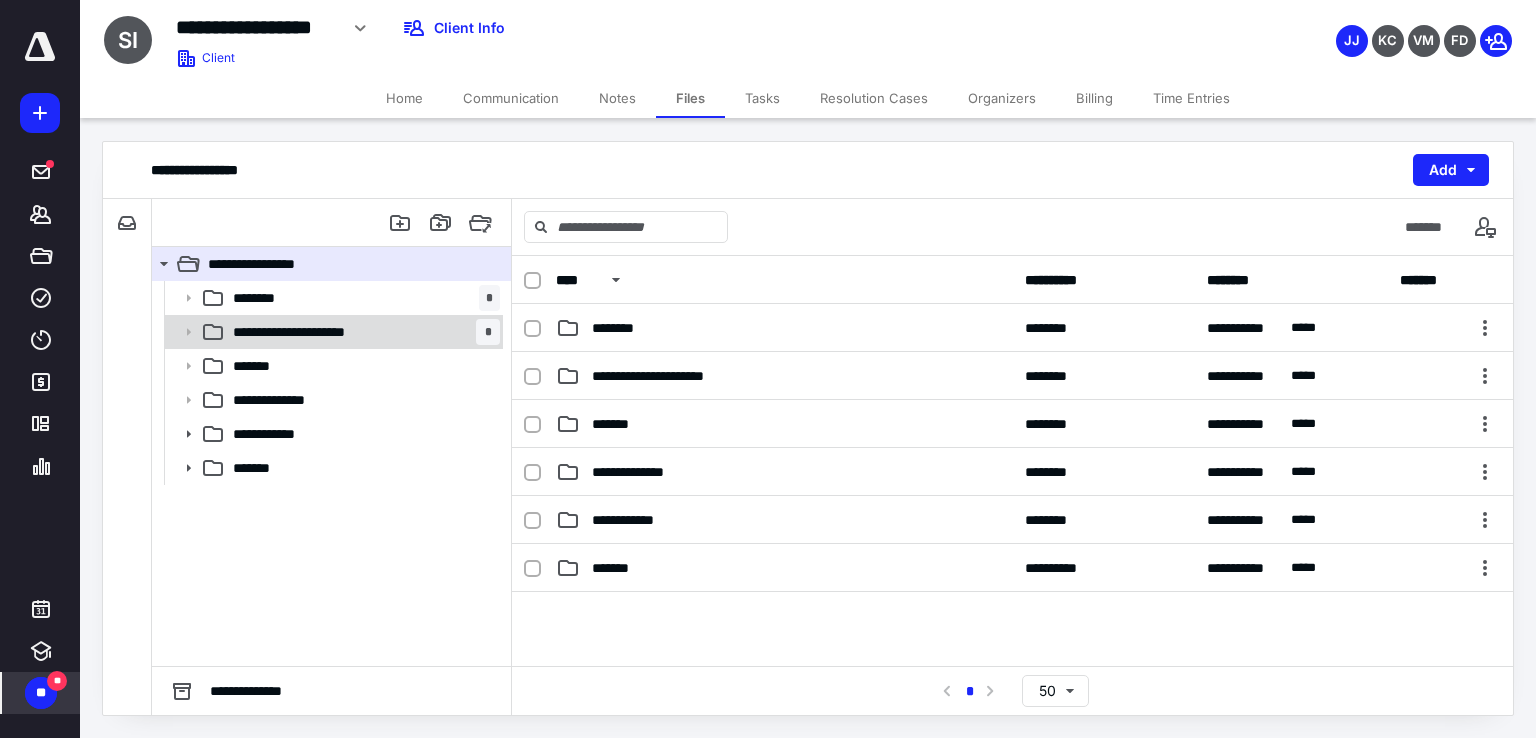 click on "**********" at bounding box center (312, 332) 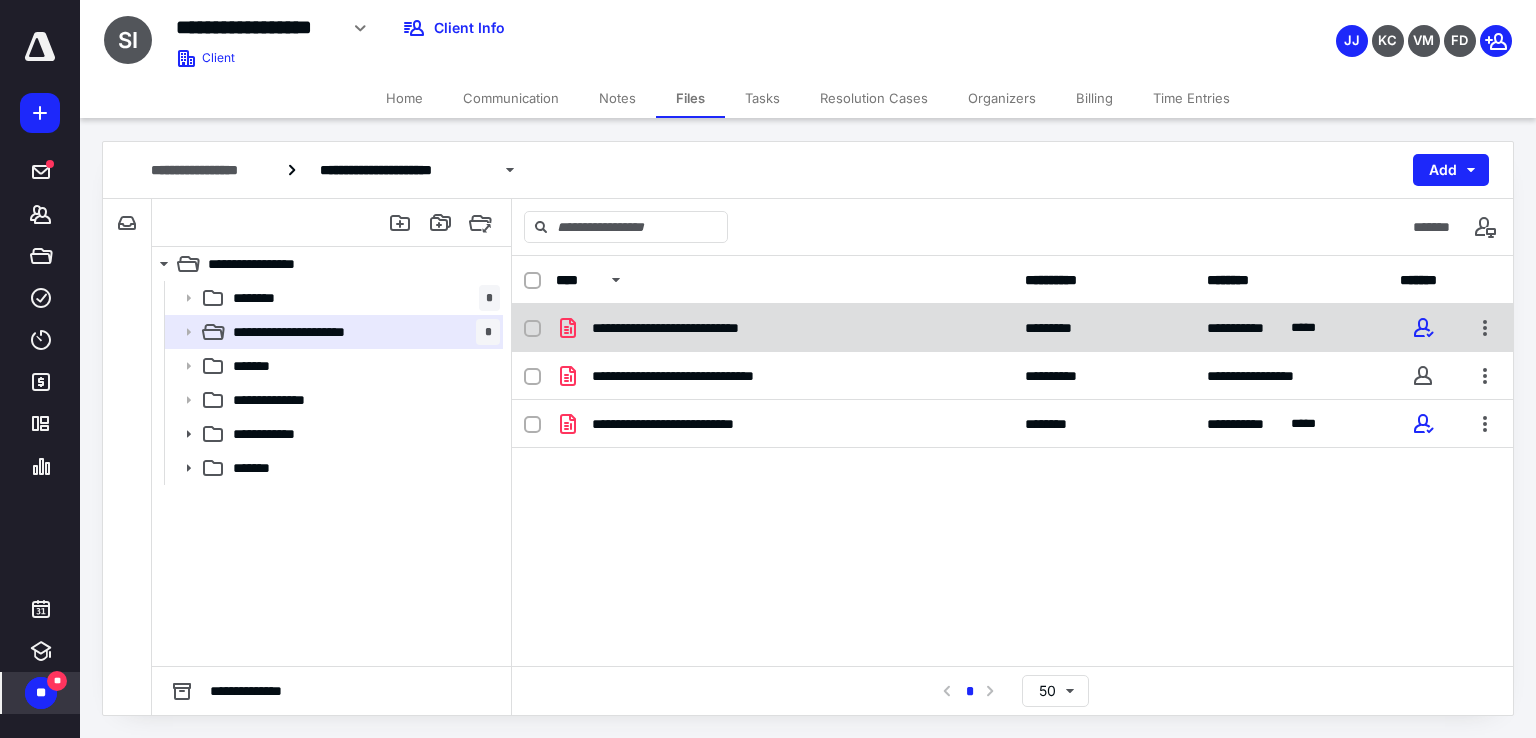 click on "**********" at bounding box center (1012, 328) 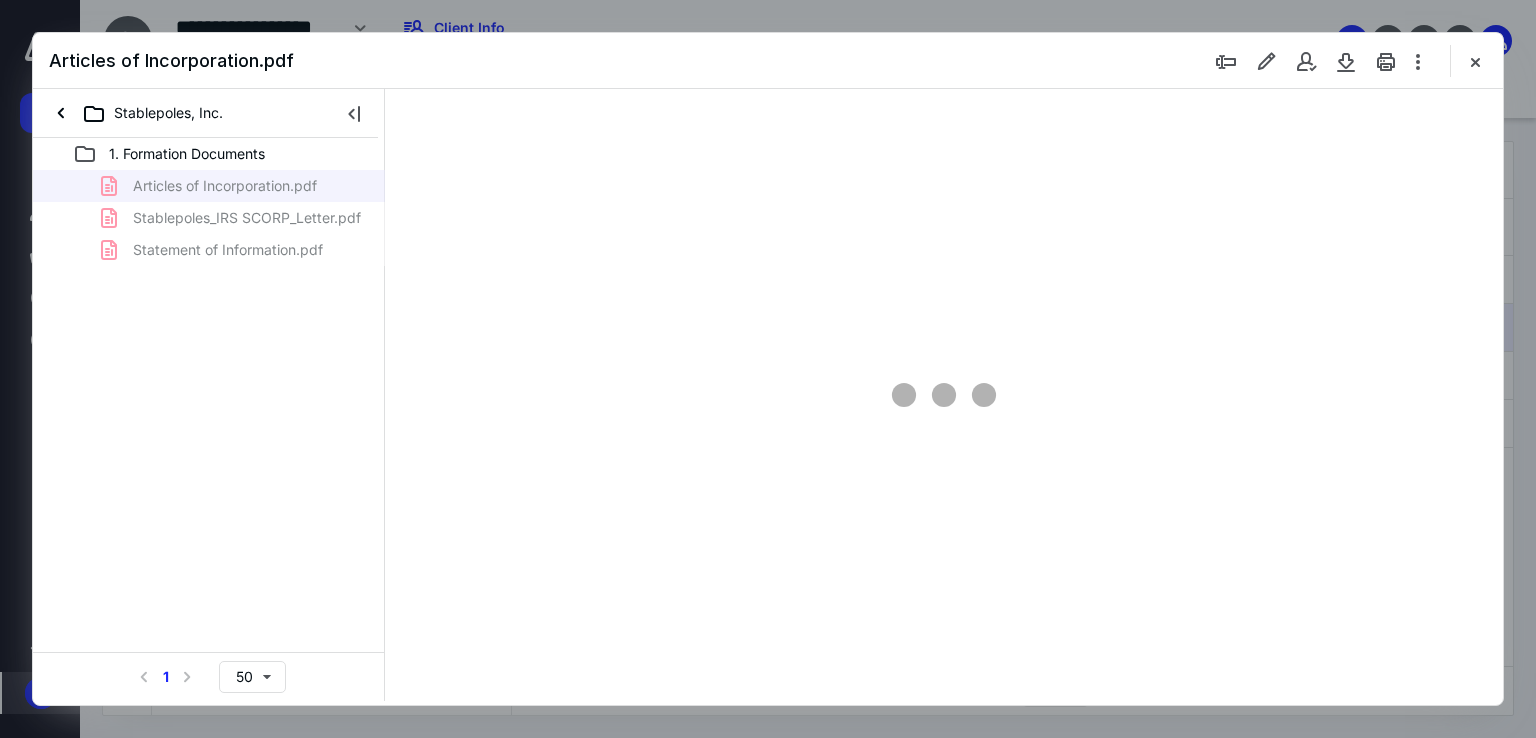 scroll, scrollTop: 0, scrollLeft: 0, axis: both 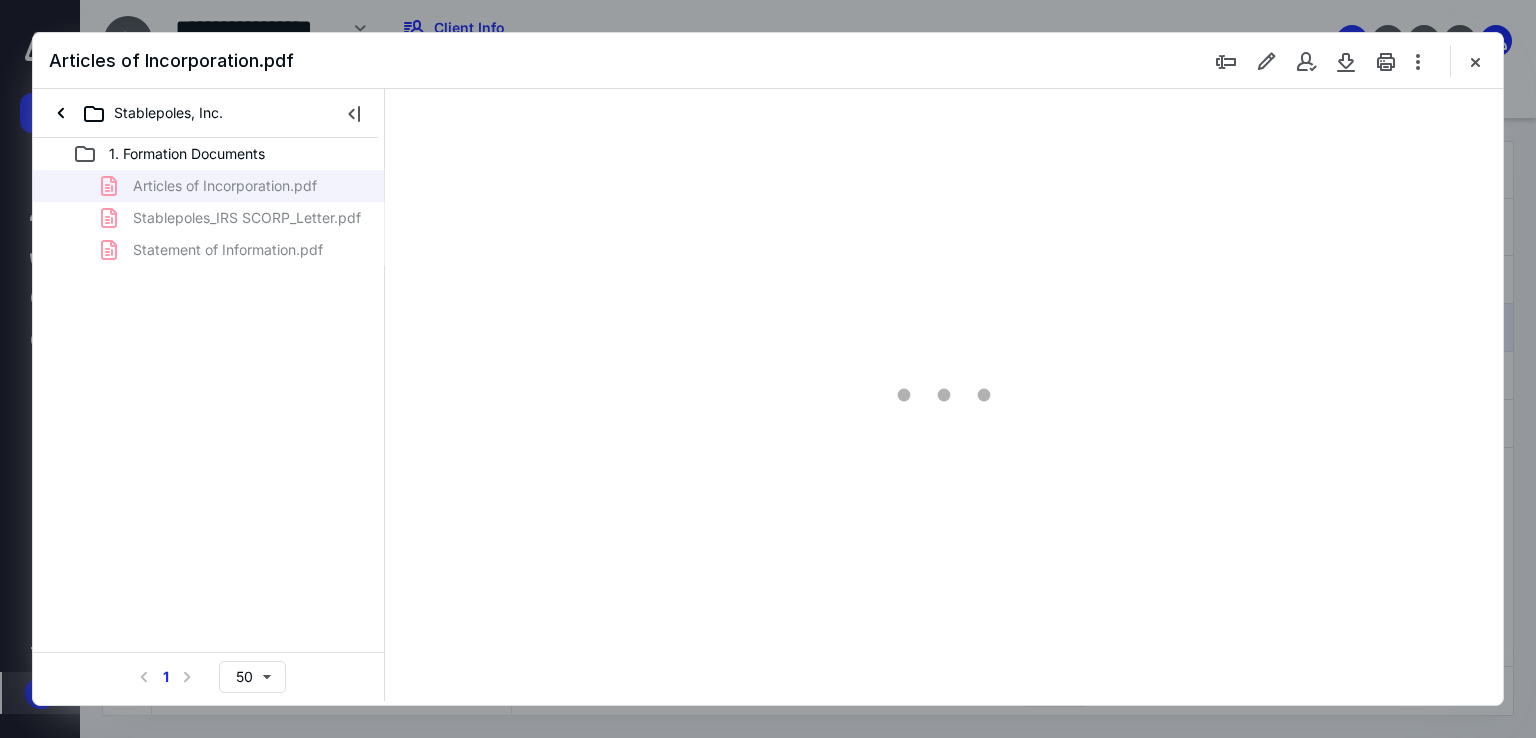 type on "67" 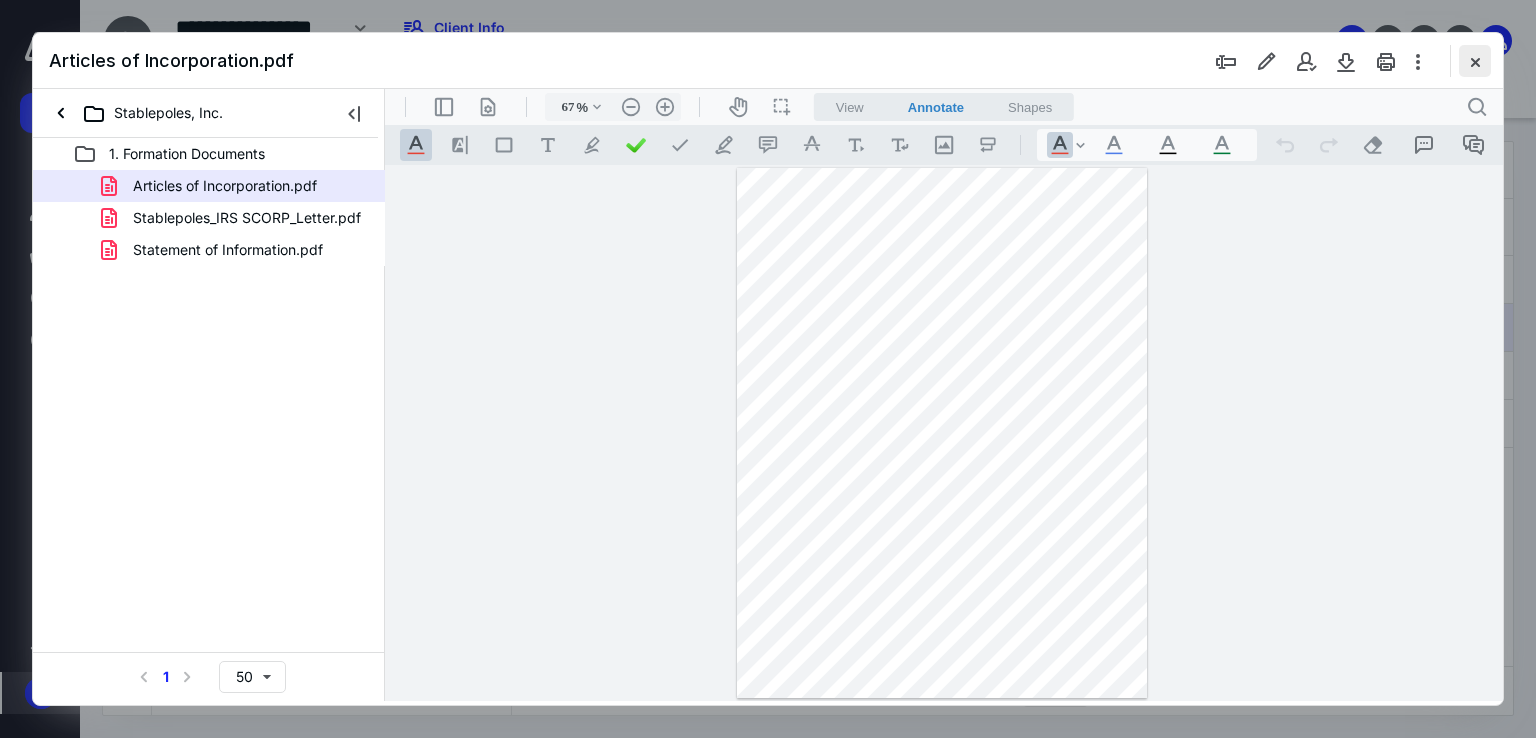 click at bounding box center [1475, 61] 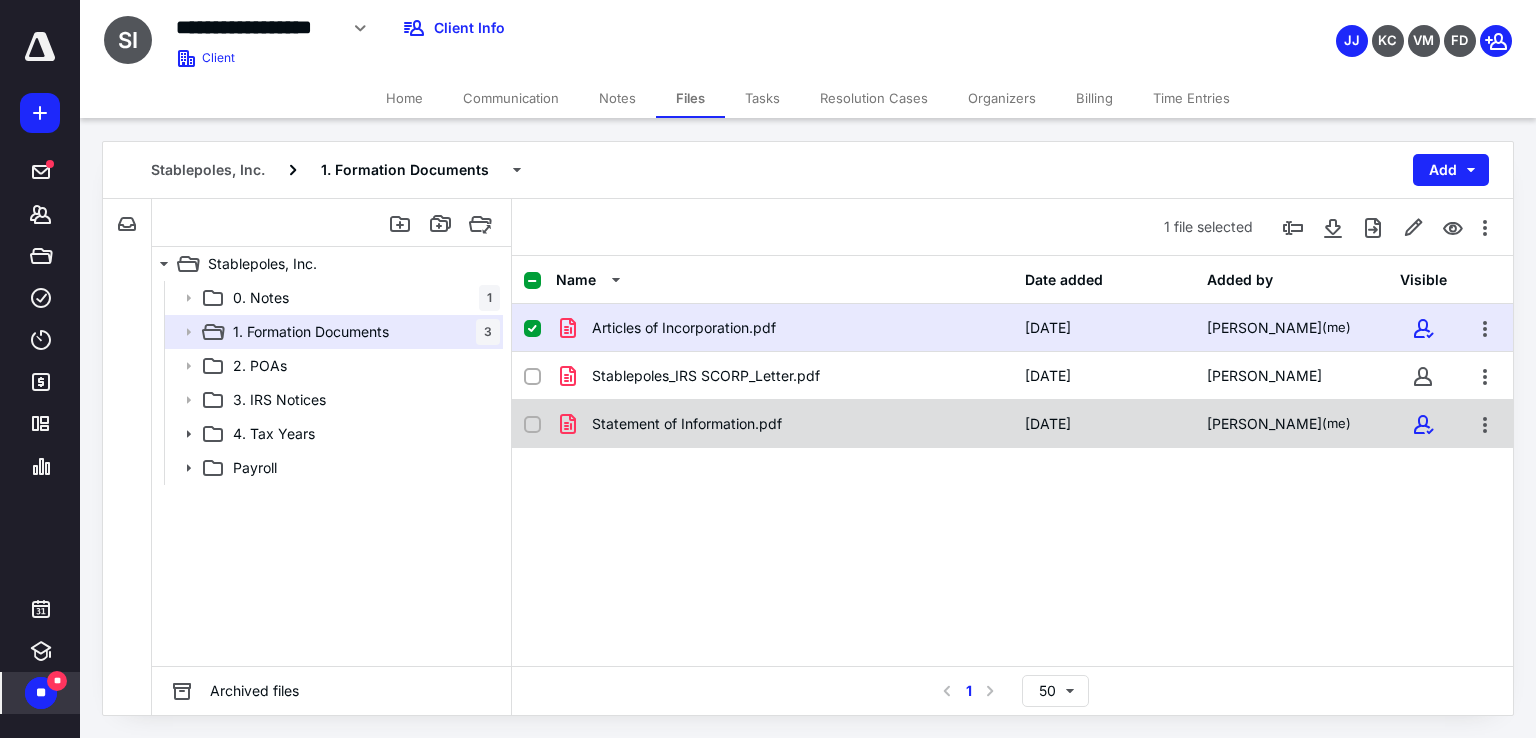 click on "Statement of Information.pdf" at bounding box center [784, 424] 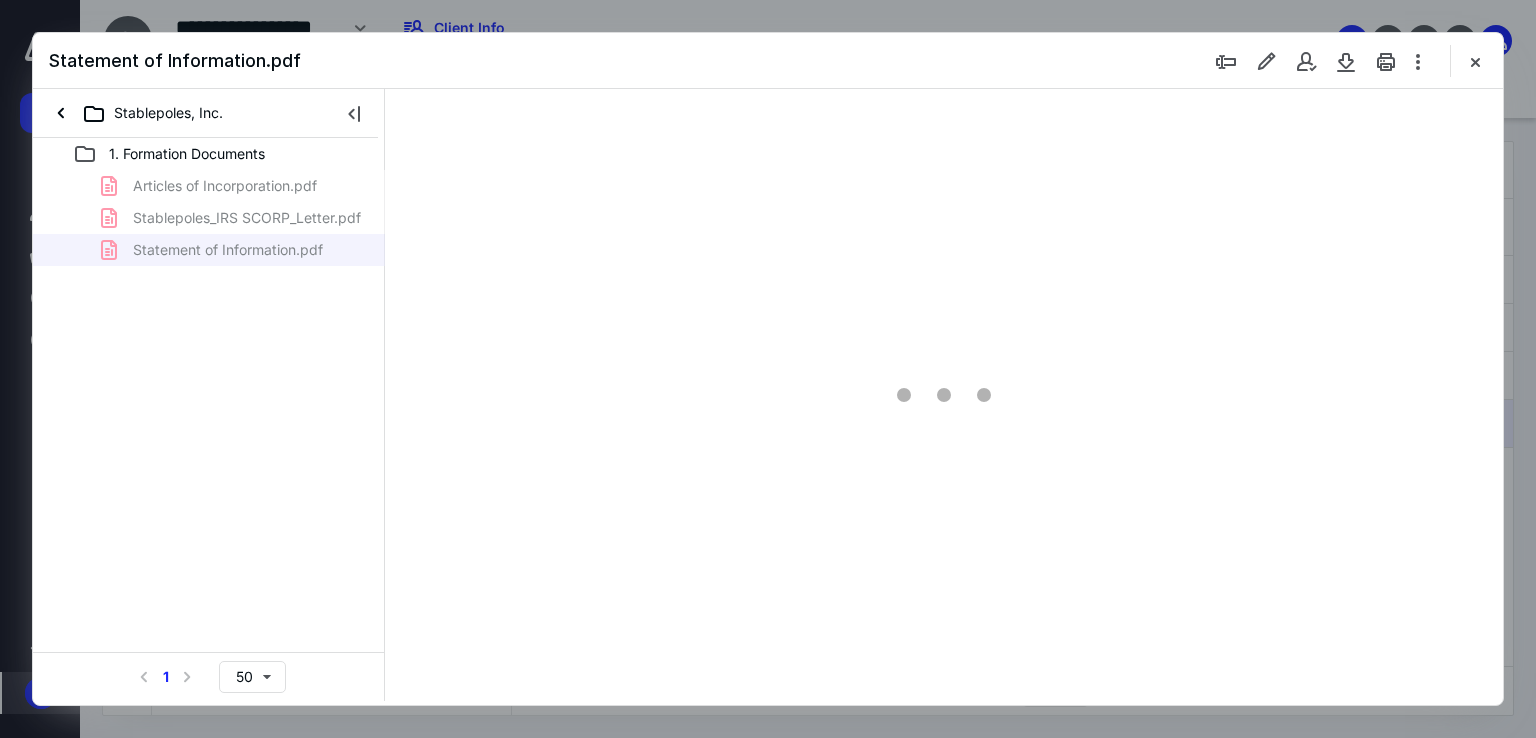 scroll, scrollTop: 0, scrollLeft: 0, axis: both 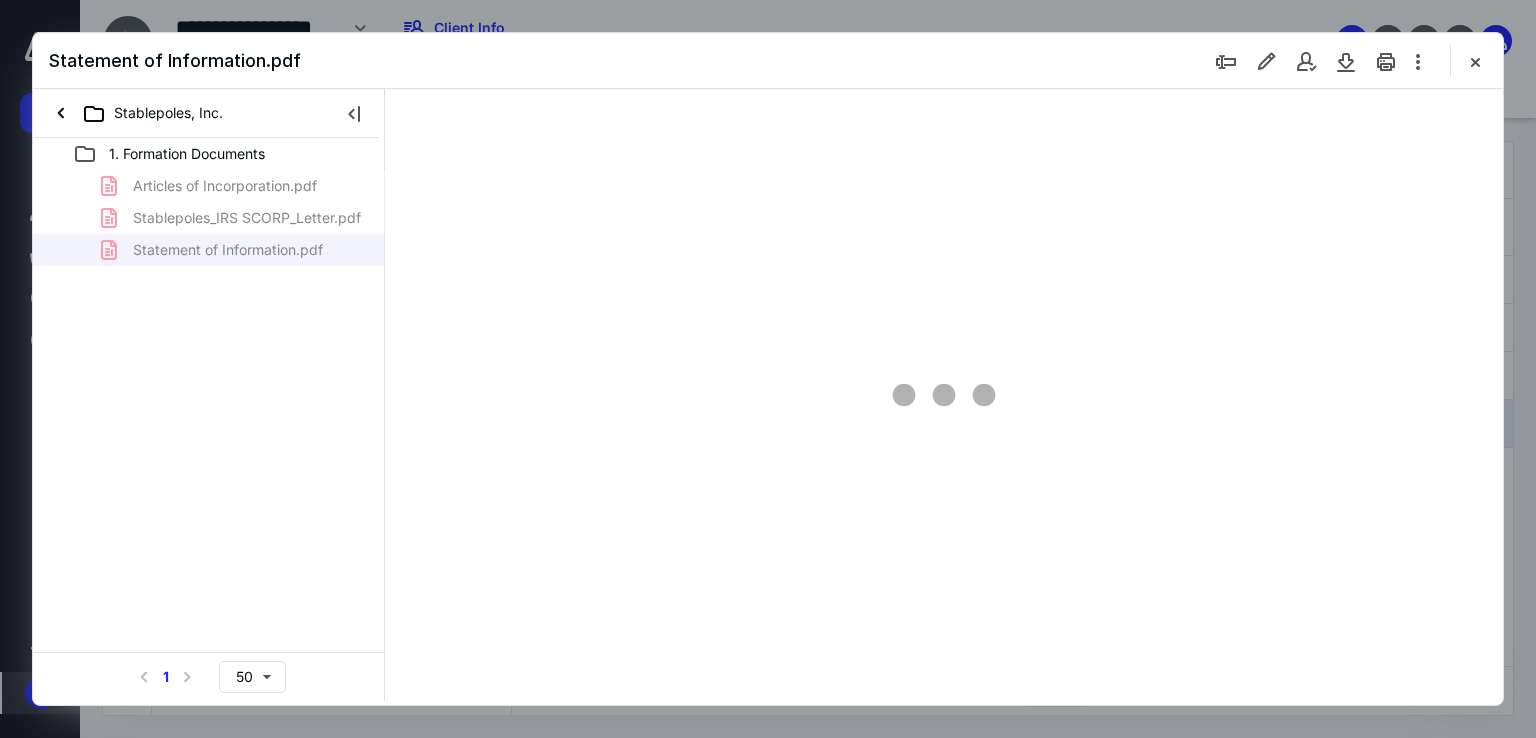 type on "67" 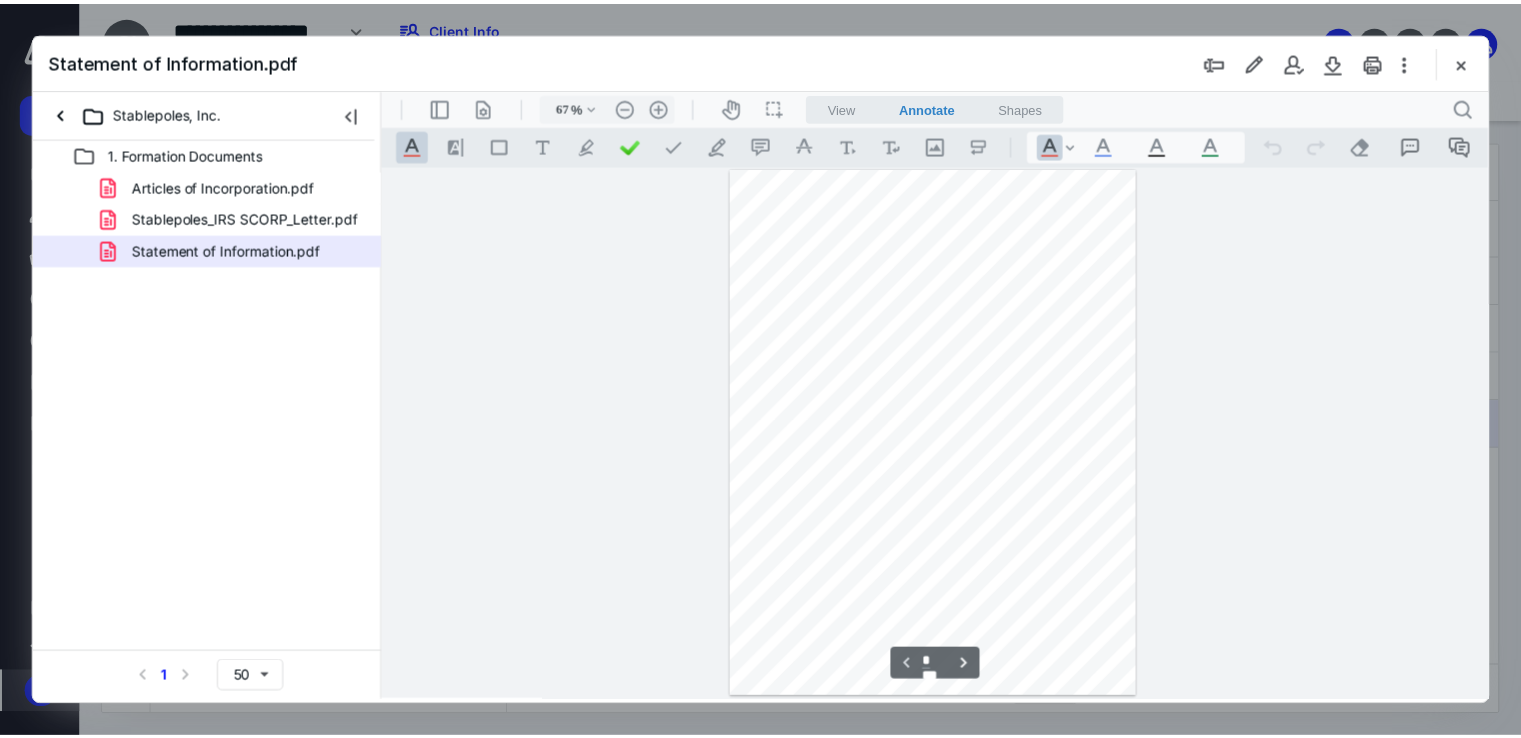 scroll, scrollTop: 79, scrollLeft: 0, axis: vertical 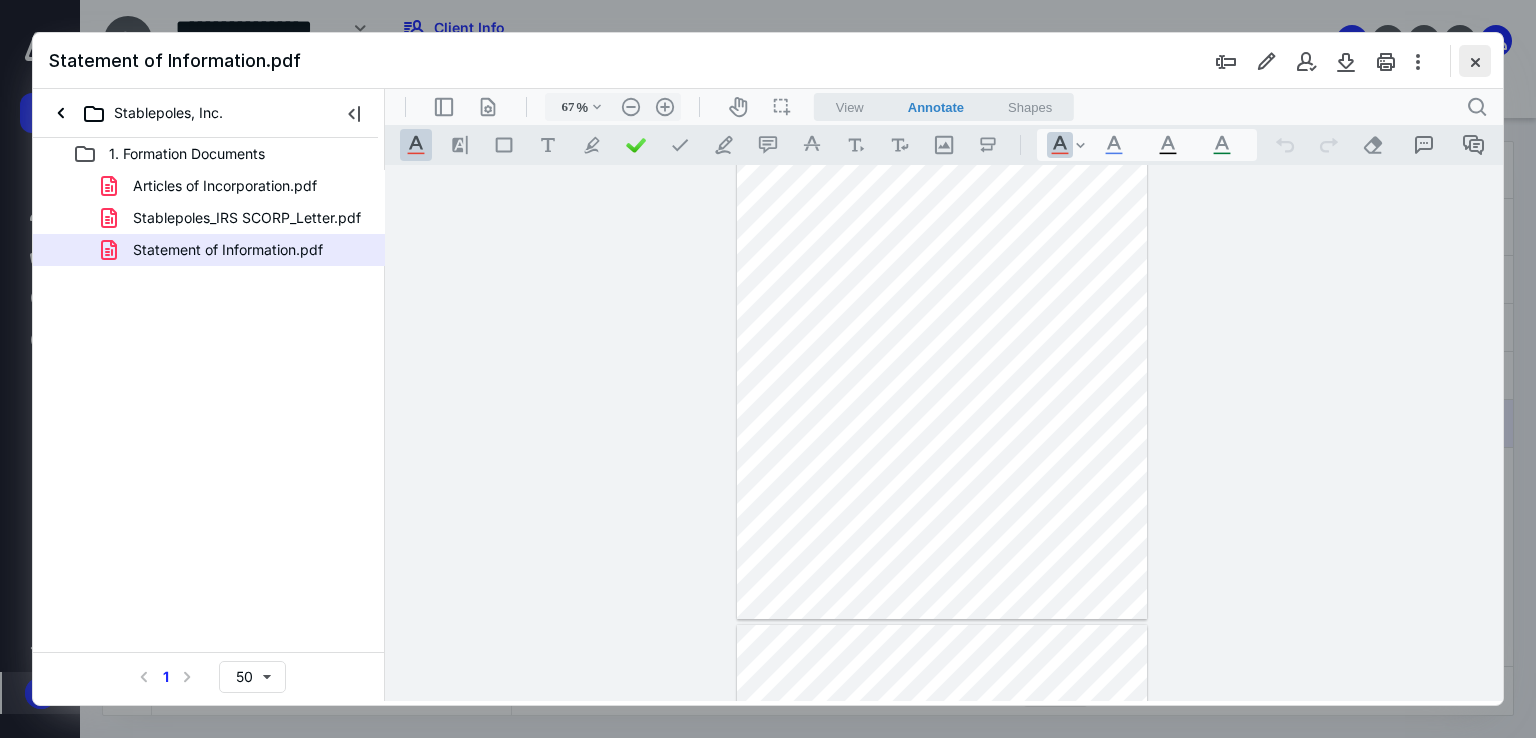 click at bounding box center (1475, 61) 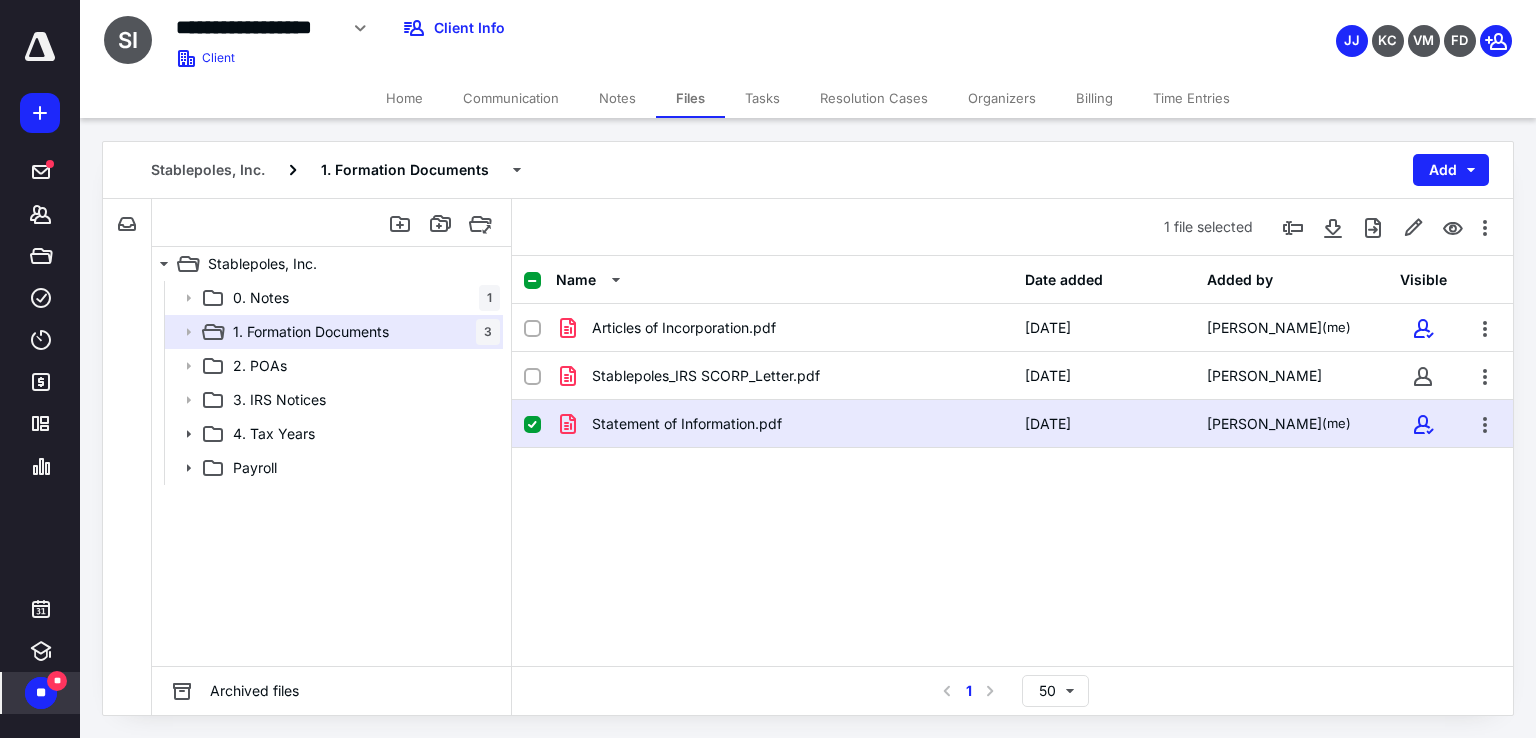 click on "Home" at bounding box center [404, 98] 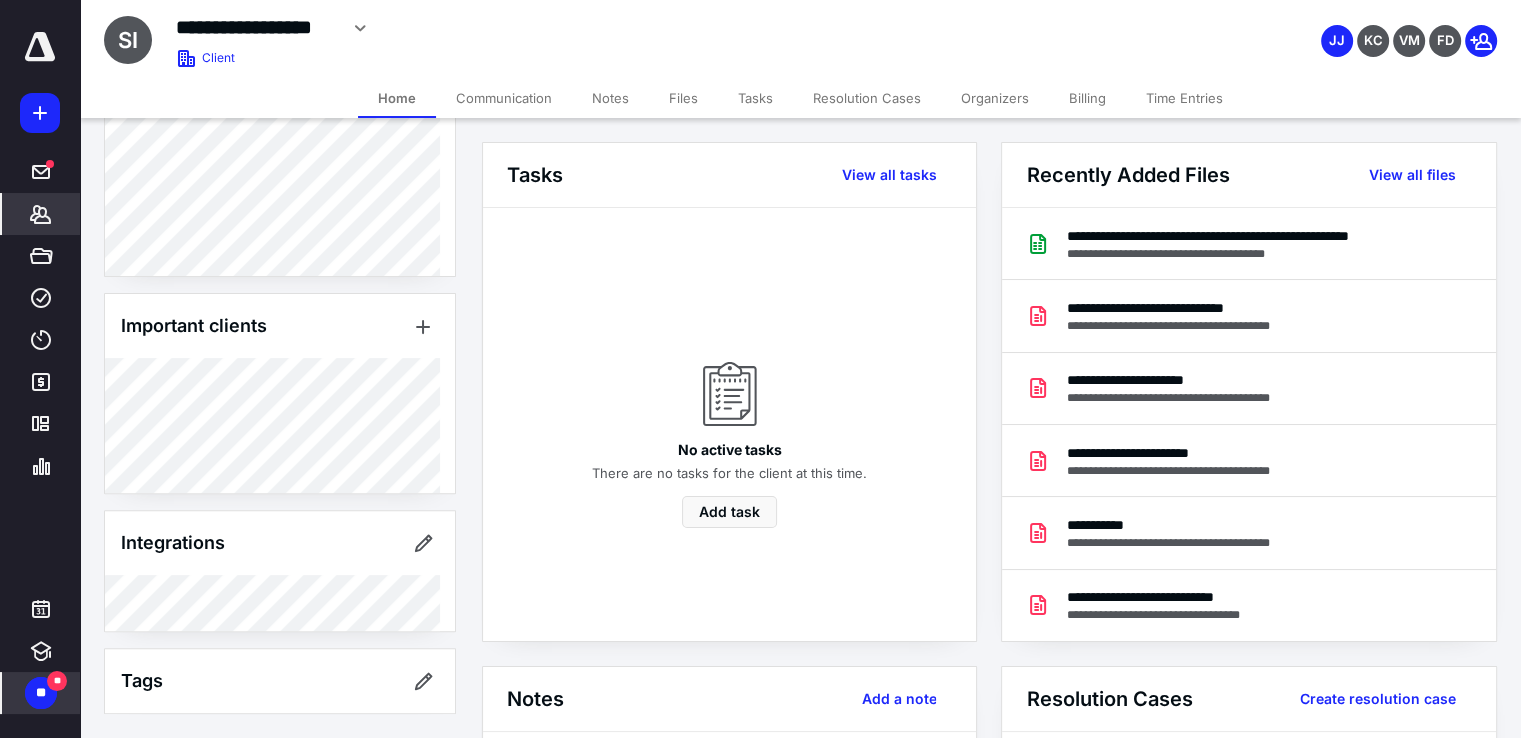 scroll, scrollTop: 748, scrollLeft: 0, axis: vertical 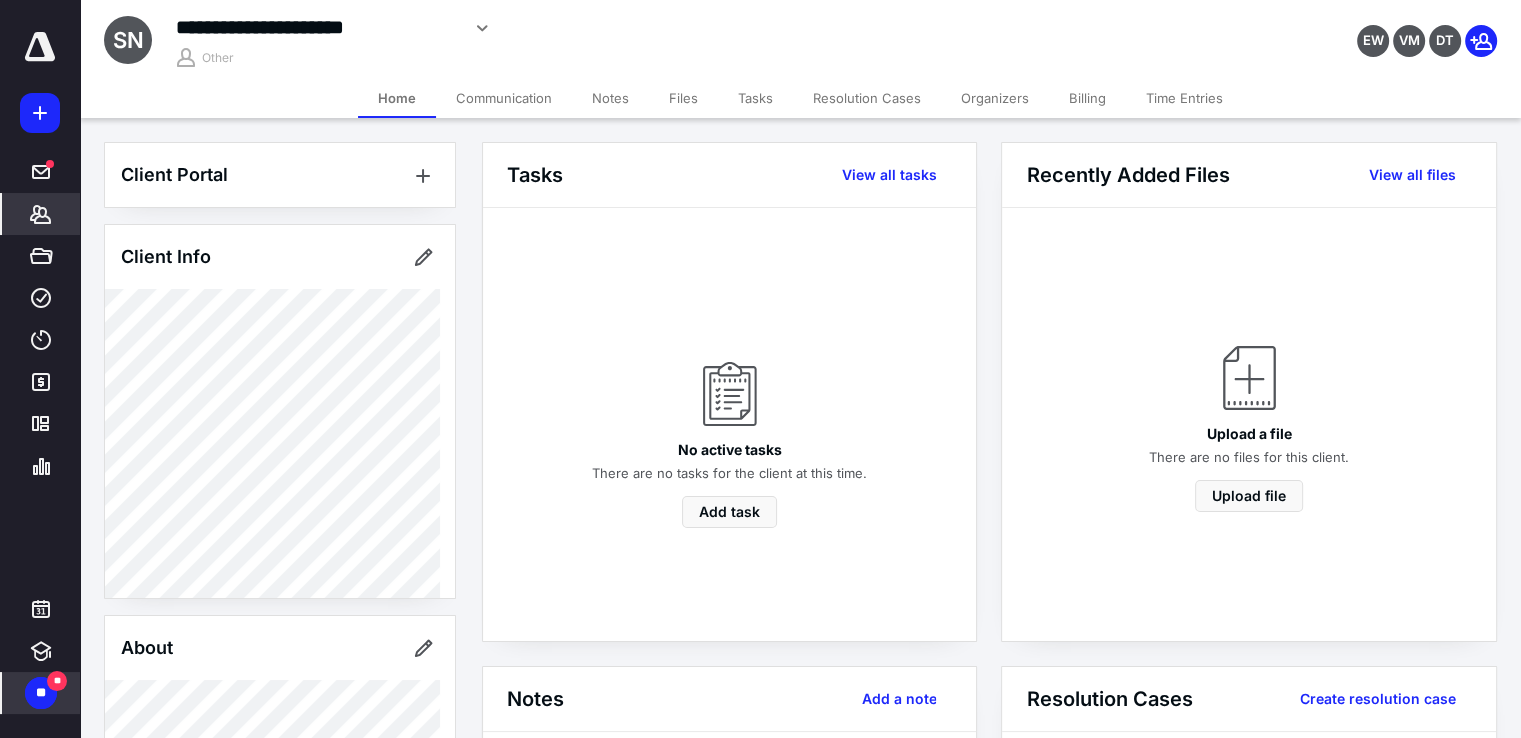 click 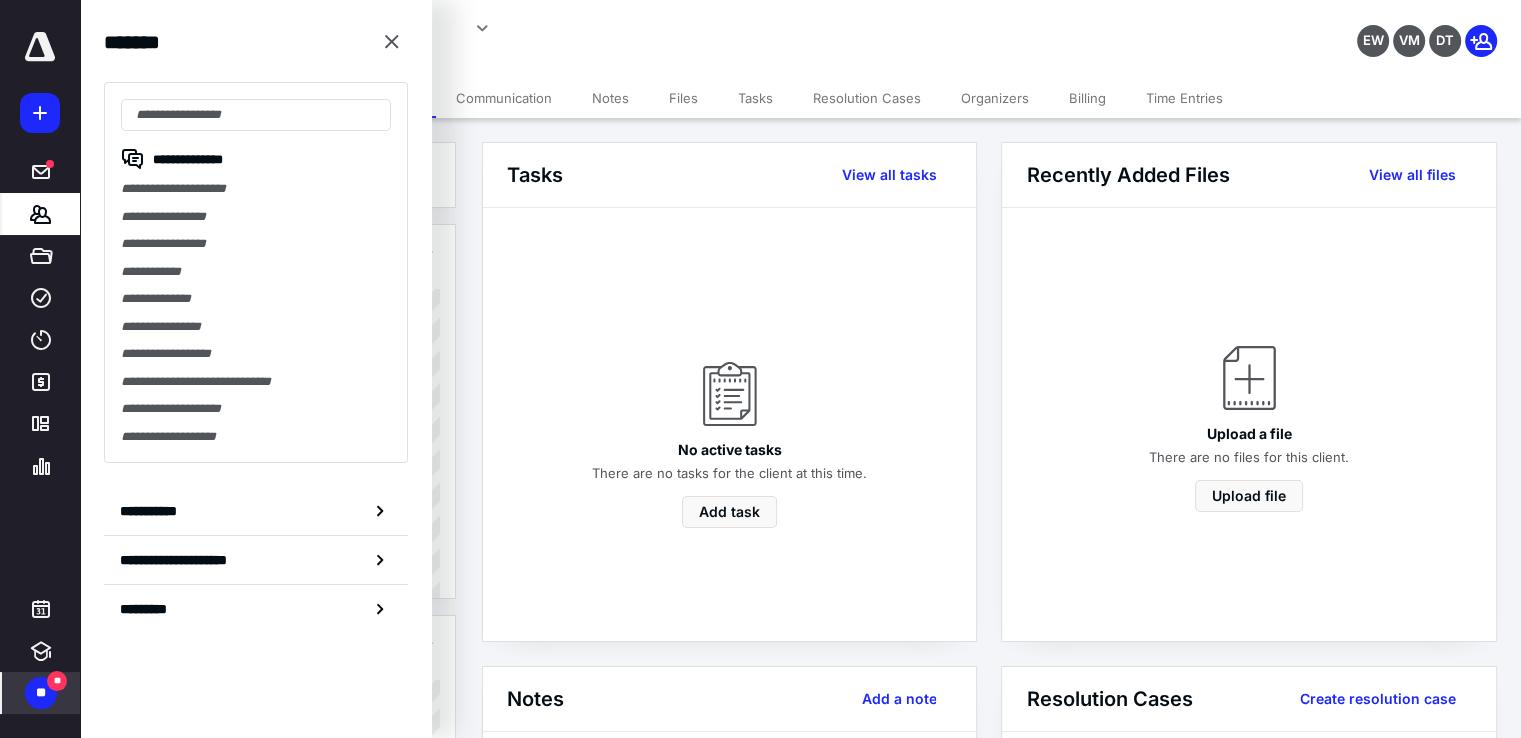 click on "**********" at bounding box center (256, 217) 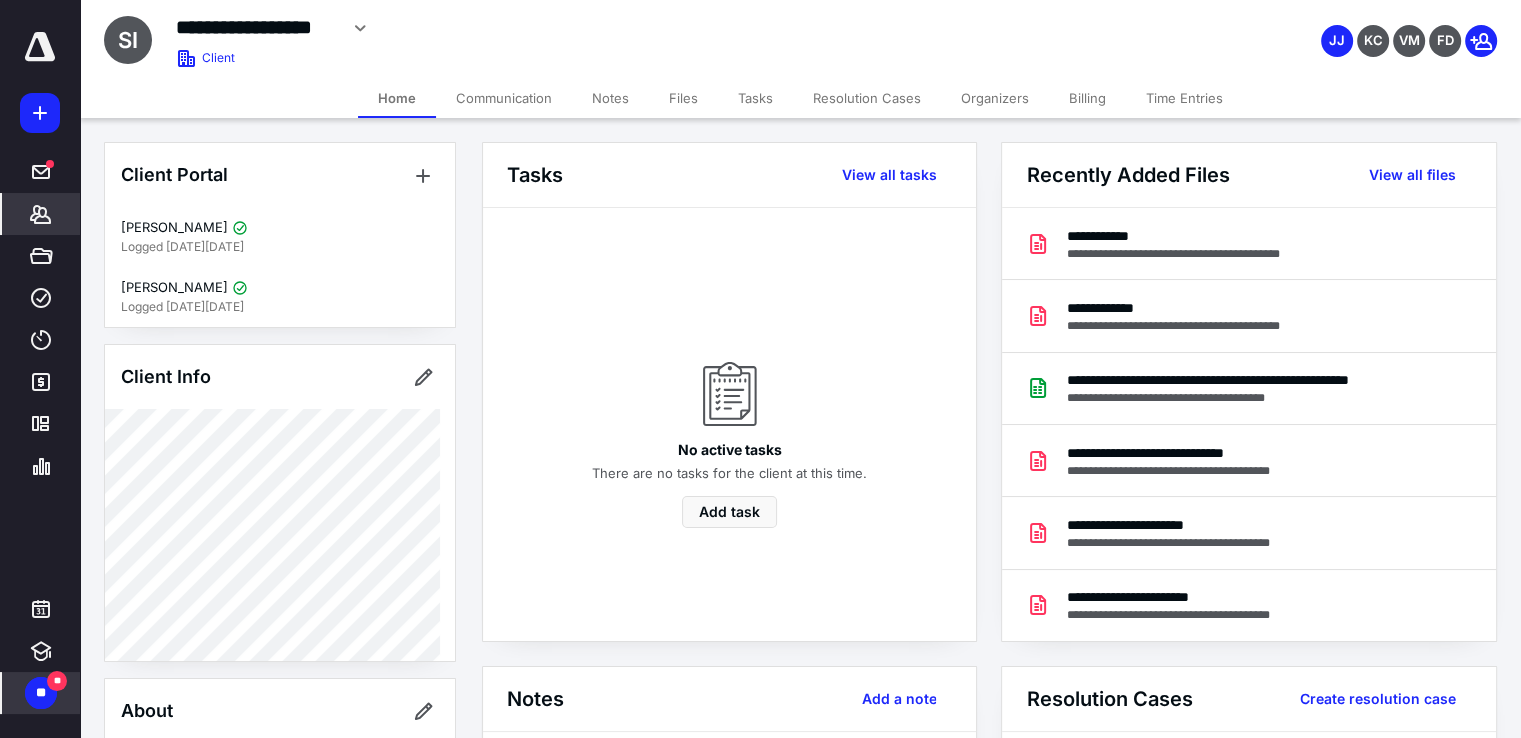 click on "Files" at bounding box center [683, 98] 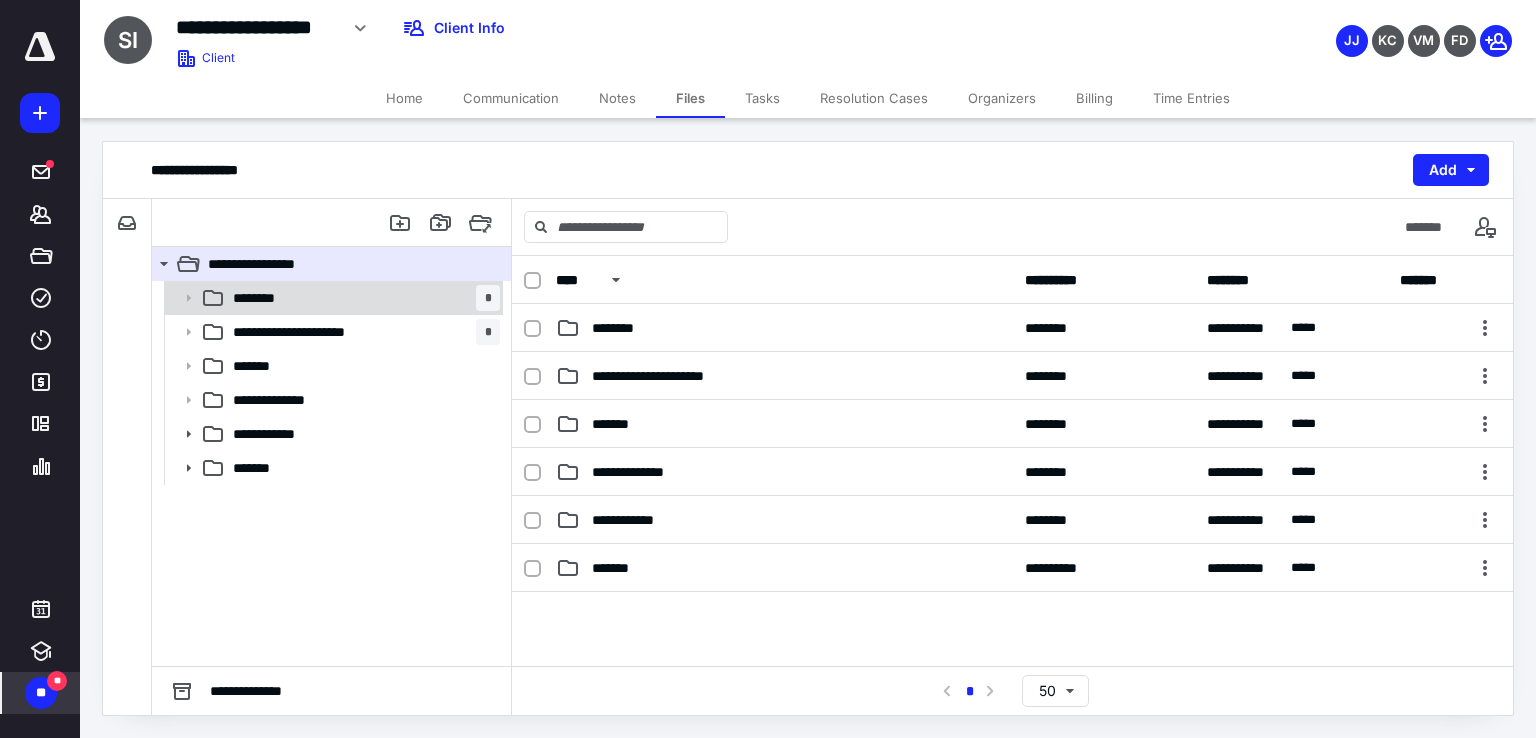 click on "******** *" at bounding box center [362, 298] 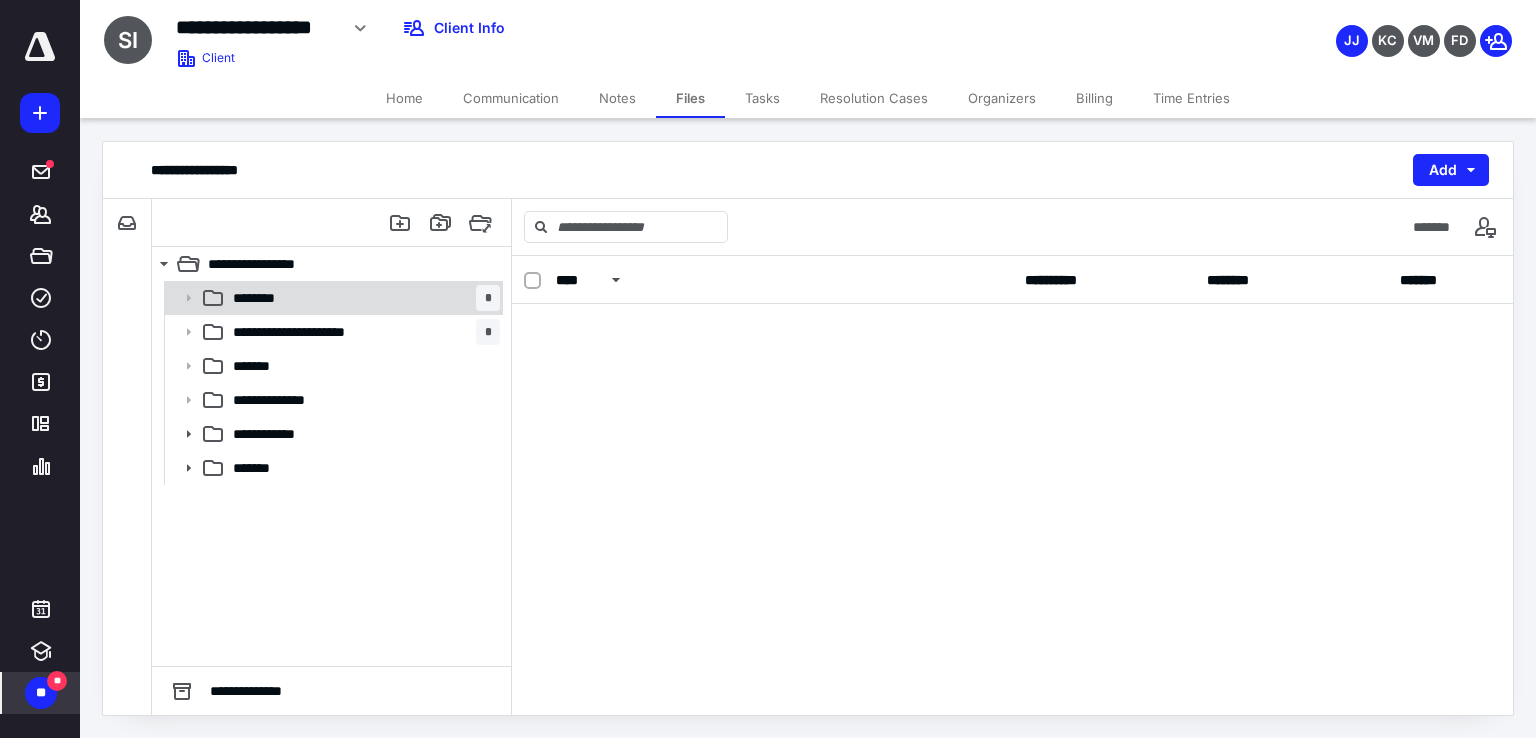 click on "******** *" at bounding box center [362, 298] 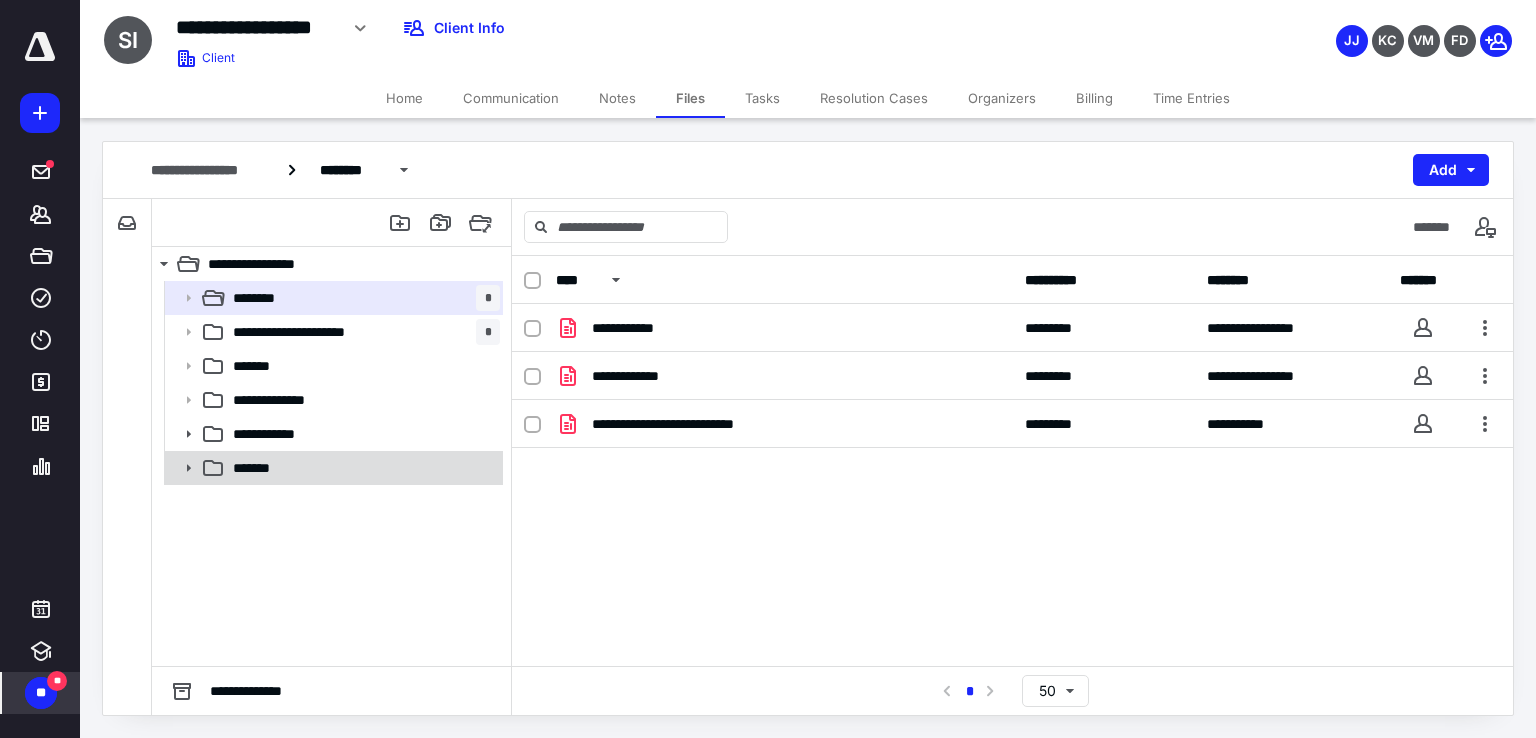 click 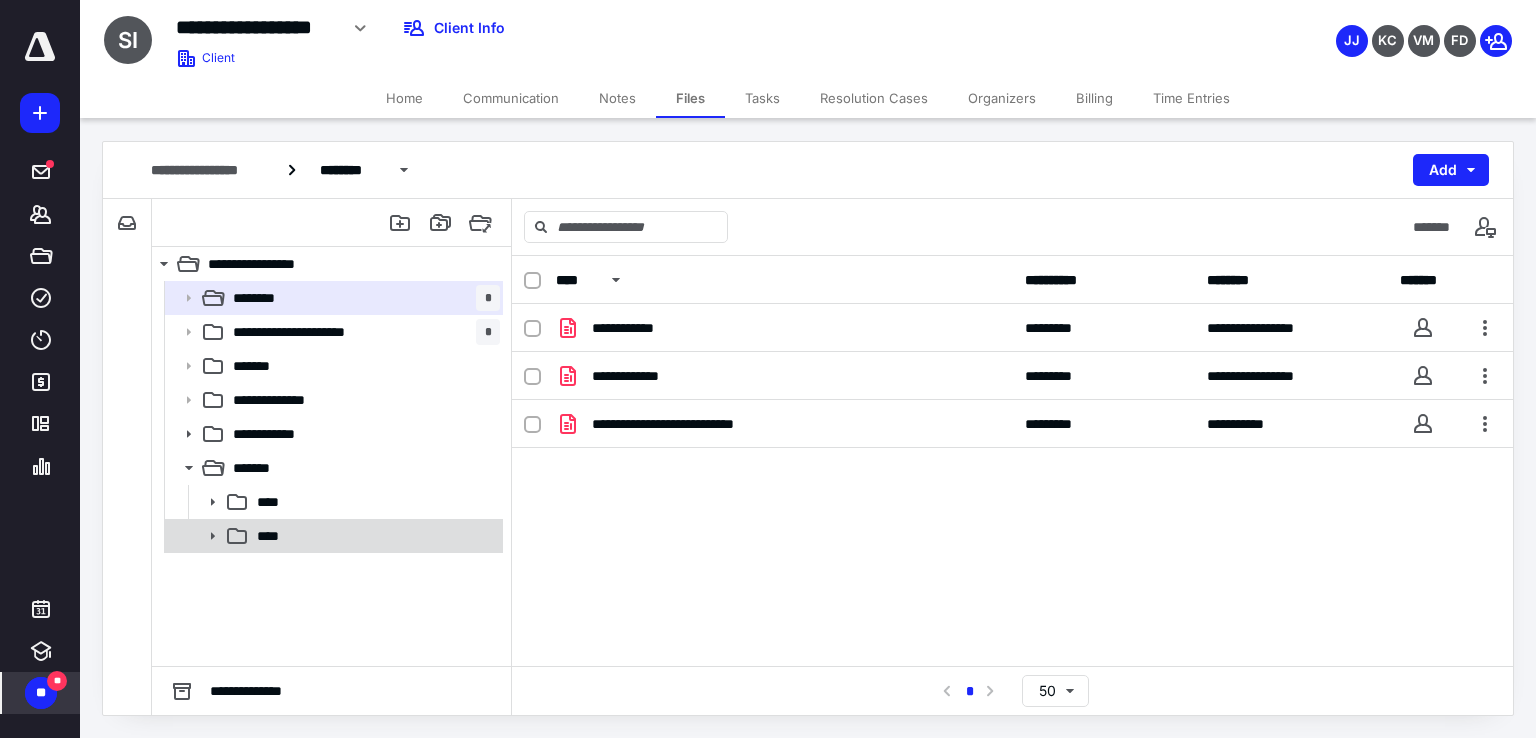 click 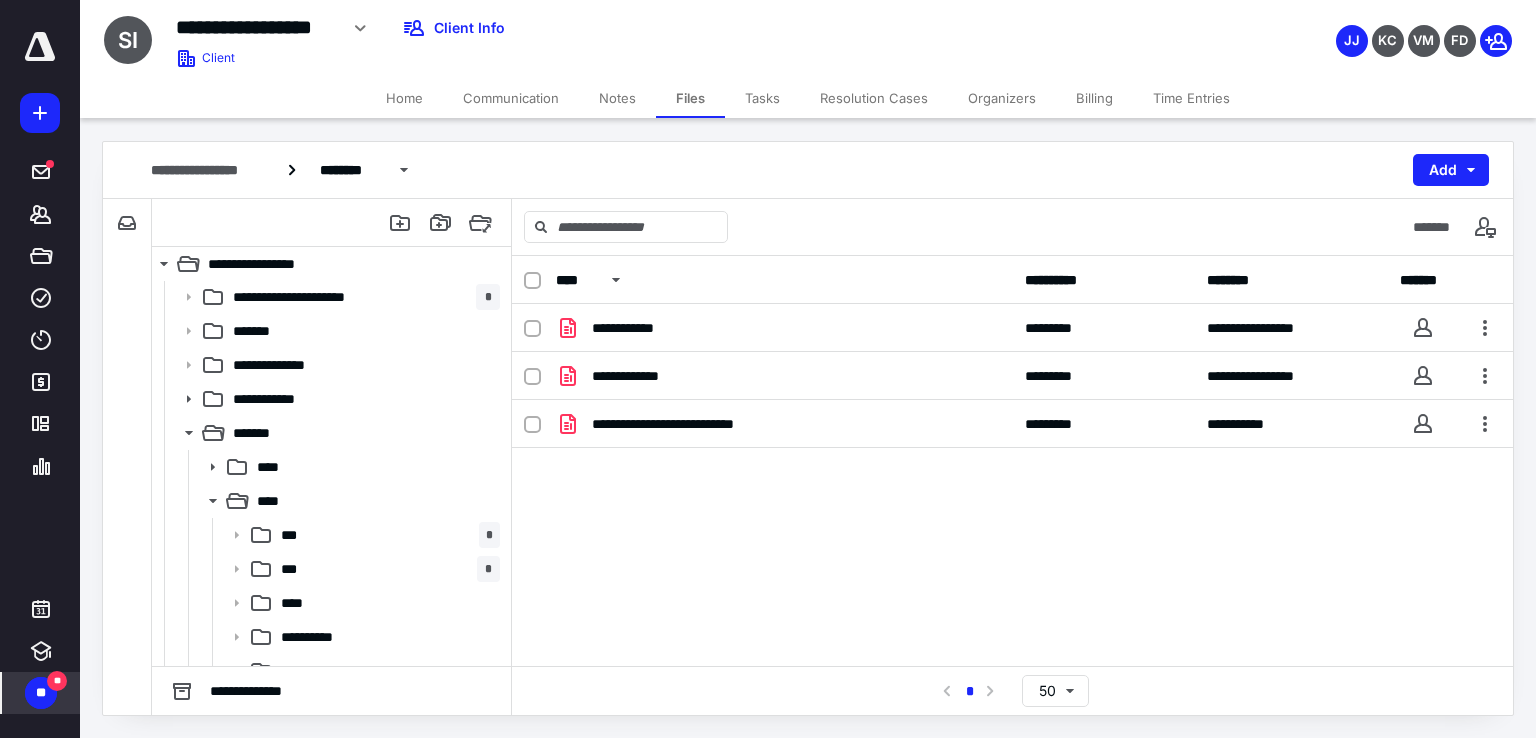 scroll, scrollTop: 90, scrollLeft: 0, axis: vertical 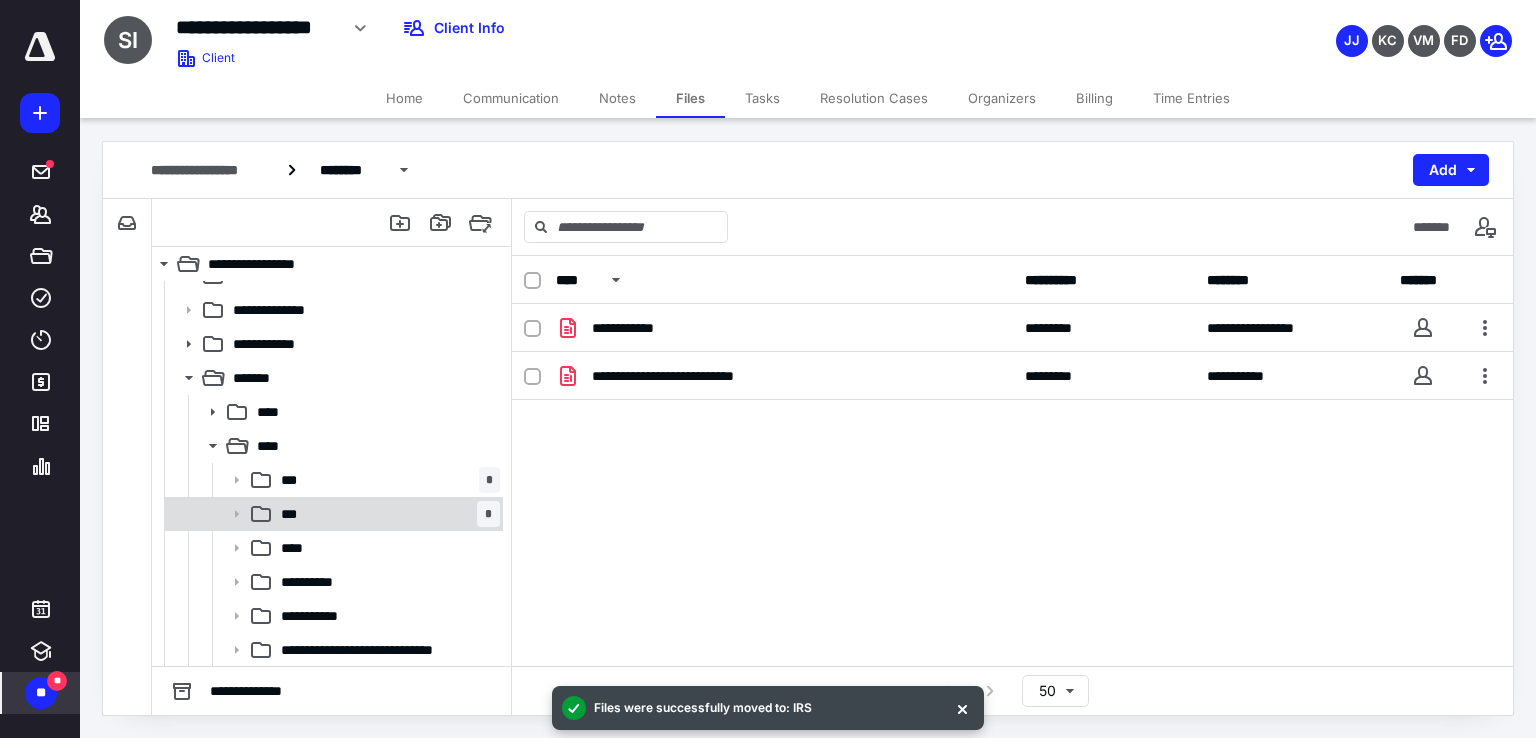 click on "*** *" at bounding box center (386, 514) 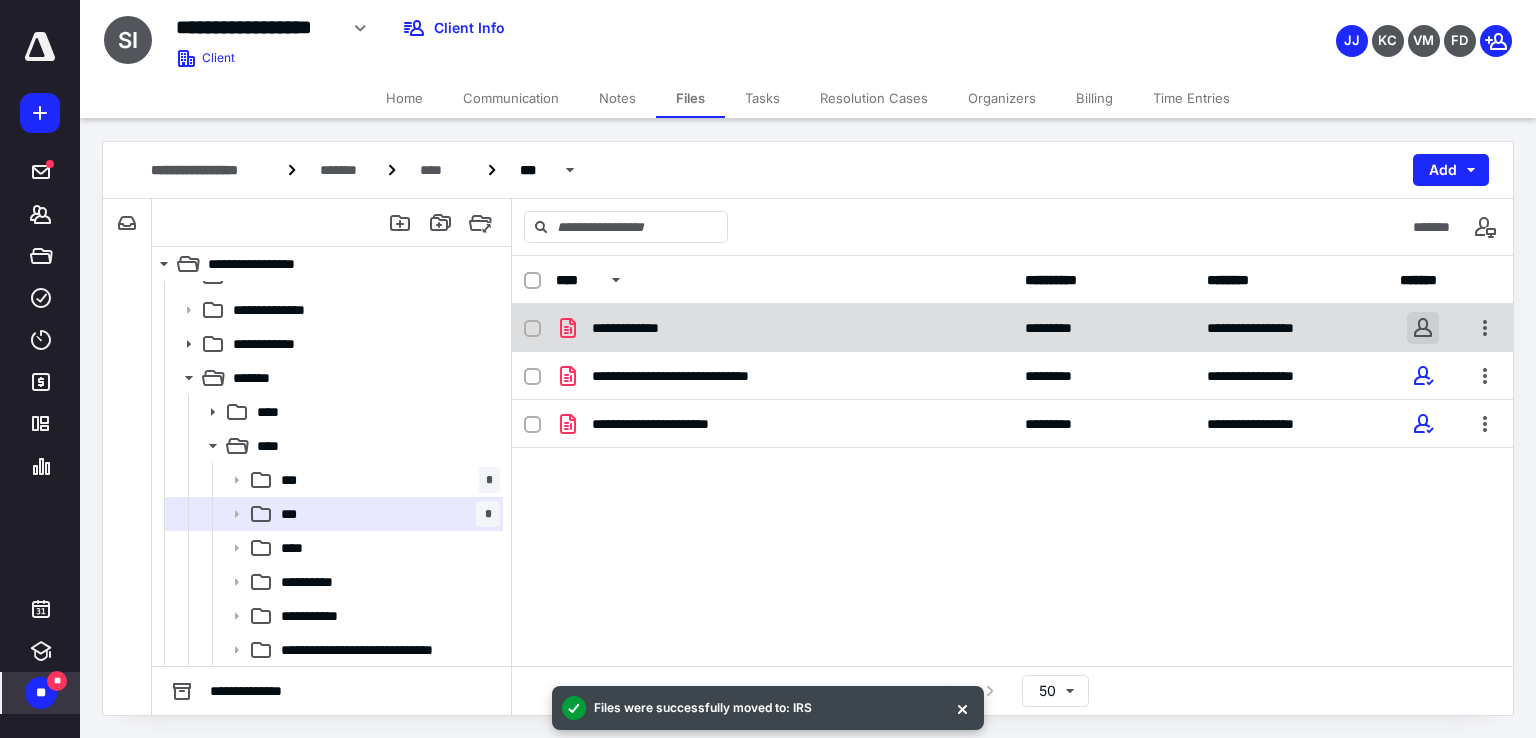 click at bounding box center (1423, 328) 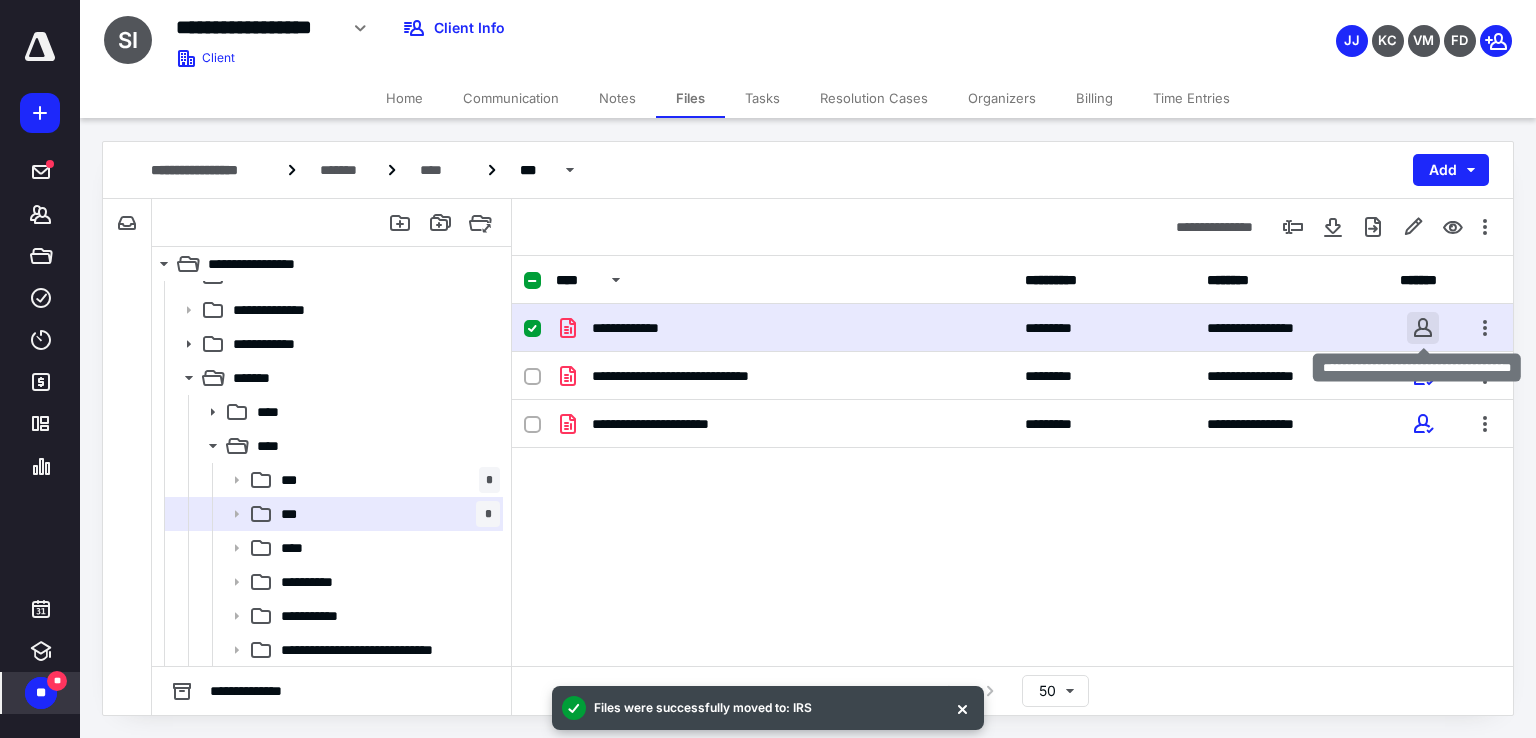 checkbox on "true" 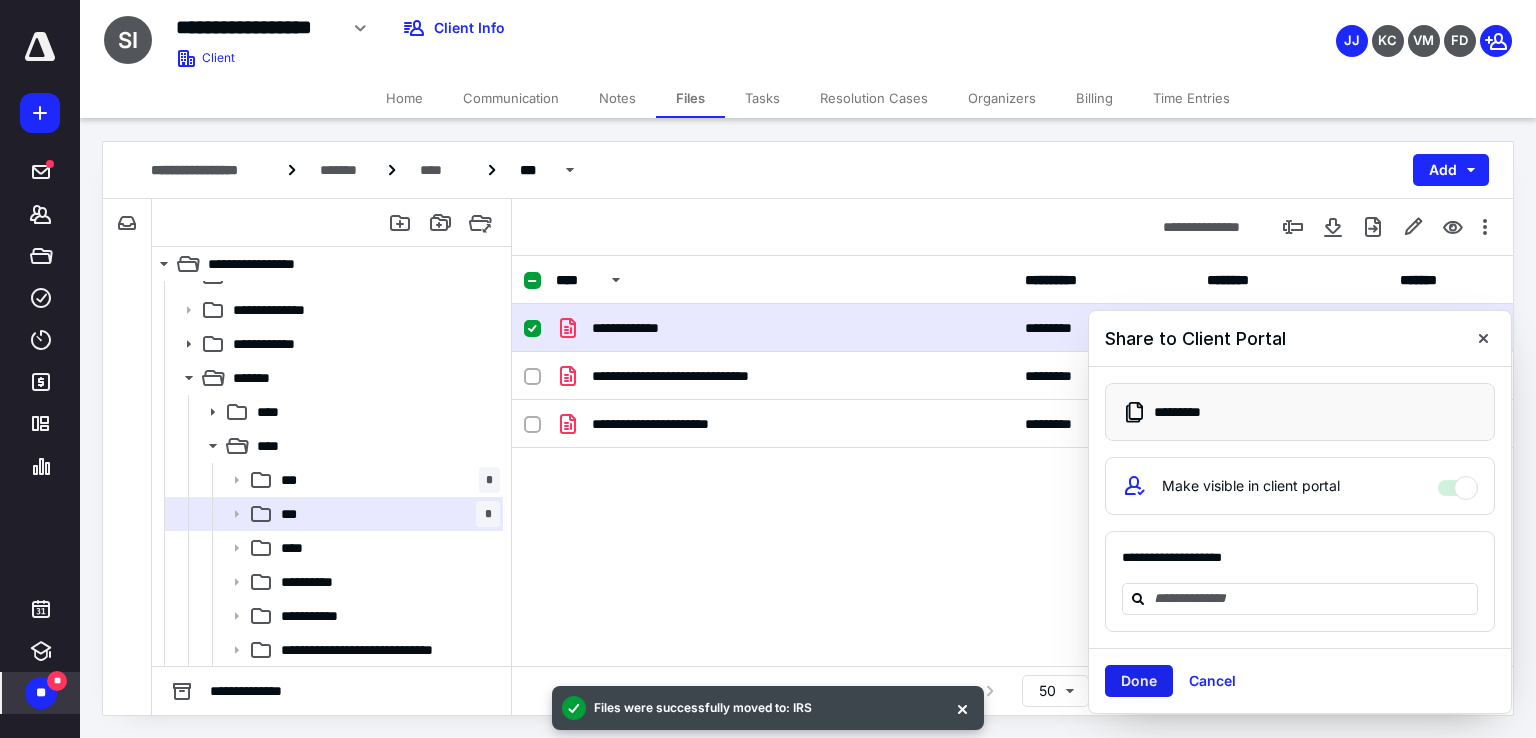 click on "Done" at bounding box center (1139, 681) 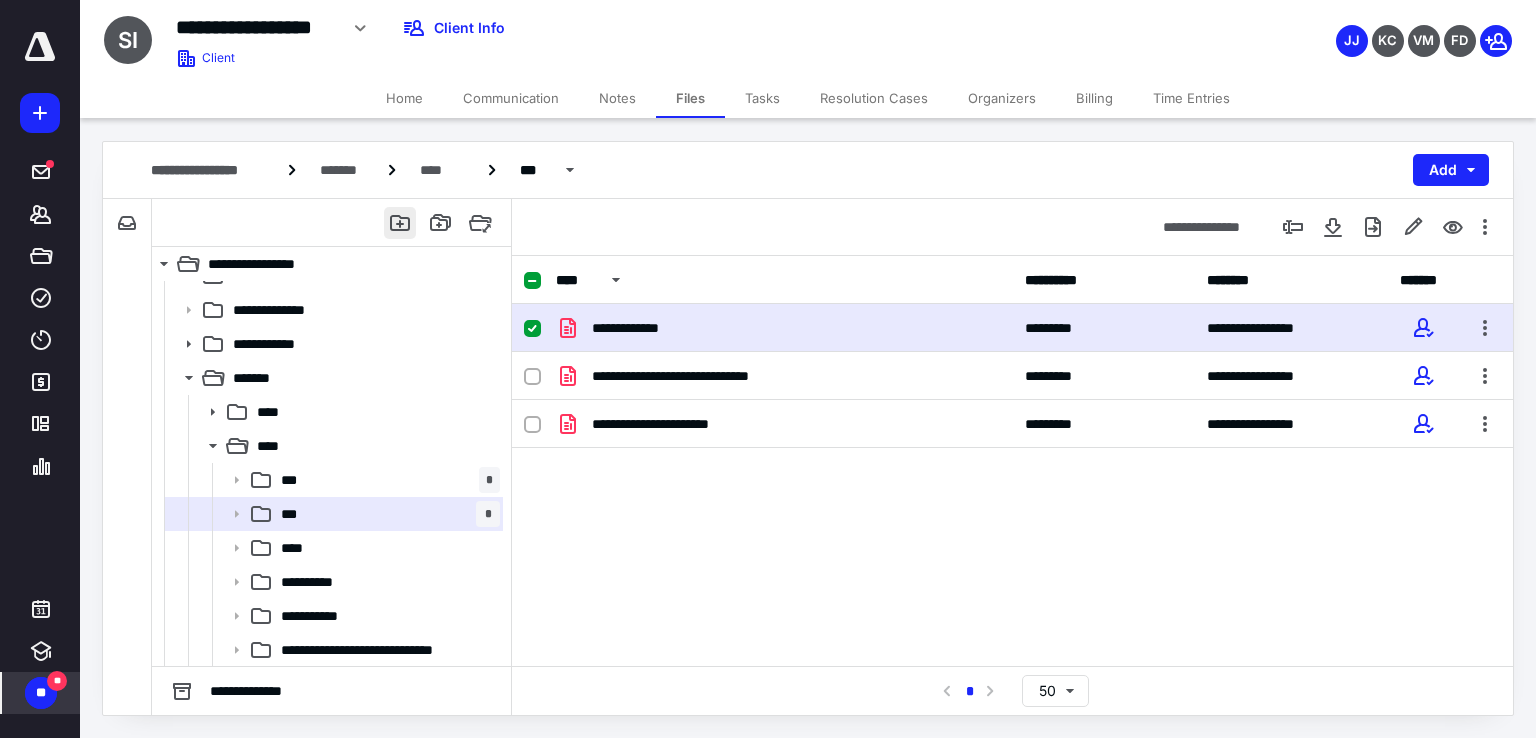 click at bounding box center [400, 223] 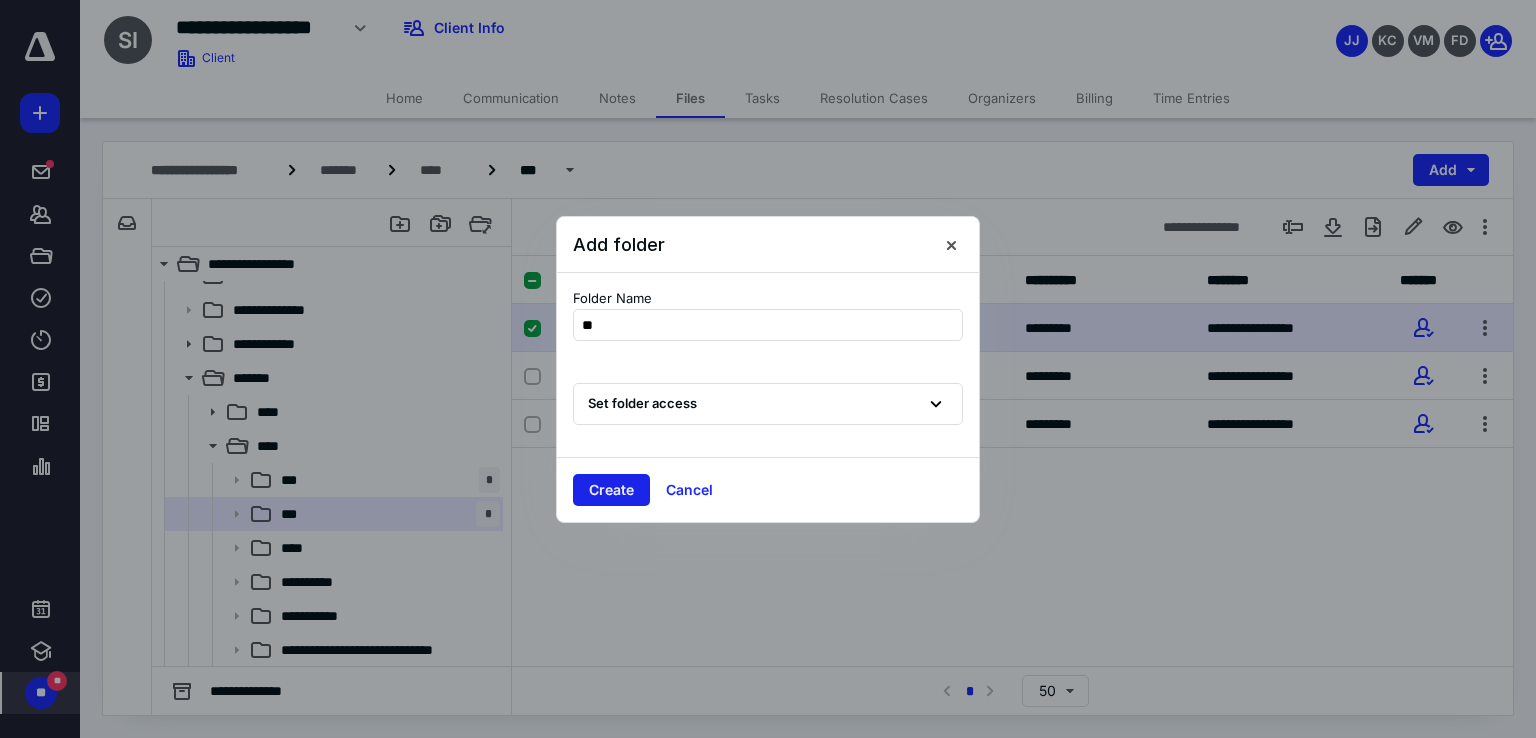 type on "**" 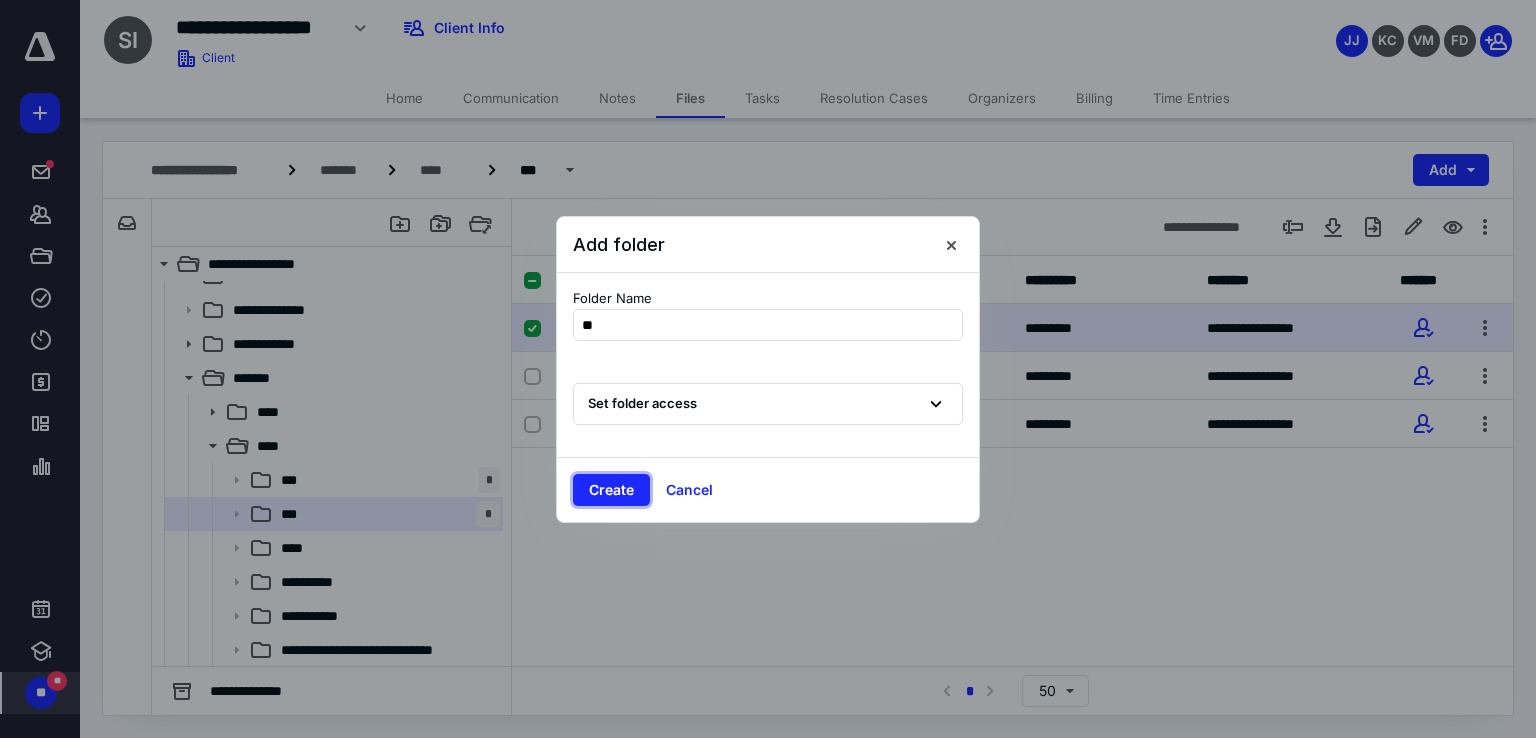 click on "Create" at bounding box center [611, 490] 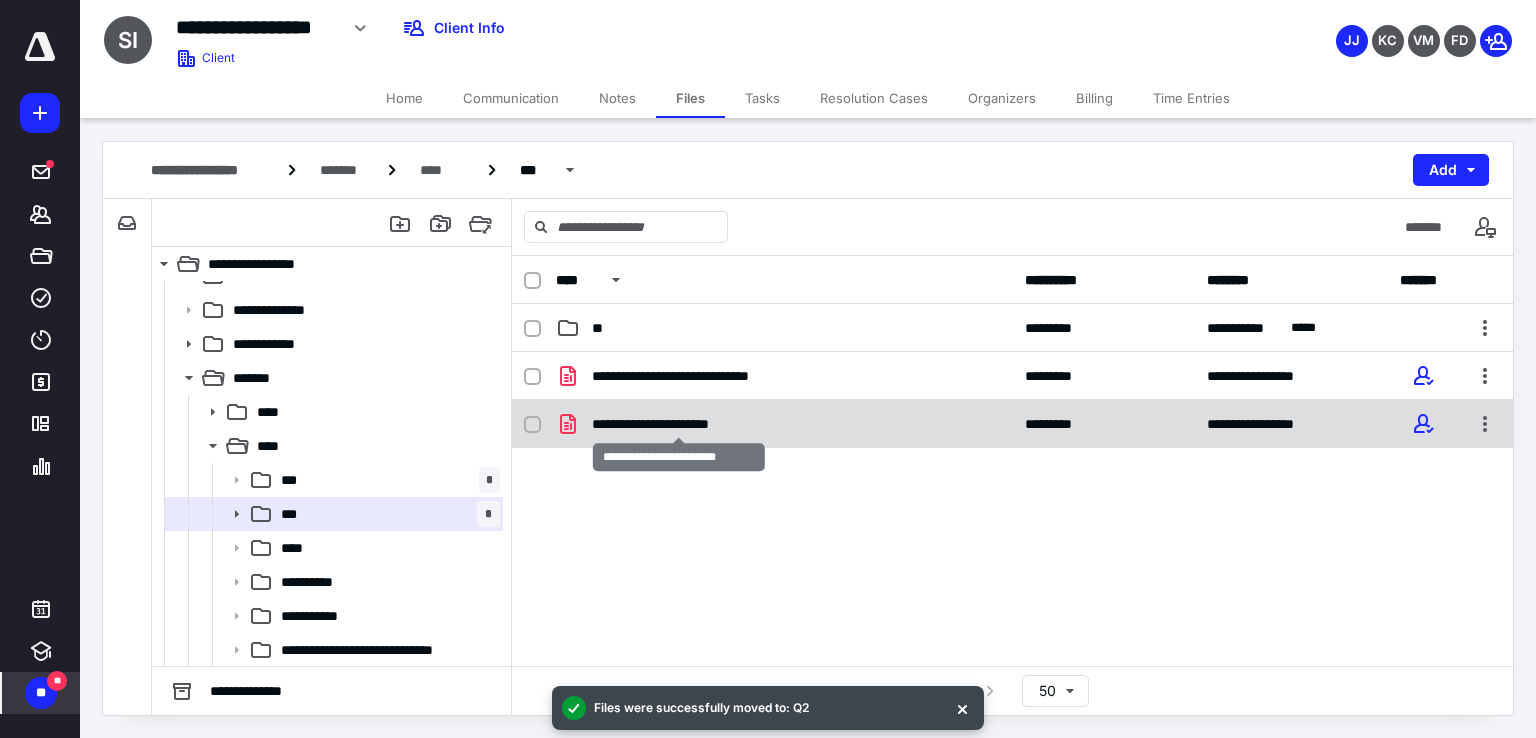 click on "**********" at bounding box center [679, 424] 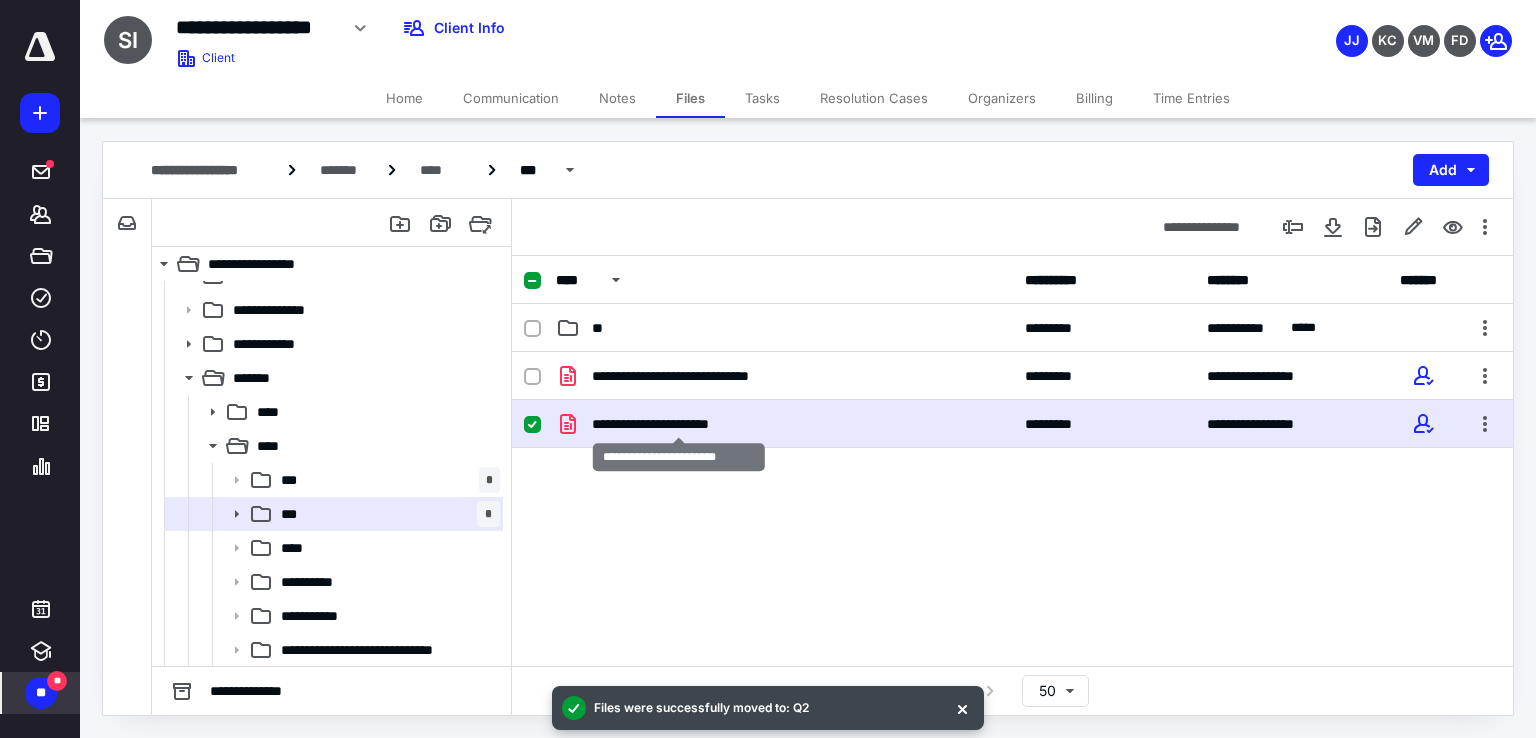 click on "**********" at bounding box center (679, 424) 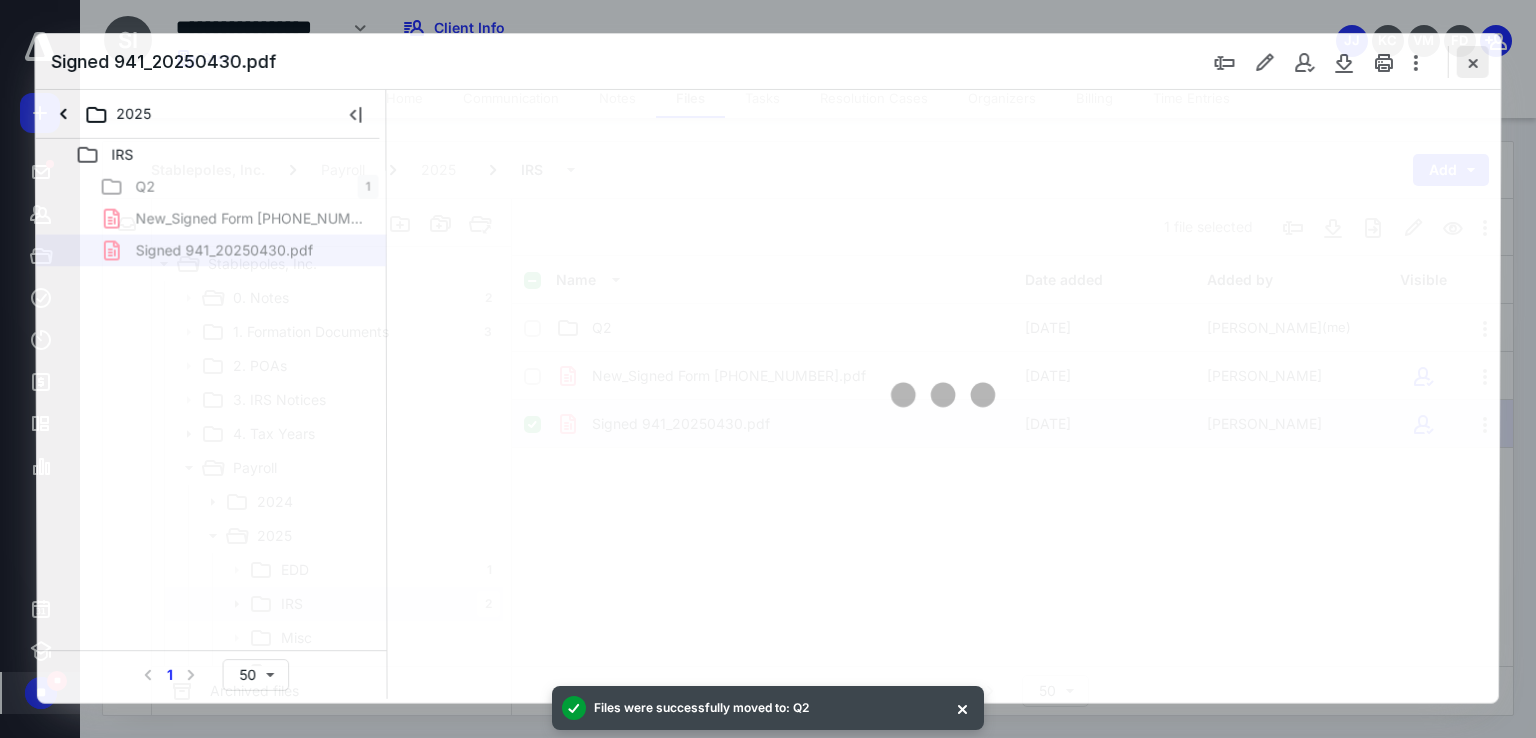scroll, scrollTop: 90, scrollLeft: 0, axis: vertical 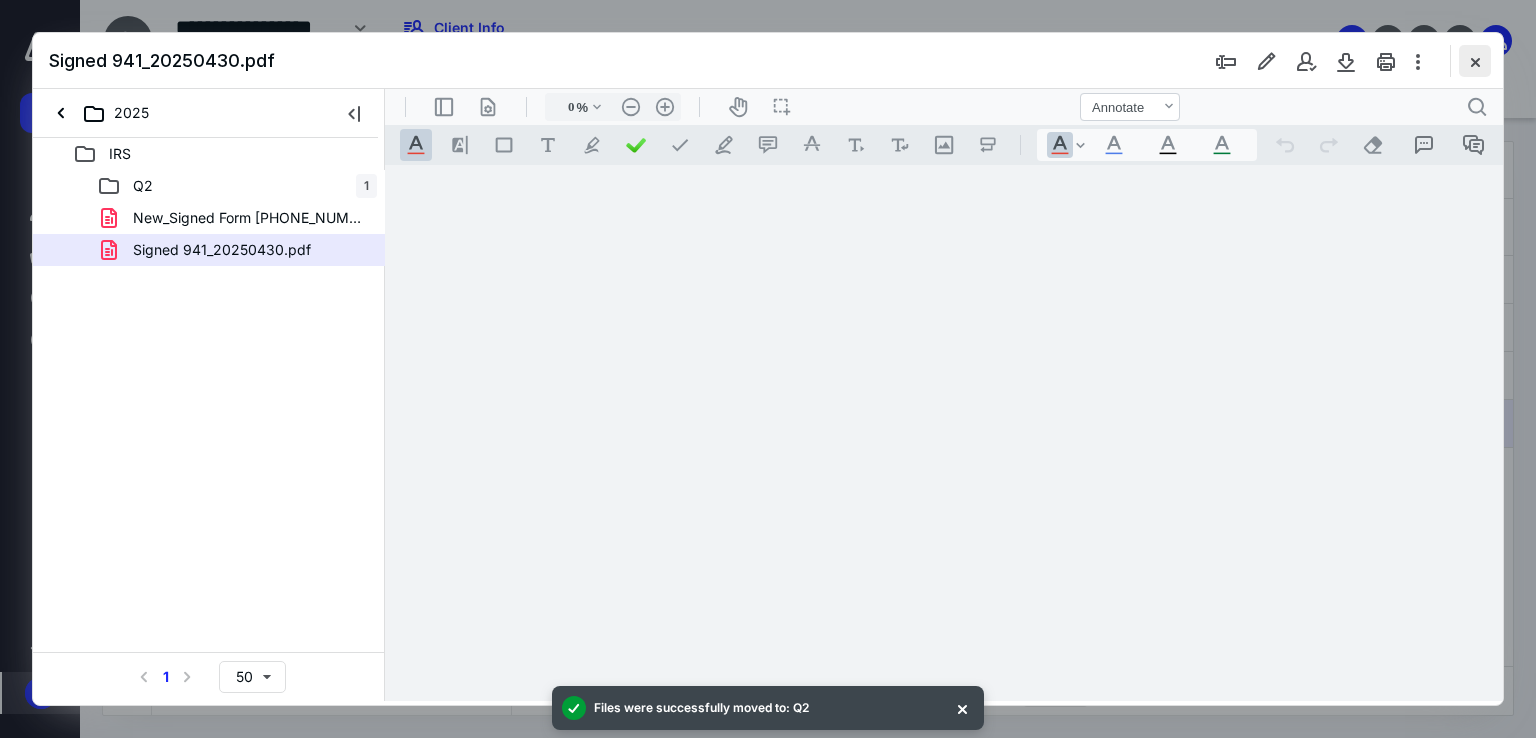 type on "69" 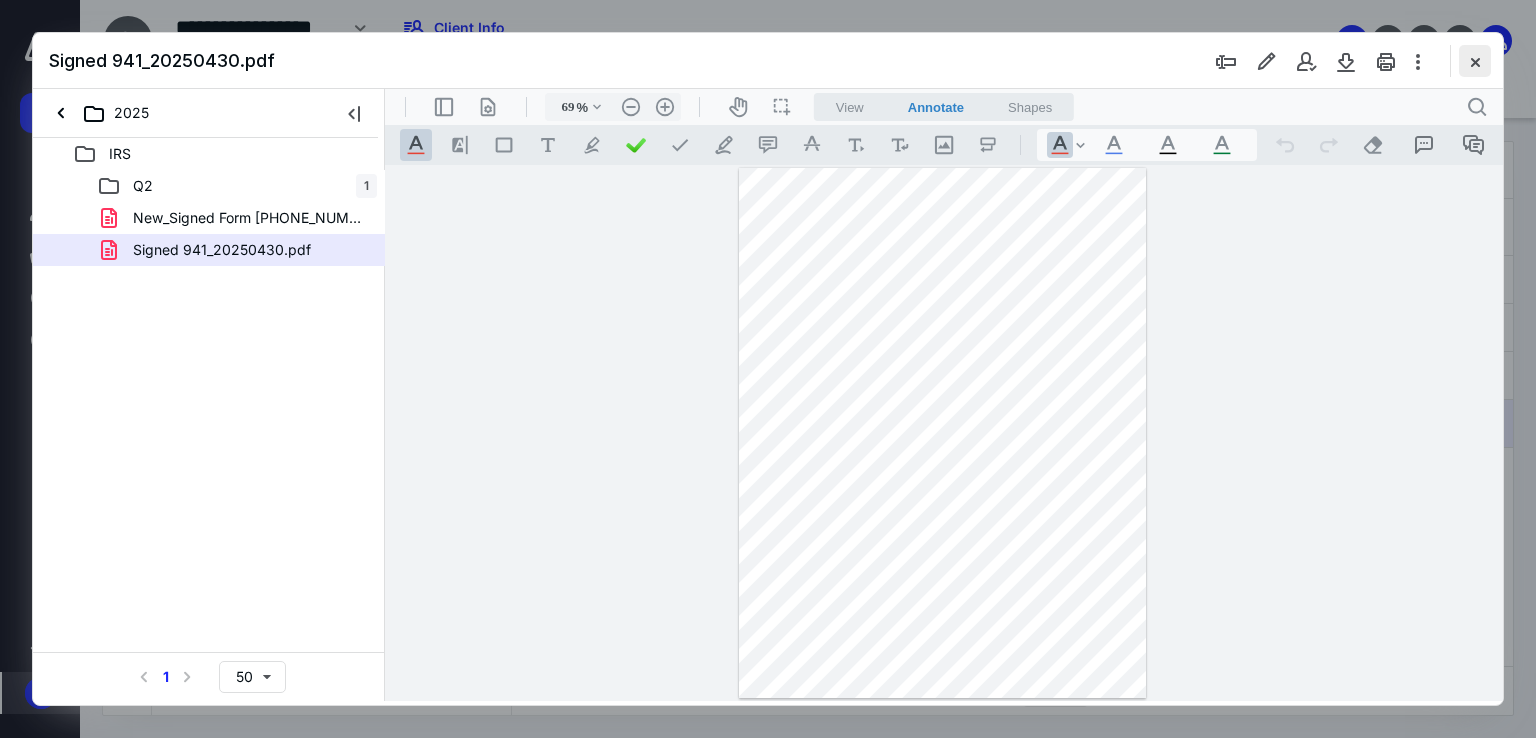 click at bounding box center [1475, 61] 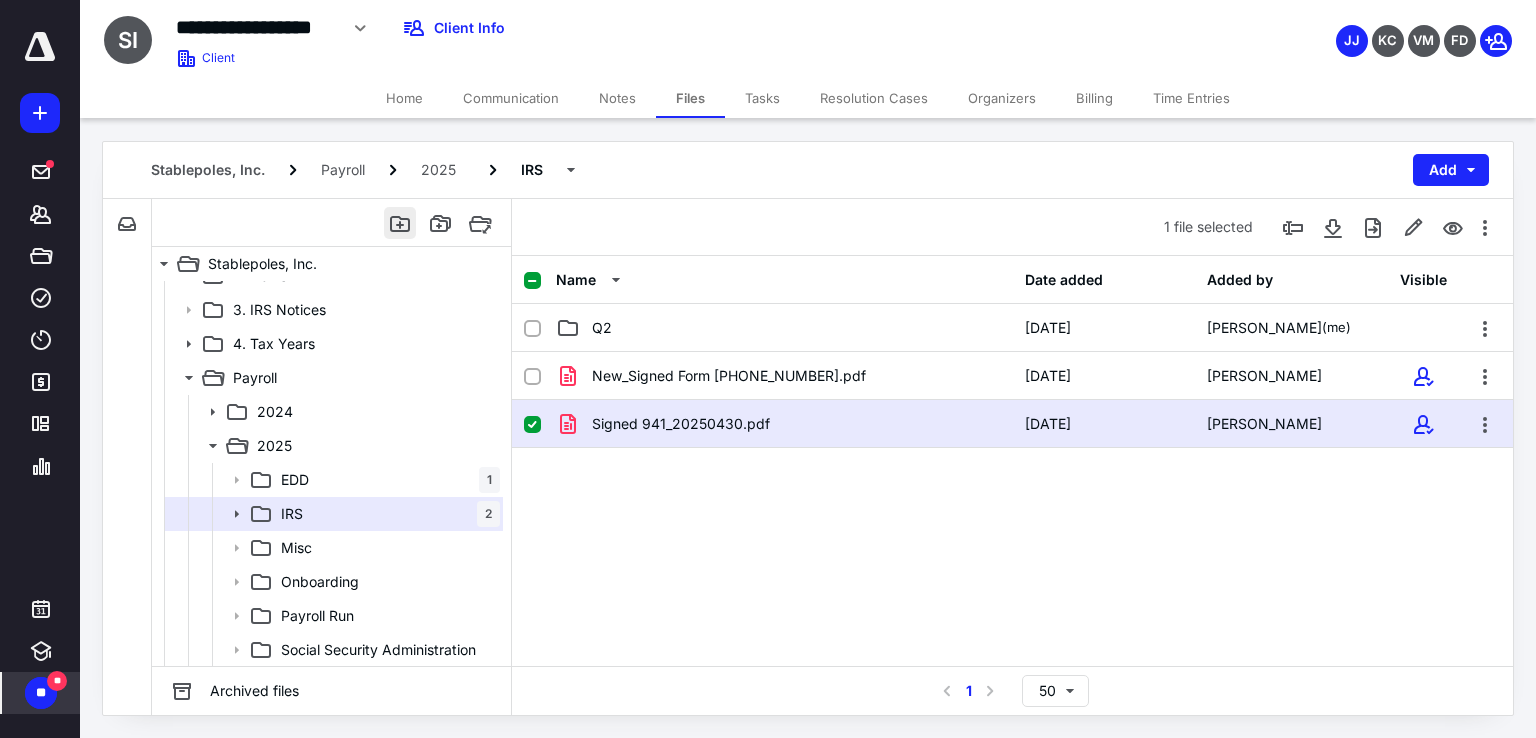 click at bounding box center (400, 223) 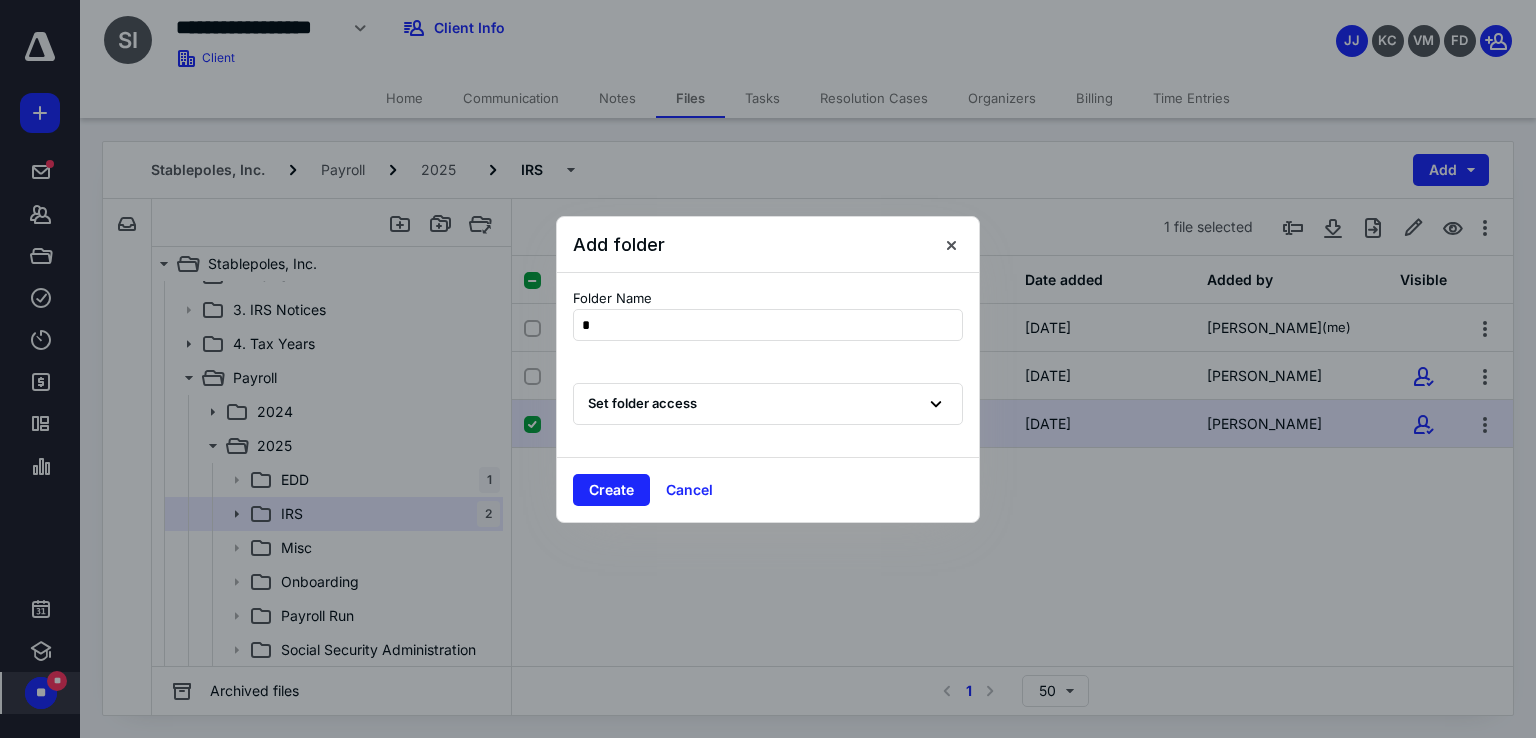 type on "**" 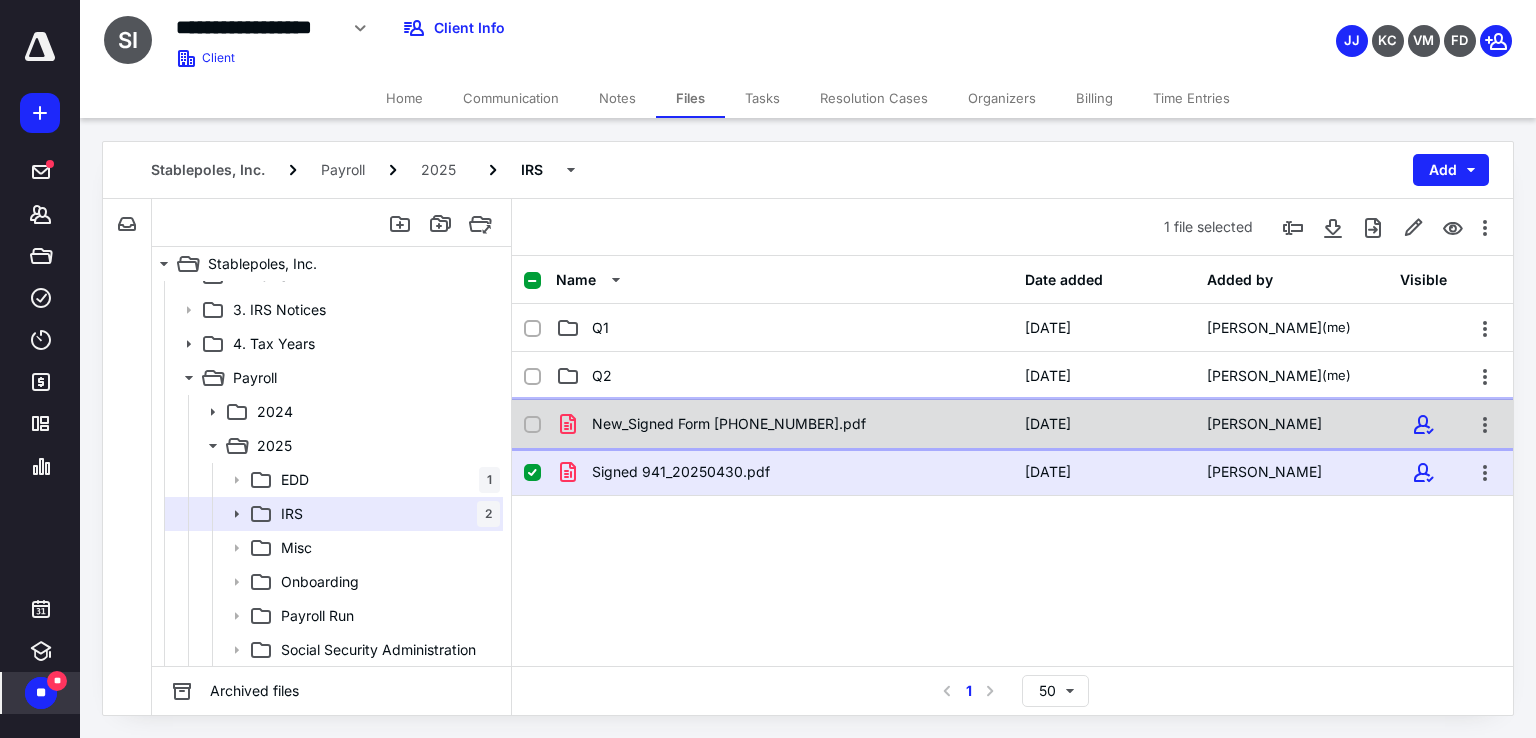 click on "New_Signed Form [PHONE_NUMBER].pdf [DATE] [PERSON_NAME]" at bounding box center [1012, 424] 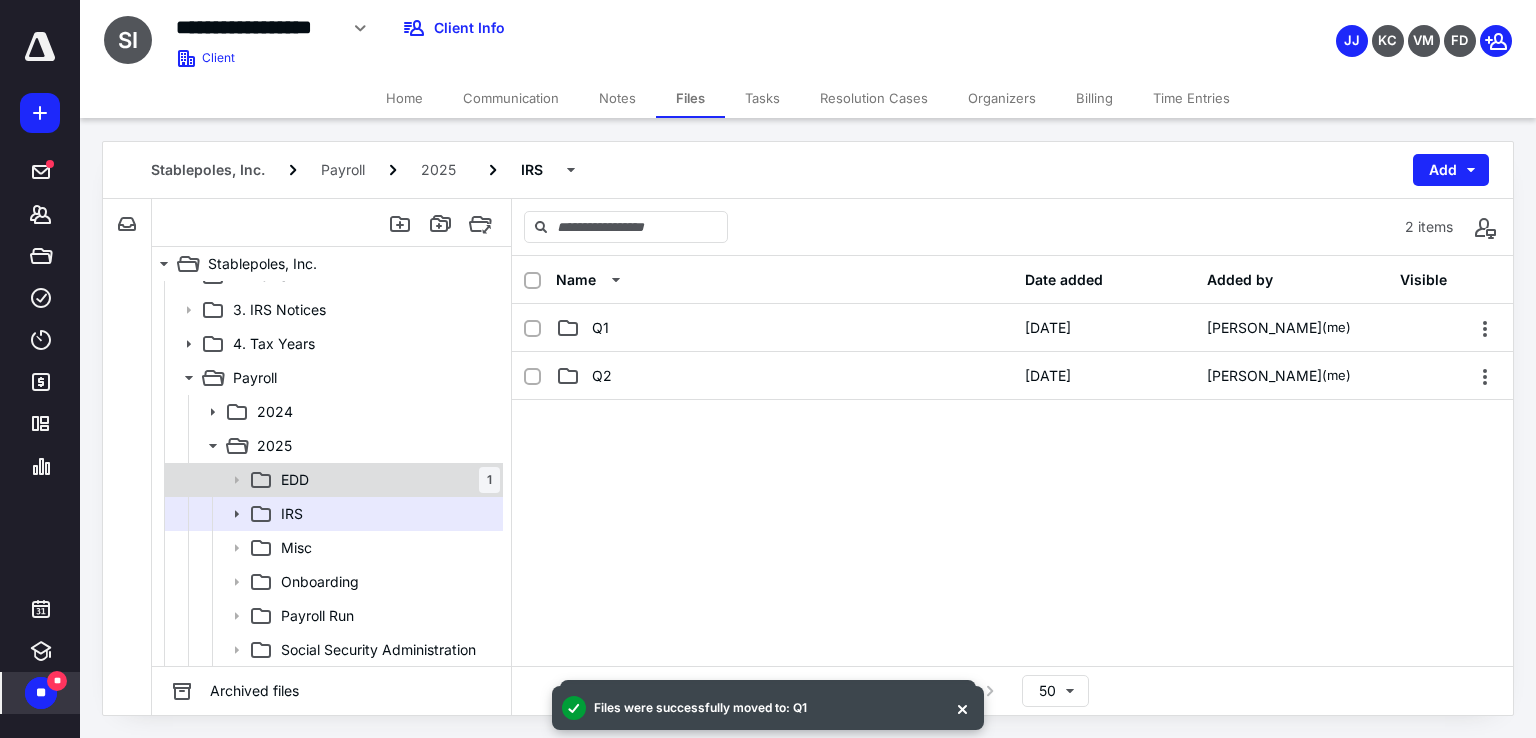 click on "EDD 1" at bounding box center (386, 480) 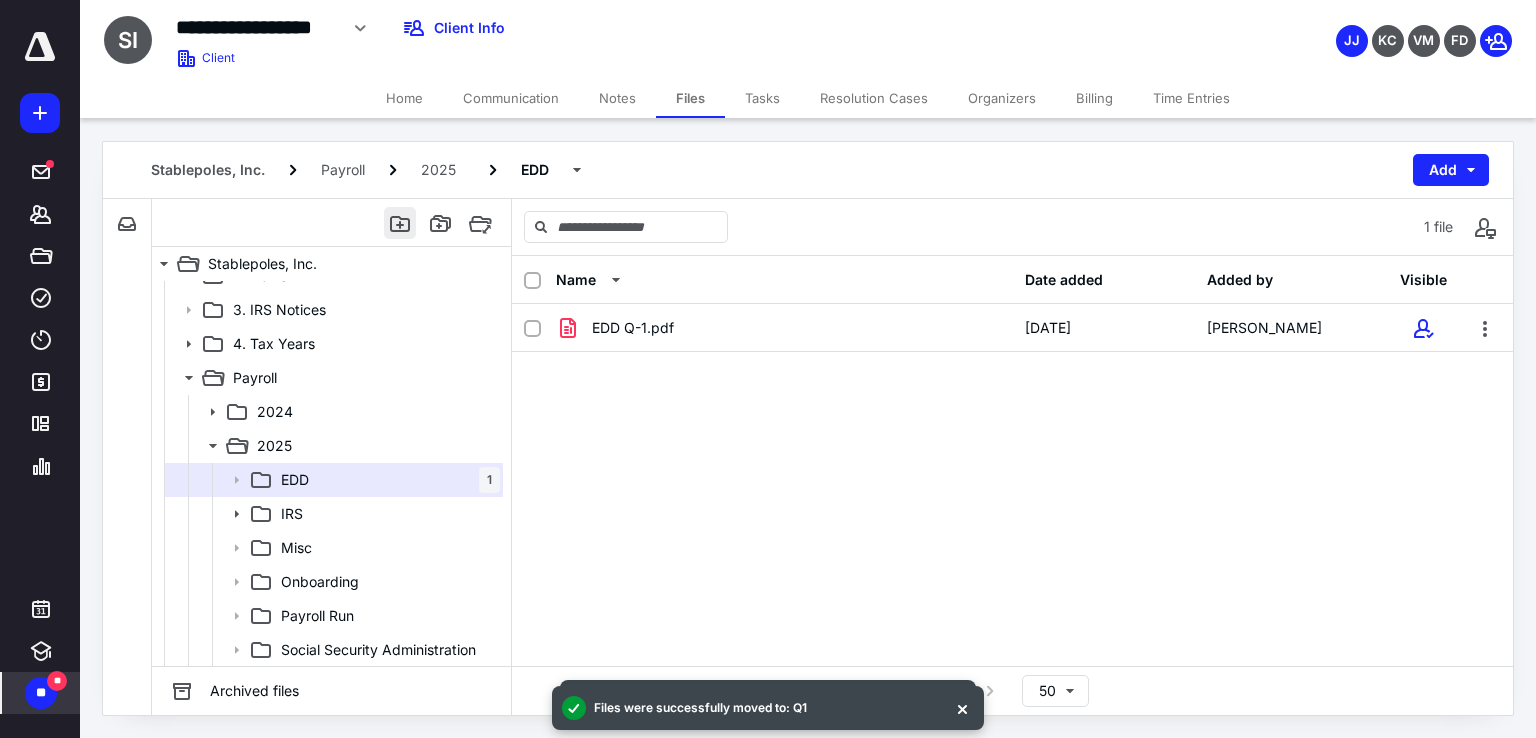click at bounding box center [400, 223] 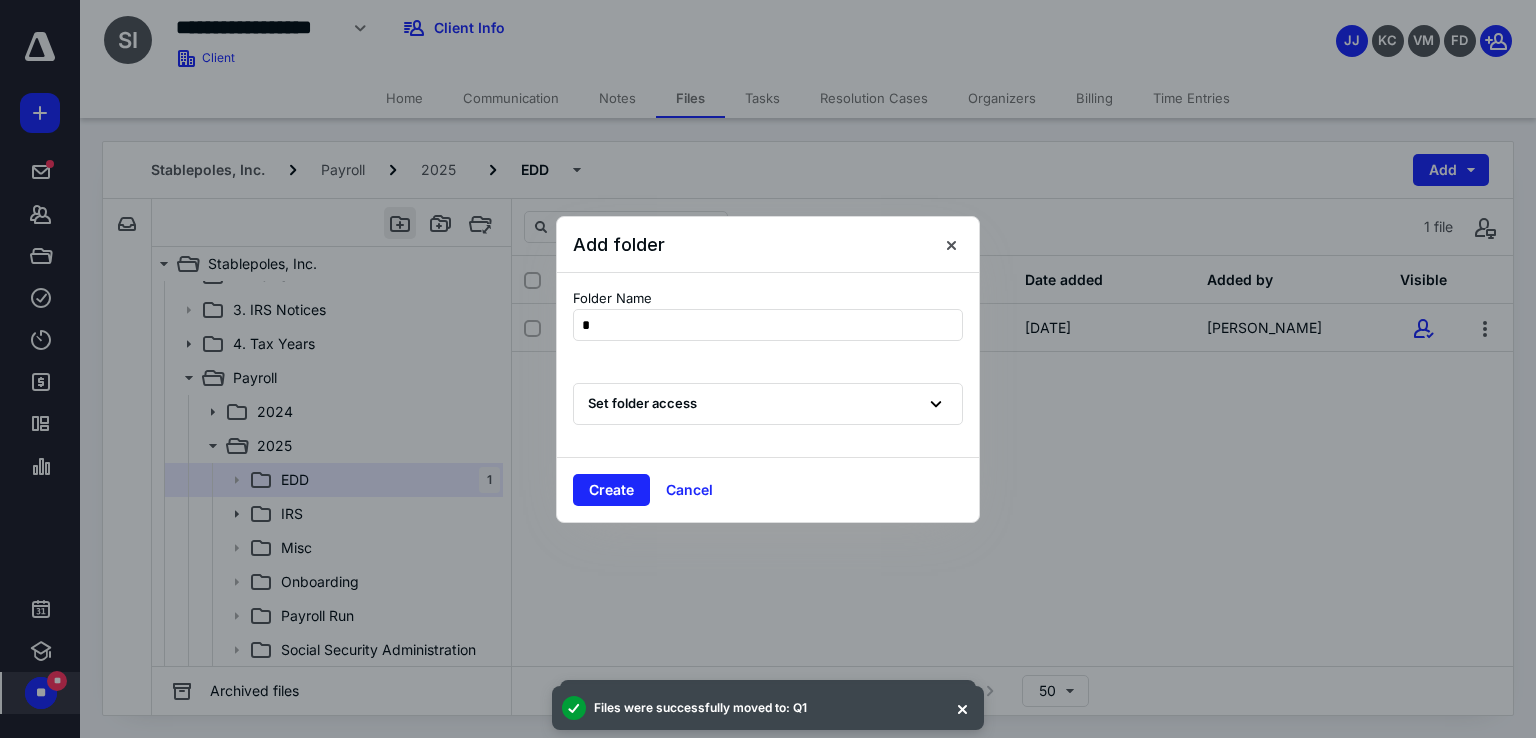 type on "**" 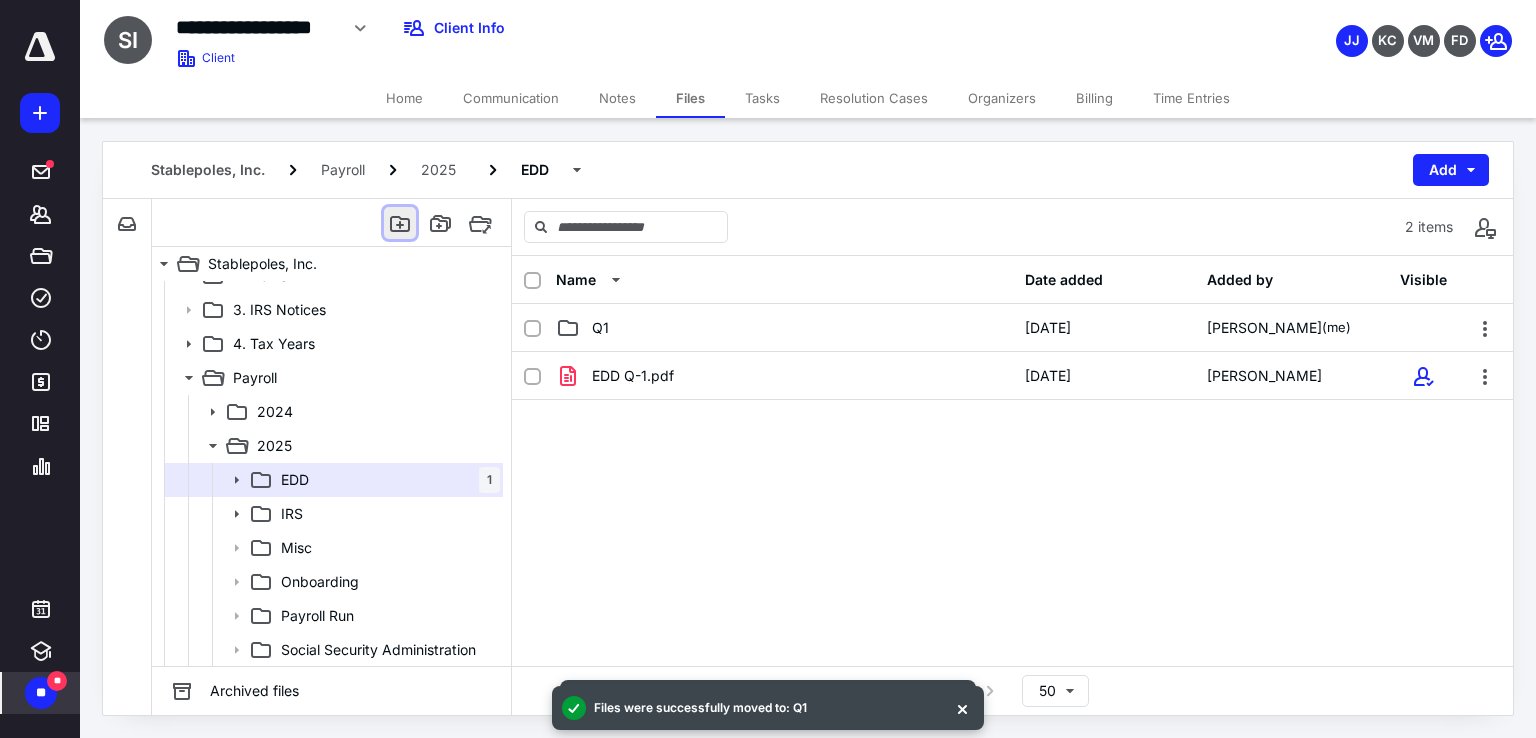 click at bounding box center (400, 223) 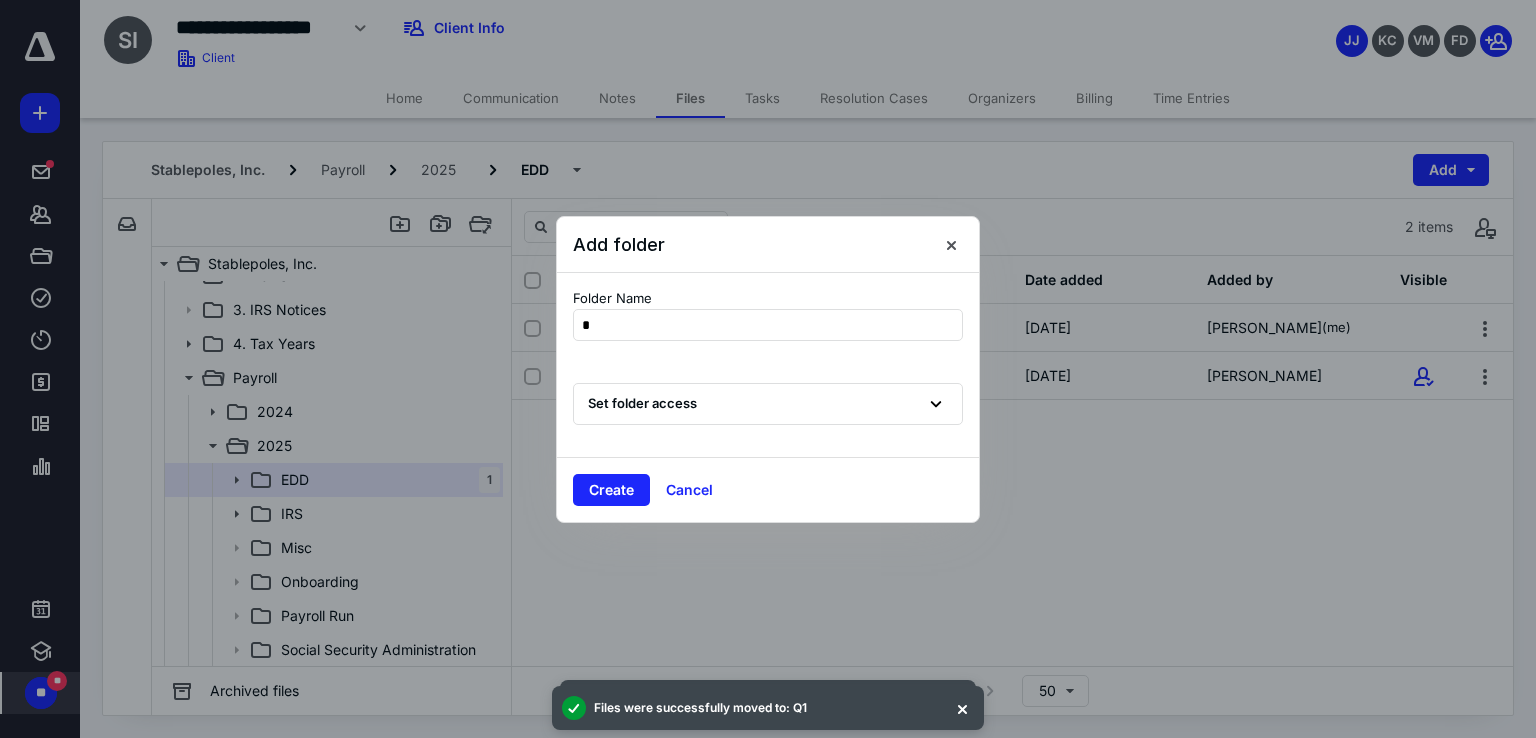 type on "**" 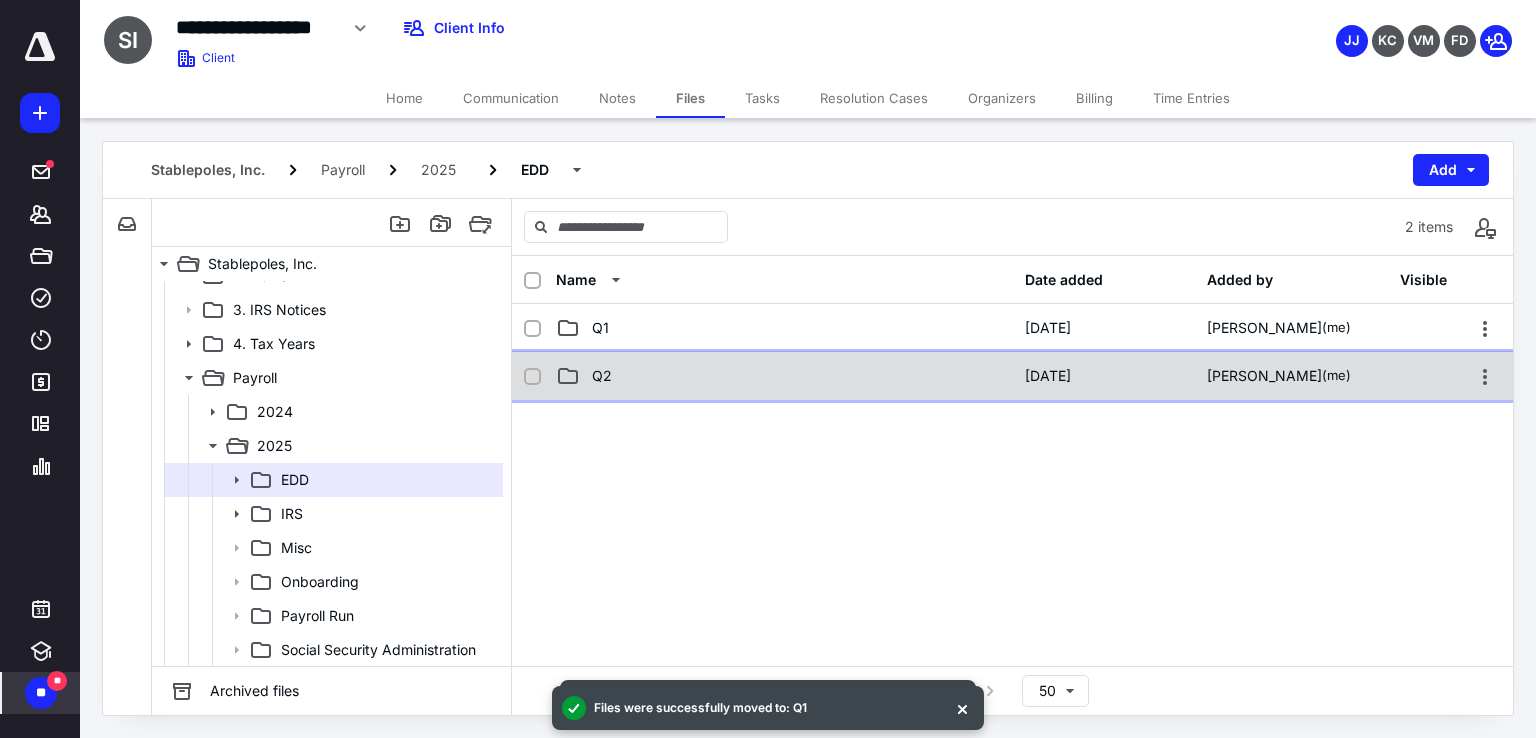 click on "Q2" at bounding box center [784, 376] 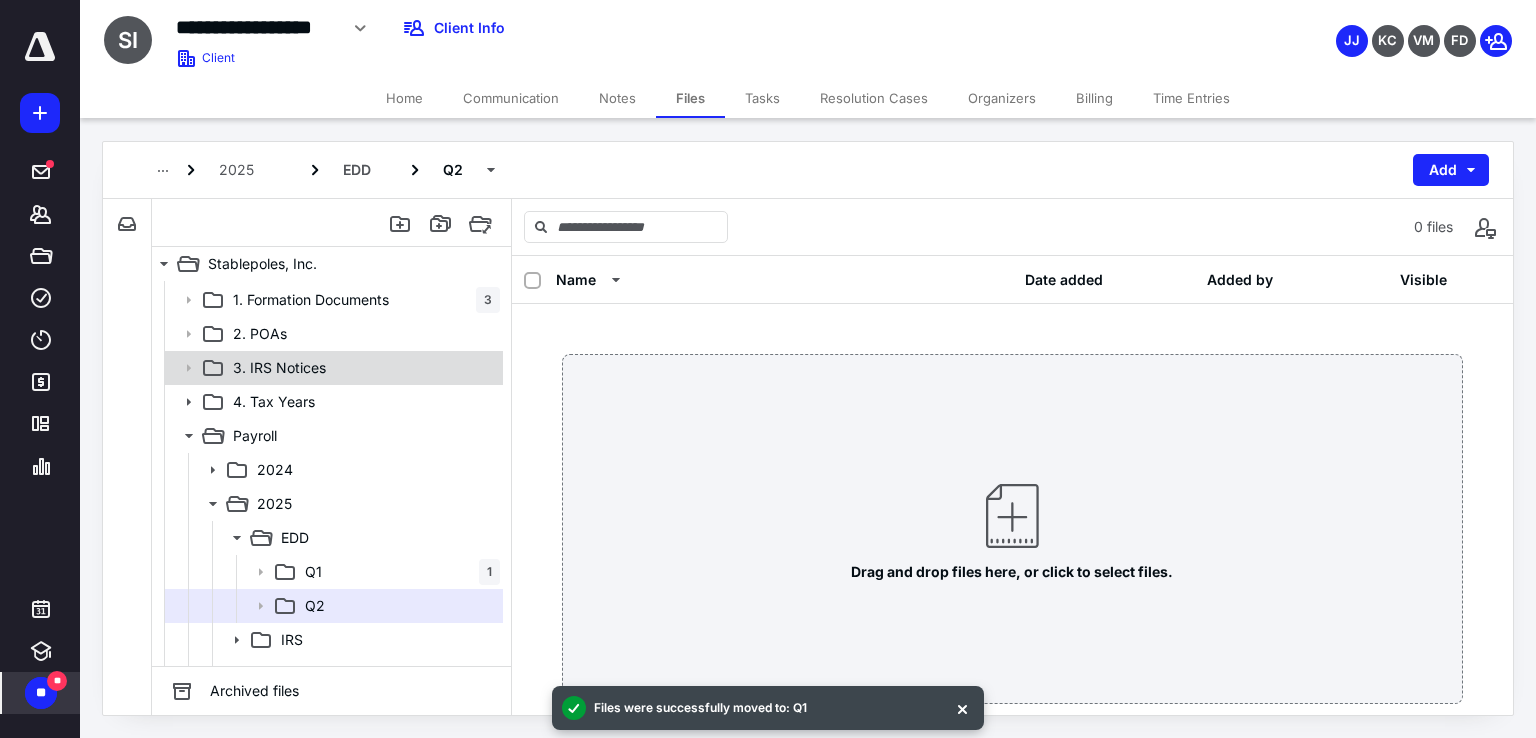 scroll, scrollTop: 0, scrollLeft: 0, axis: both 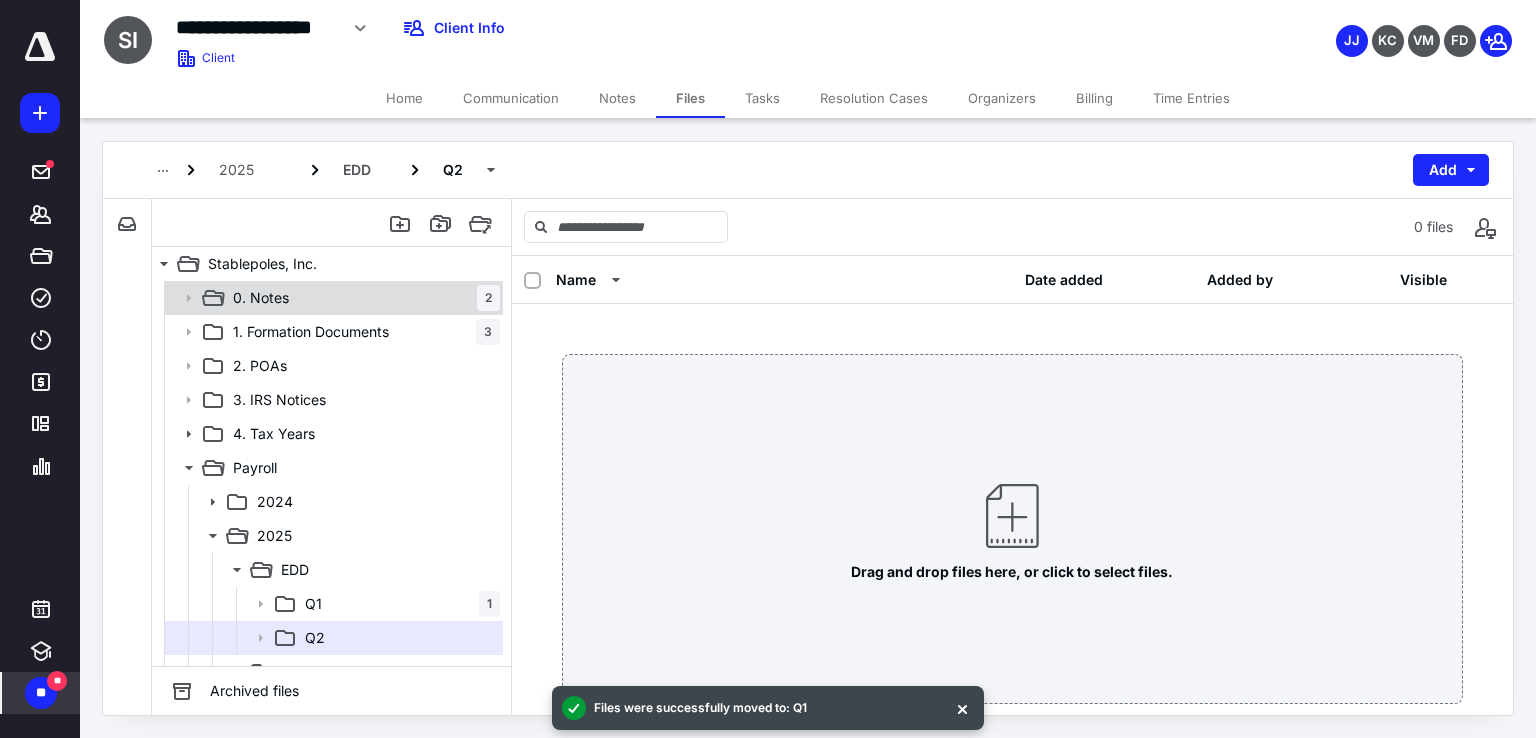 click on "0. Notes 2" at bounding box center (362, 298) 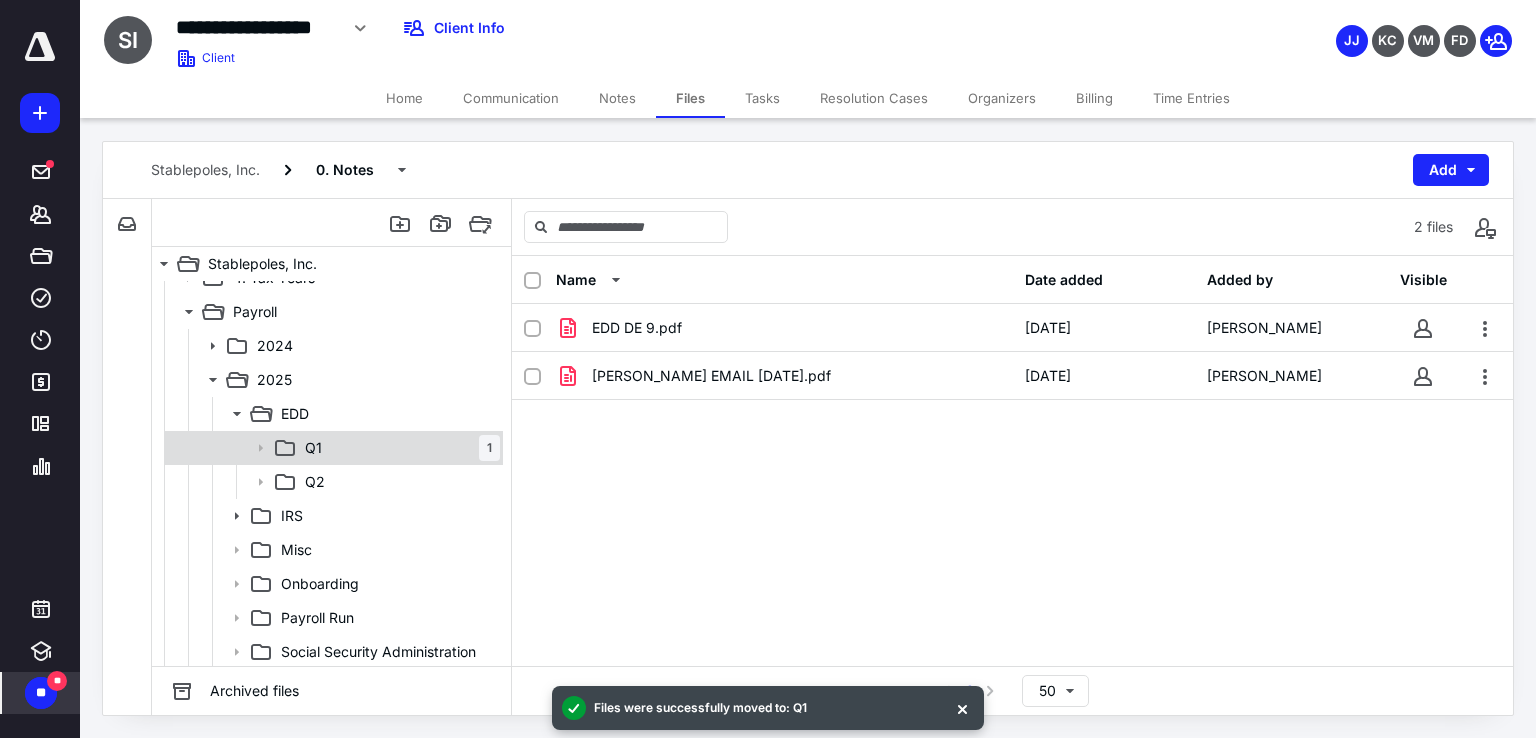 scroll, scrollTop: 158, scrollLeft: 0, axis: vertical 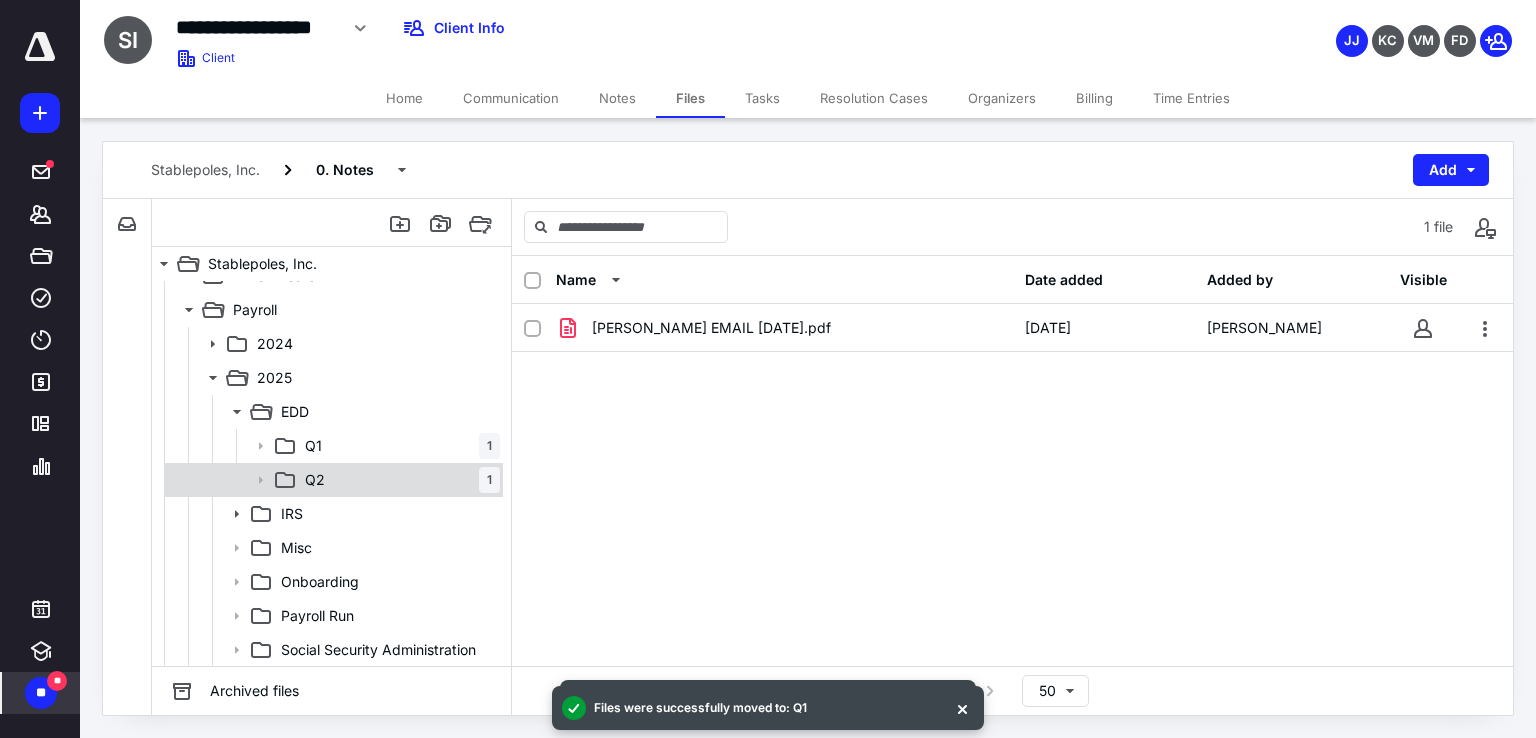 click on "Q2 1" at bounding box center (398, 480) 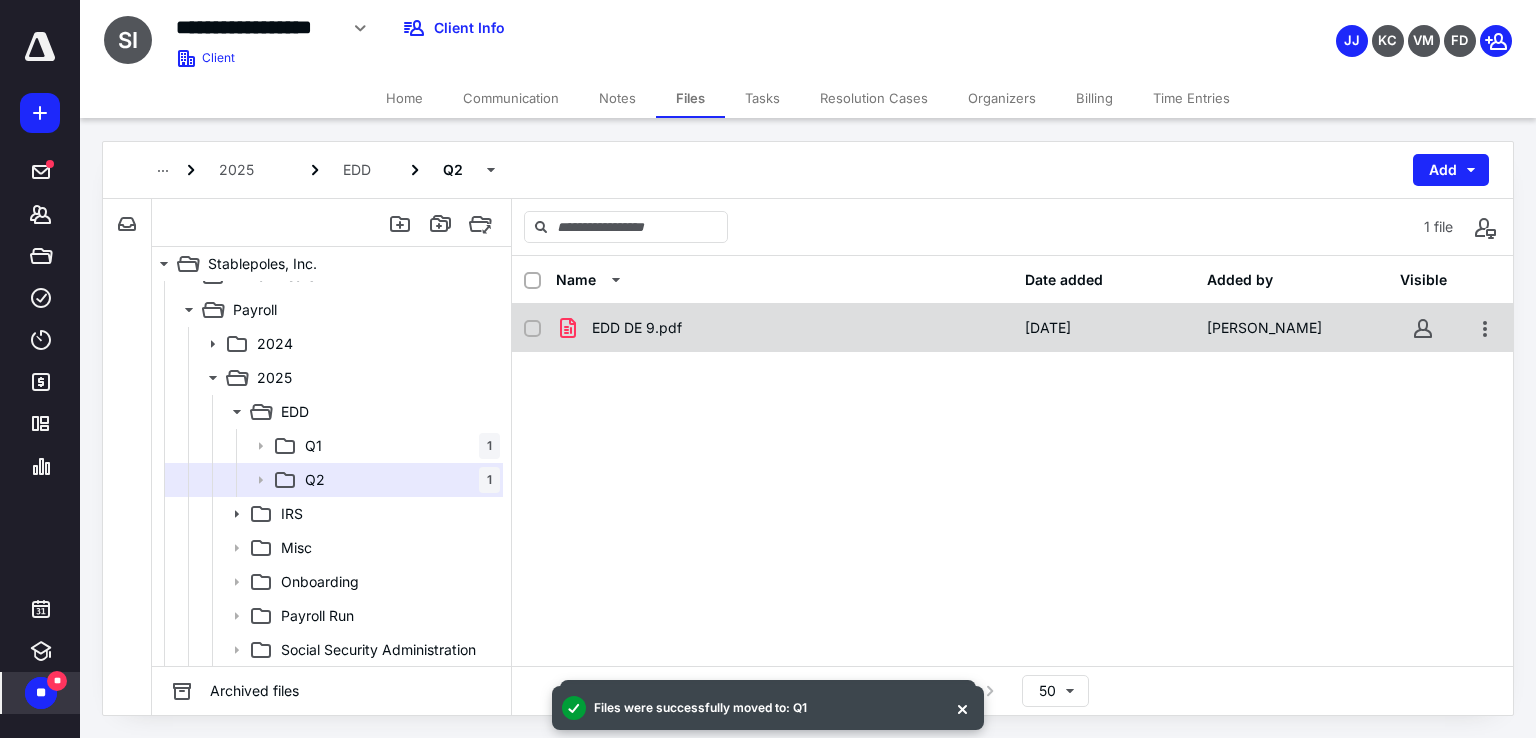 click on "EDD DE 9.pdf" at bounding box center (637, 328) 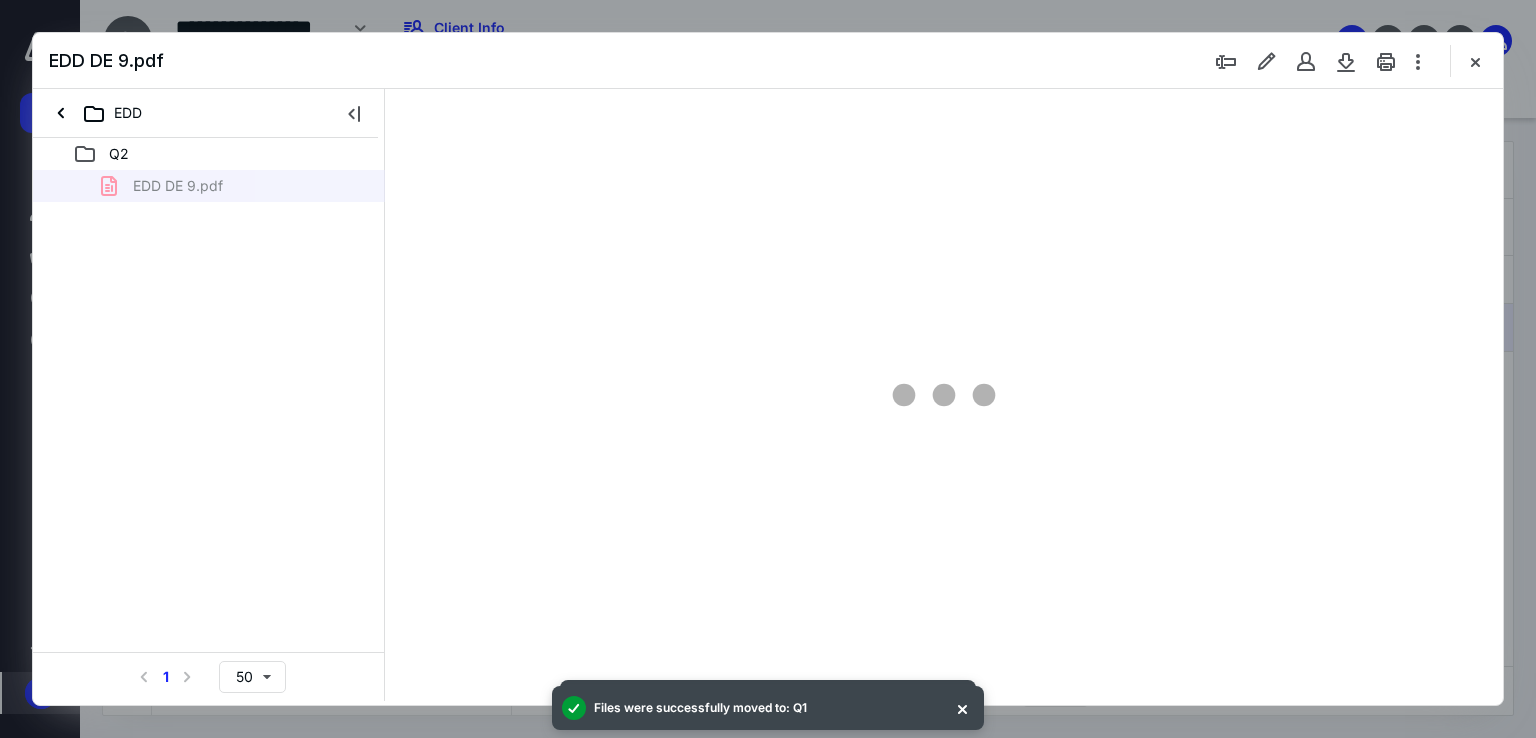 scroll, scrollTop: 0, scrollLeft: 0, axis: both 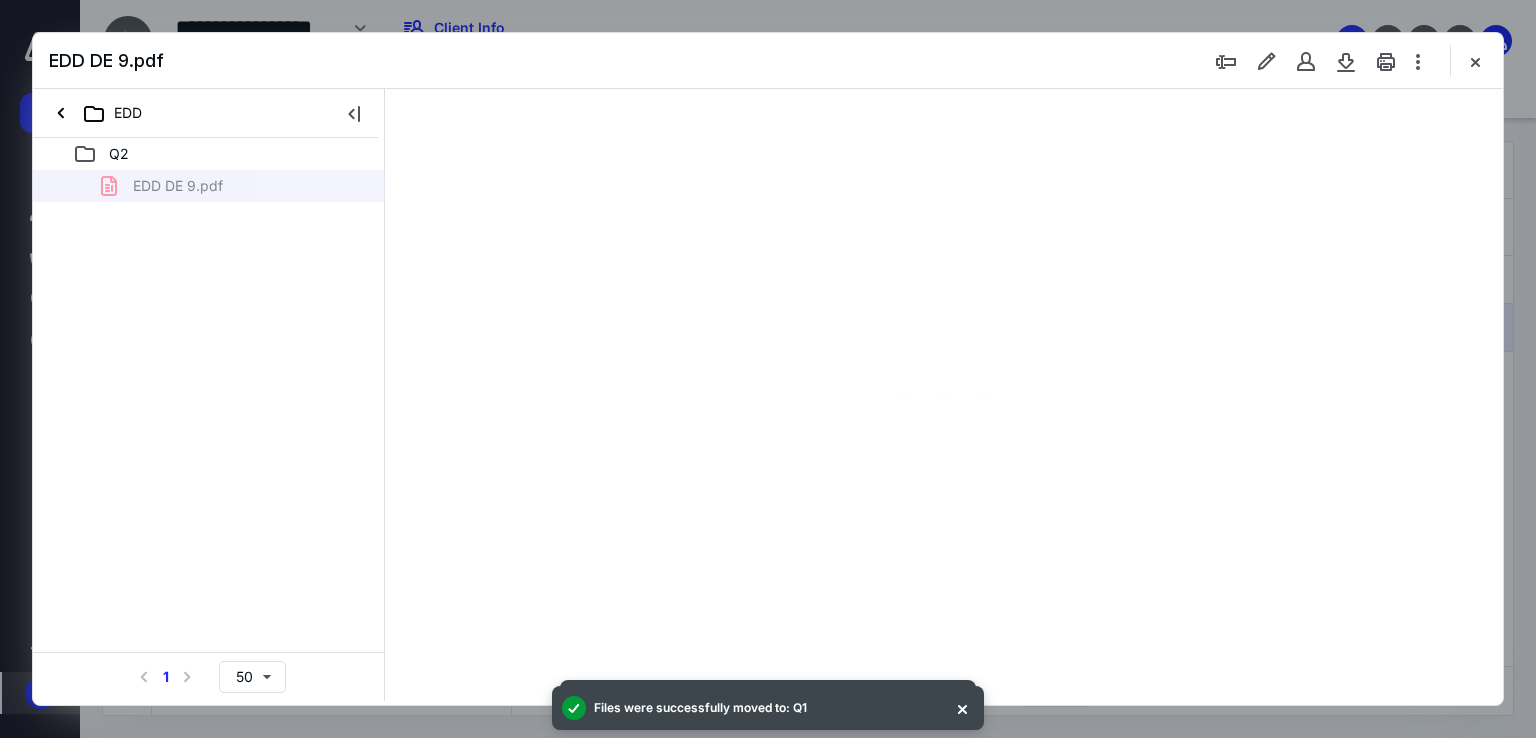 type on "71" 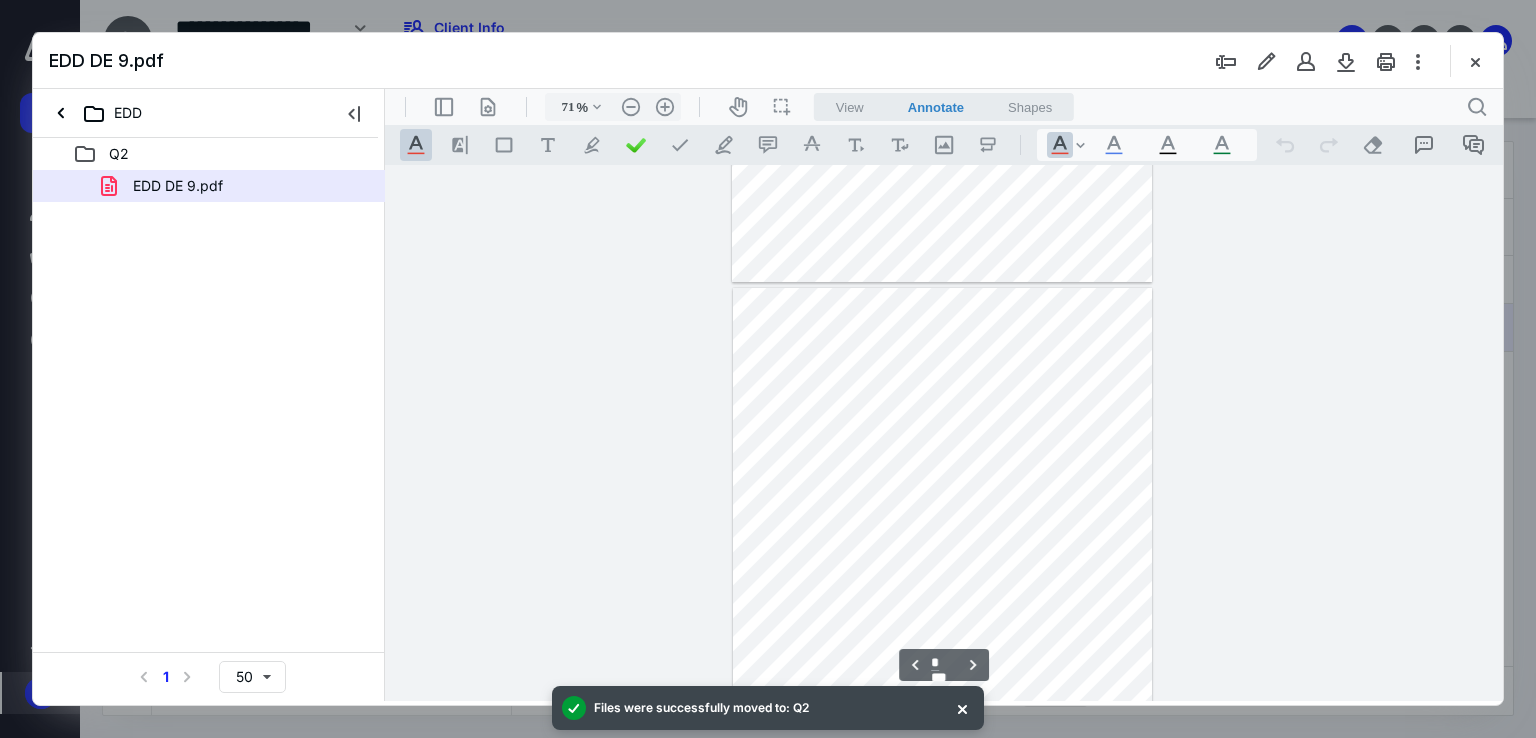 scroll, scrollTop: 1579, scrollLeft: 0, axis: vertical 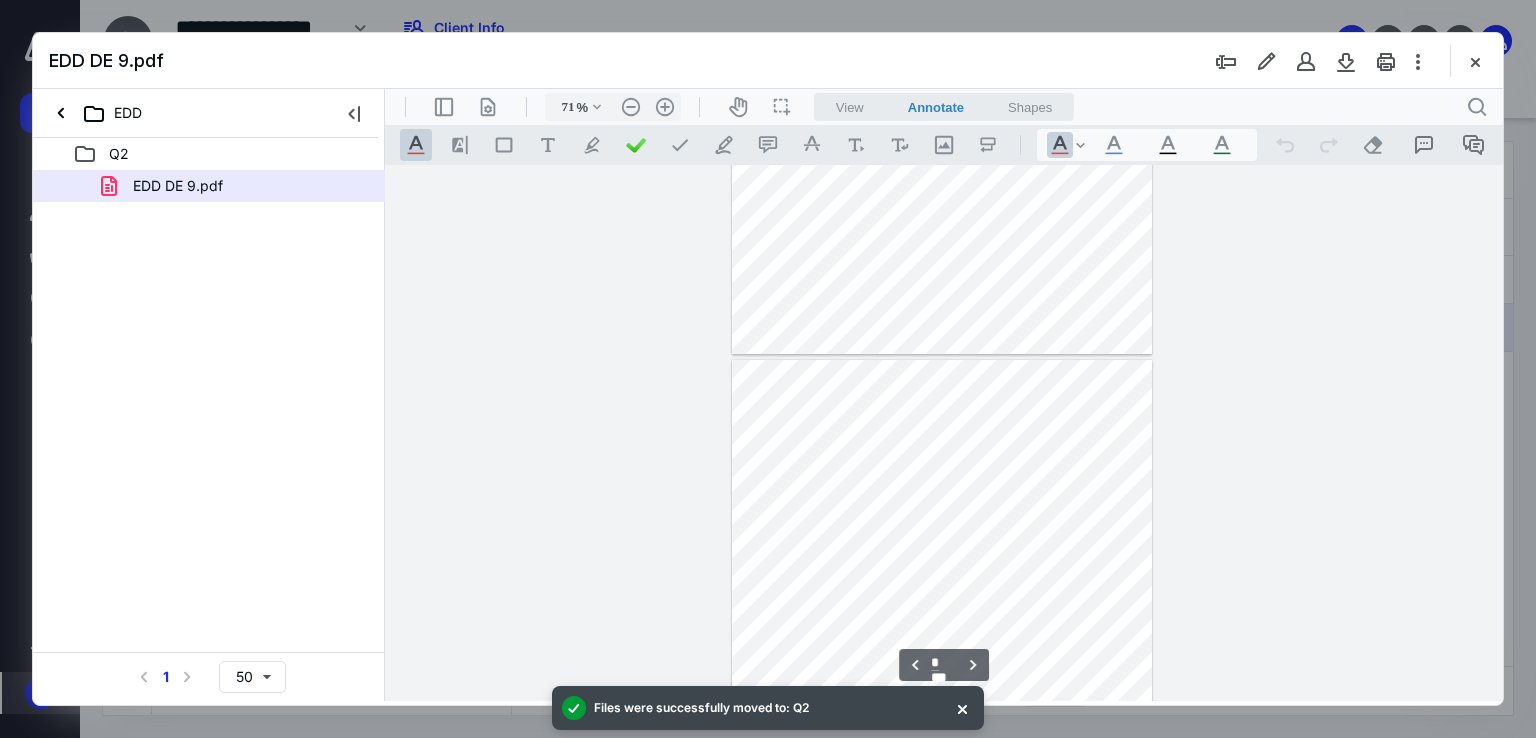 type on "*" 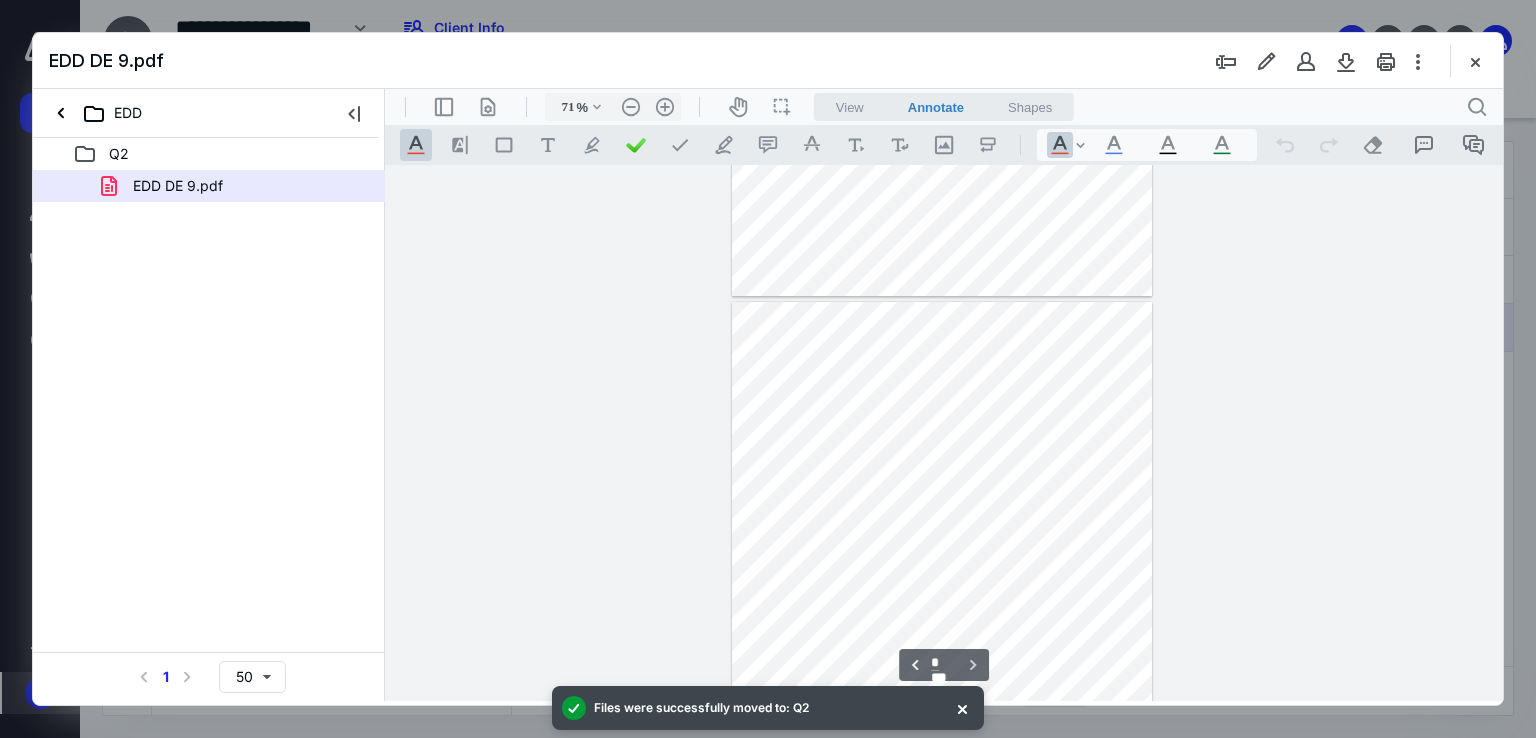 scroll, scrollTop: 2579, scrollLeft: 0, axis: vertical 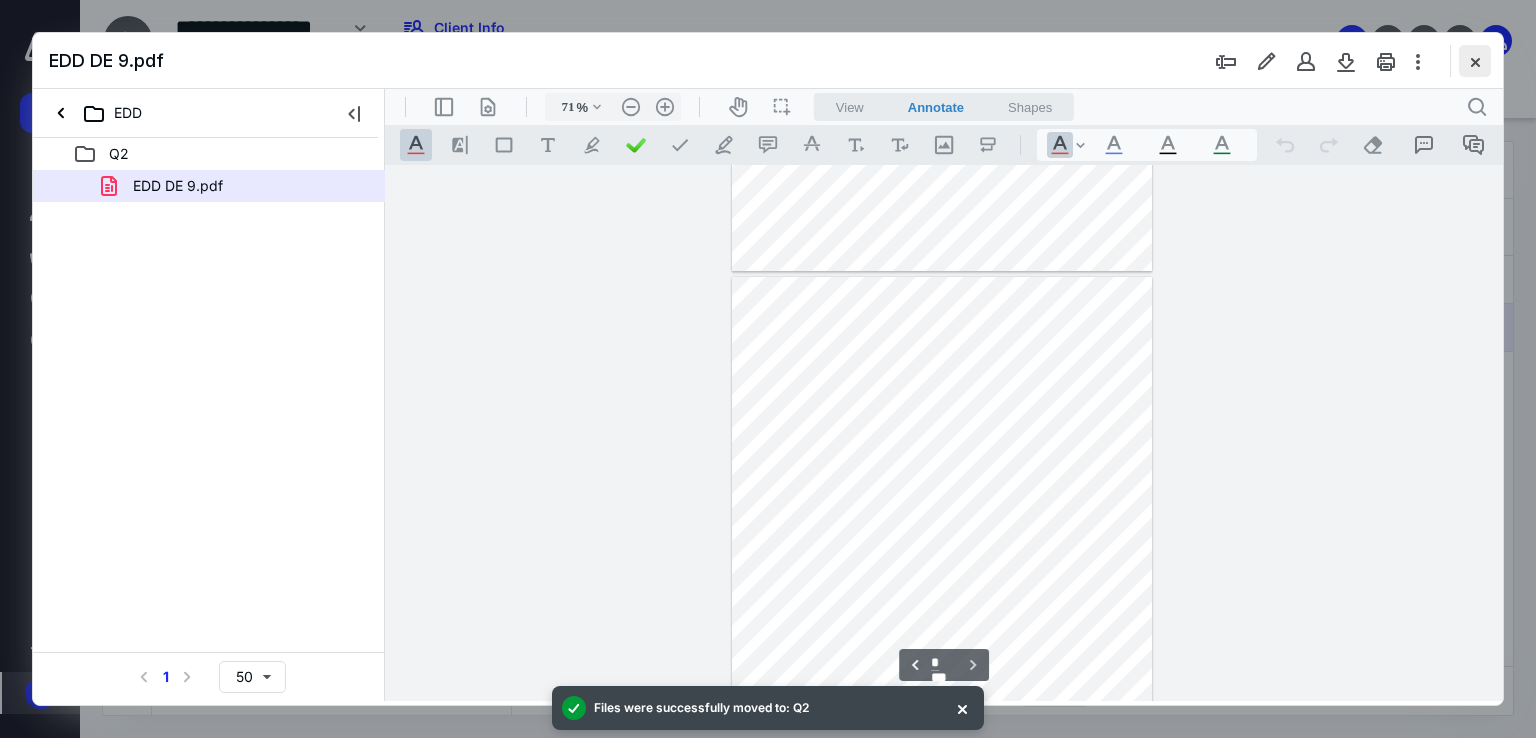click at bounding box center (1475, 61) 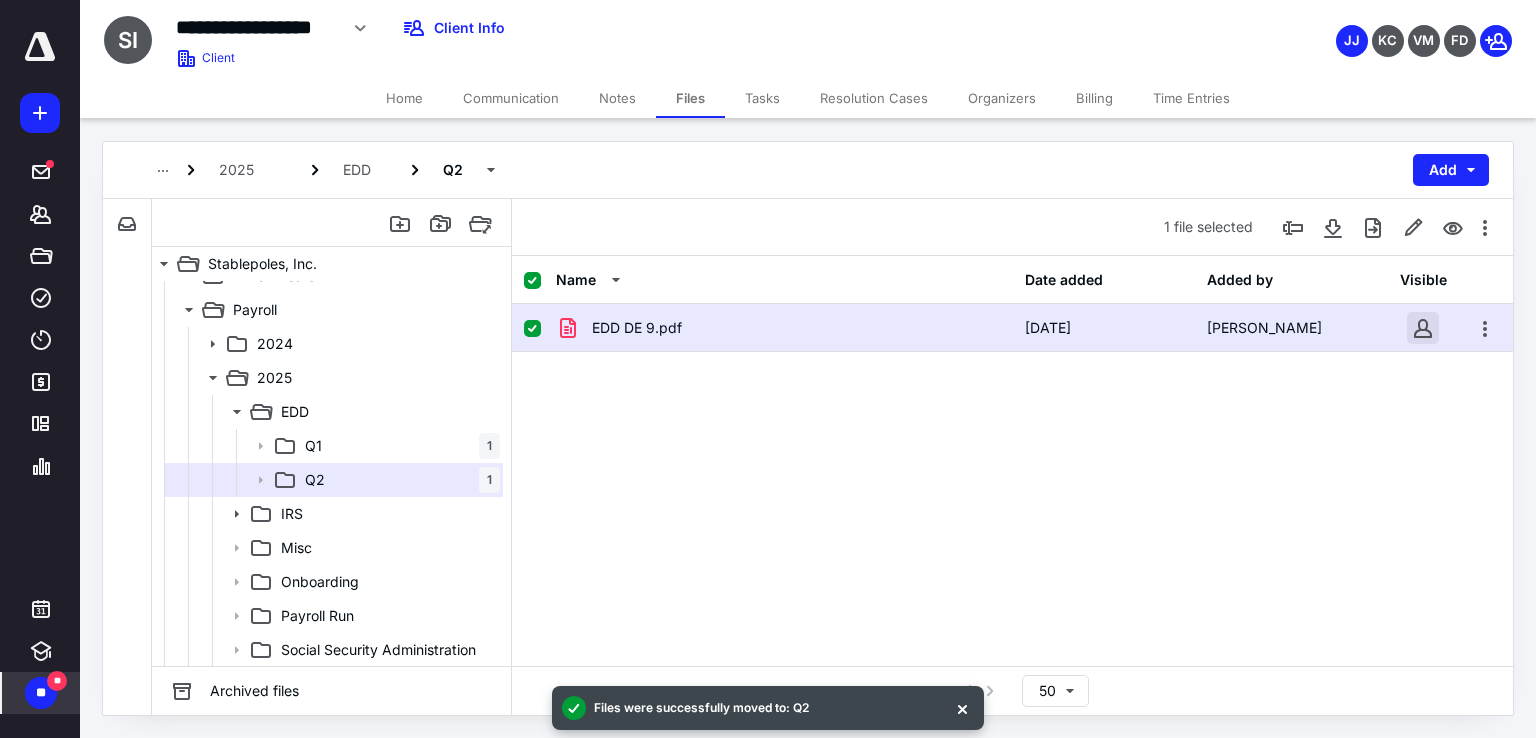click at bounding box center [1423, 328] 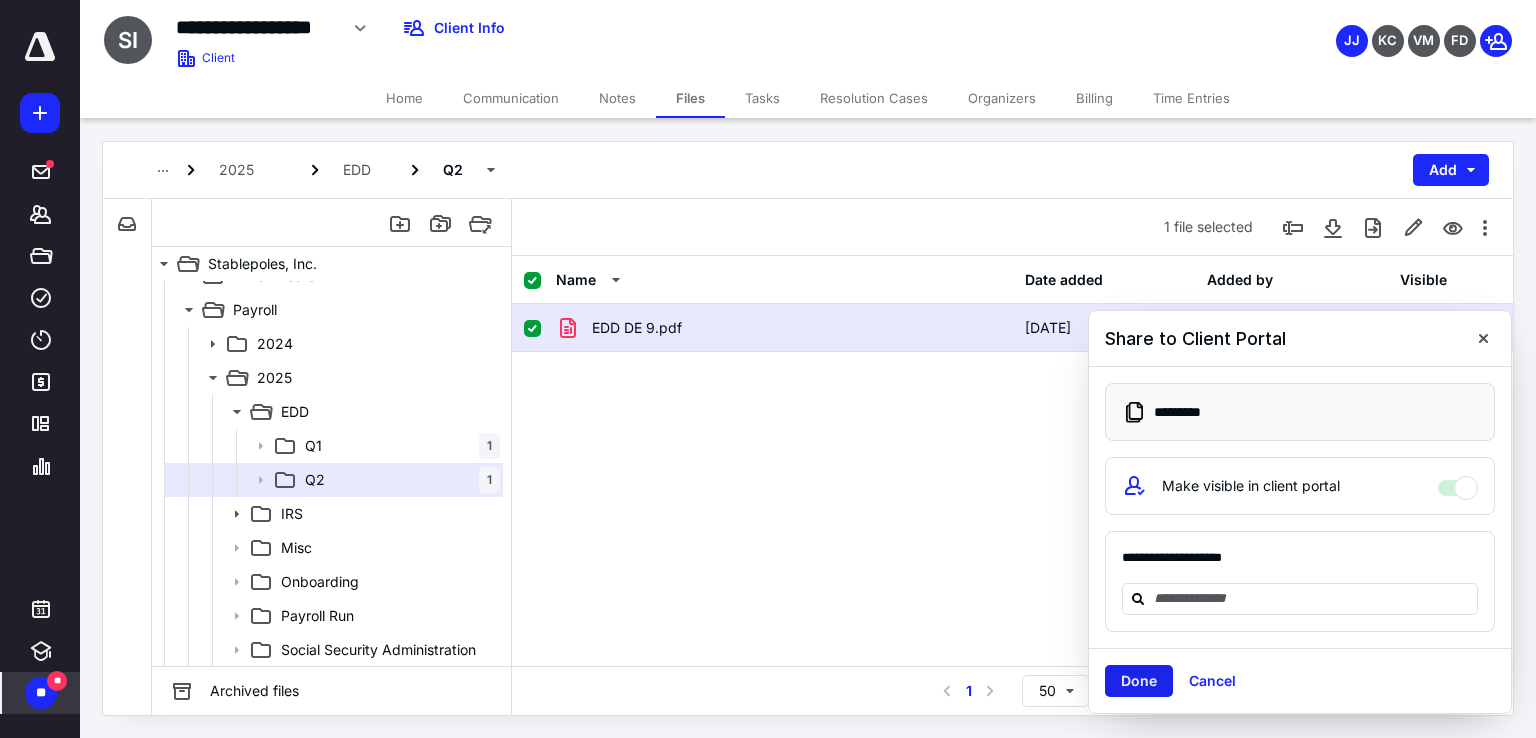 click on "Done" at bounding box center [1139, 681] 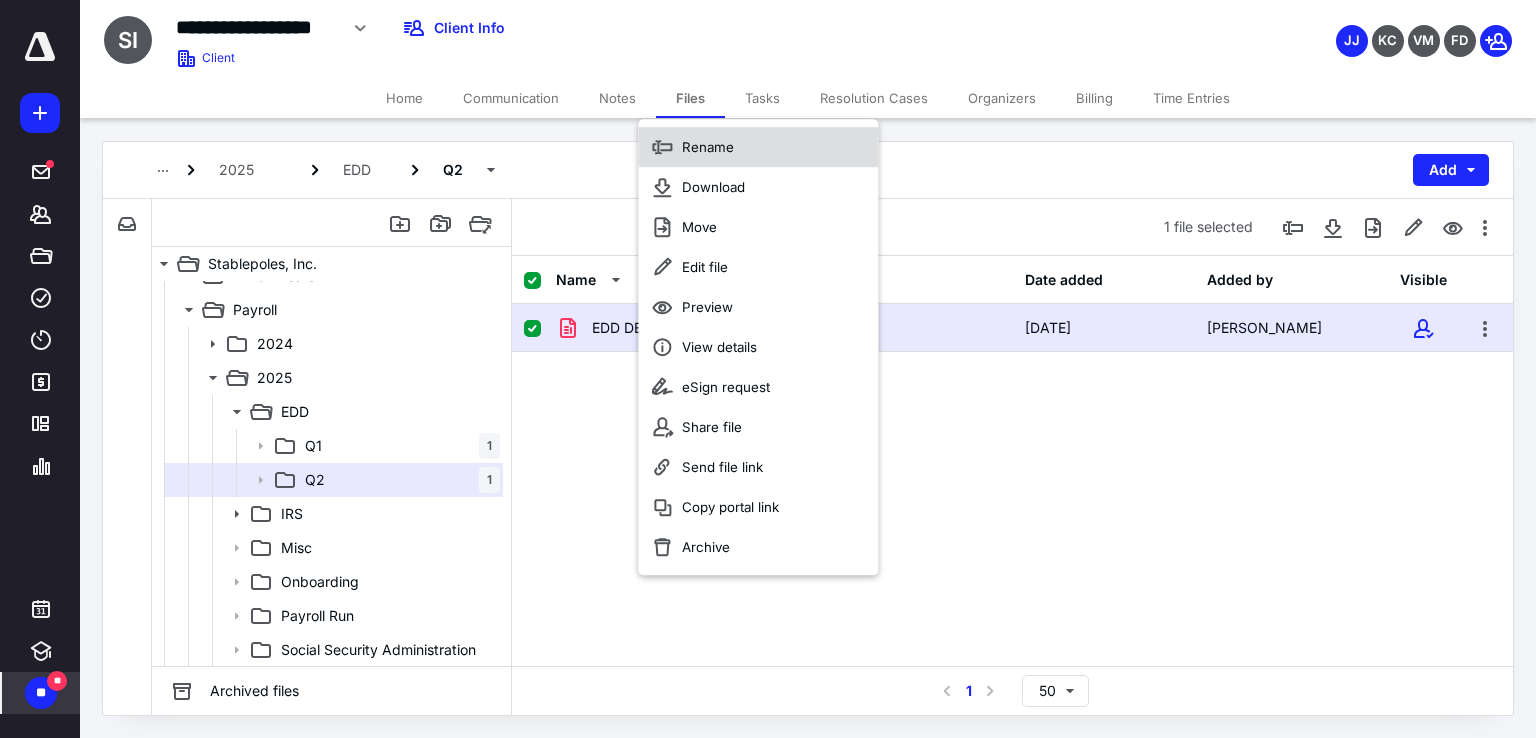 click on "Rename" at bounding box center [708, 147] 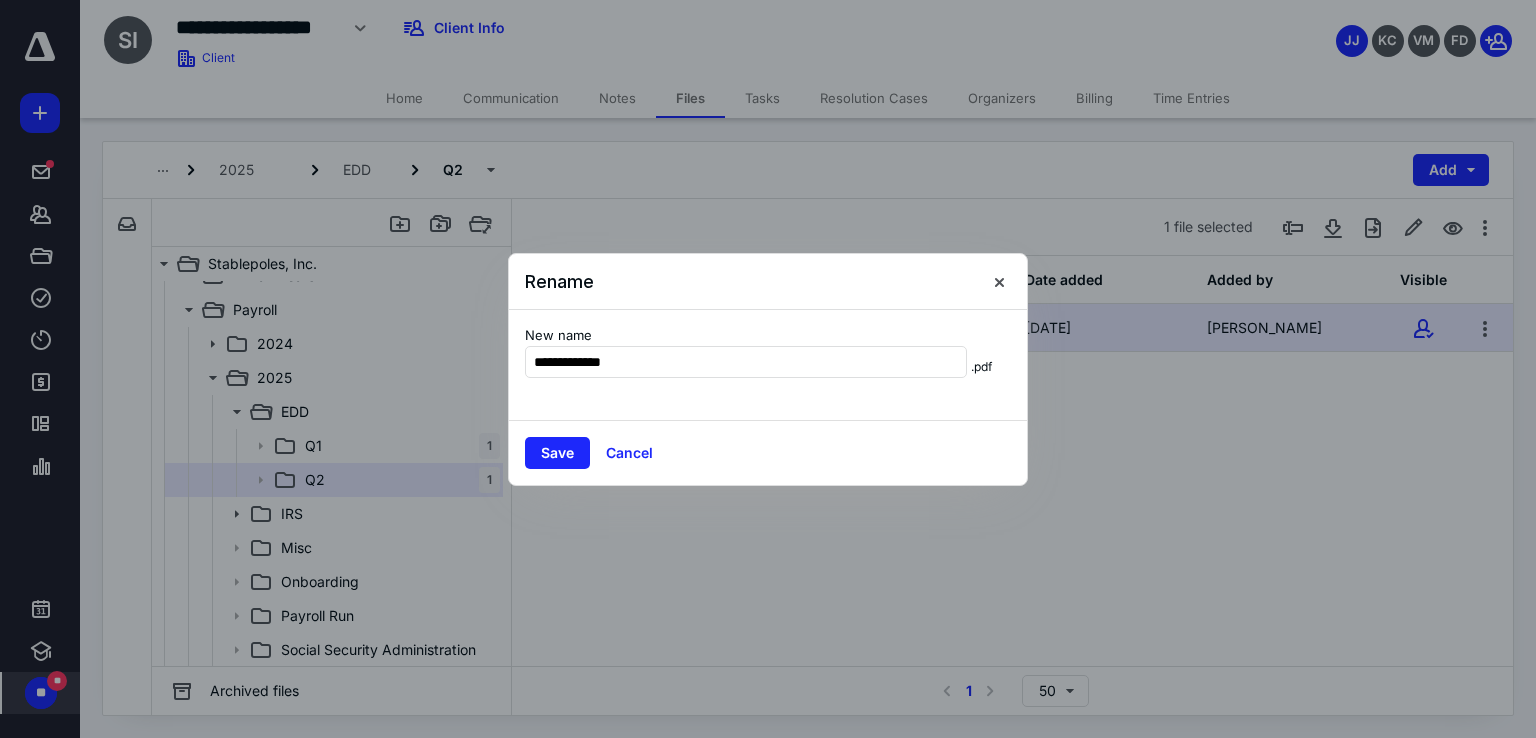 type on "**********" 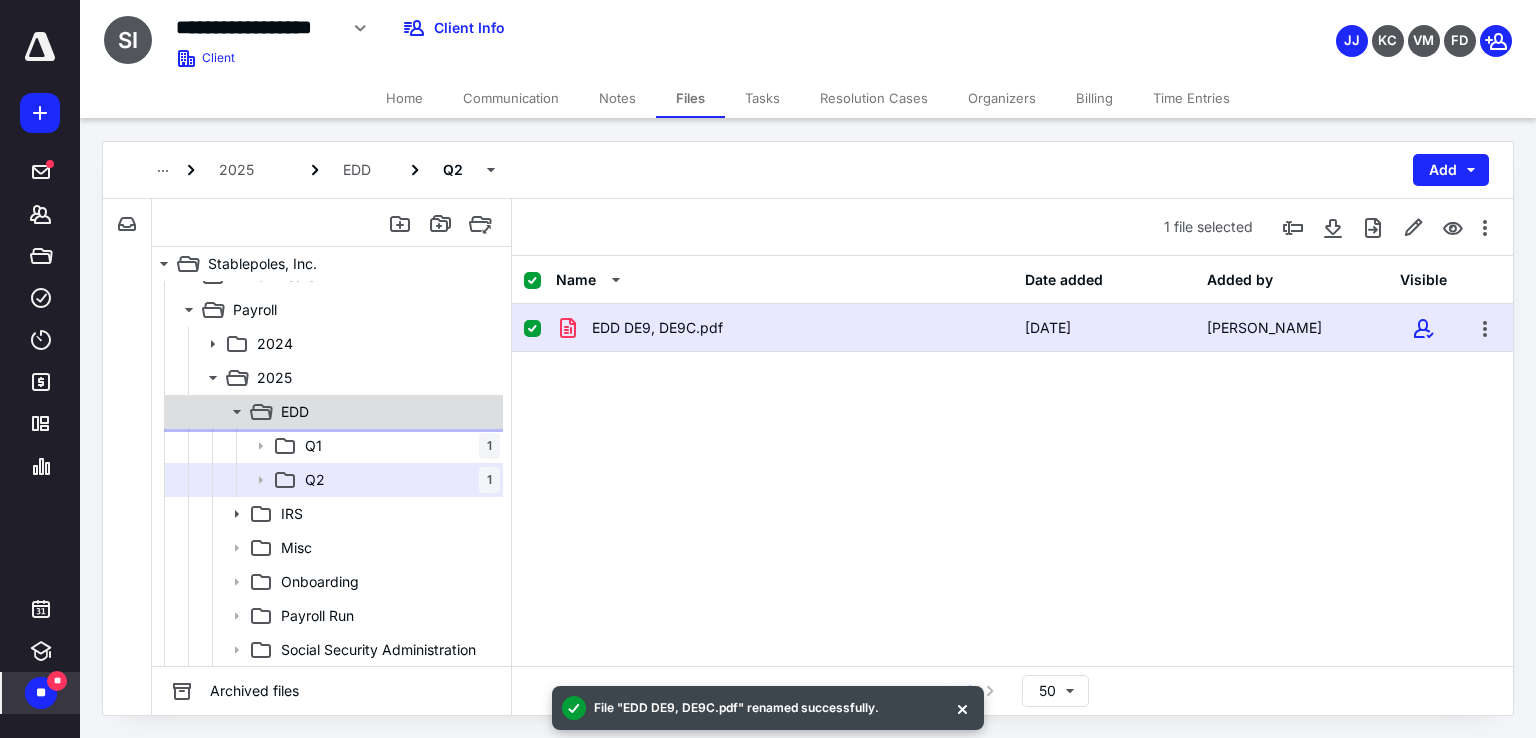 click 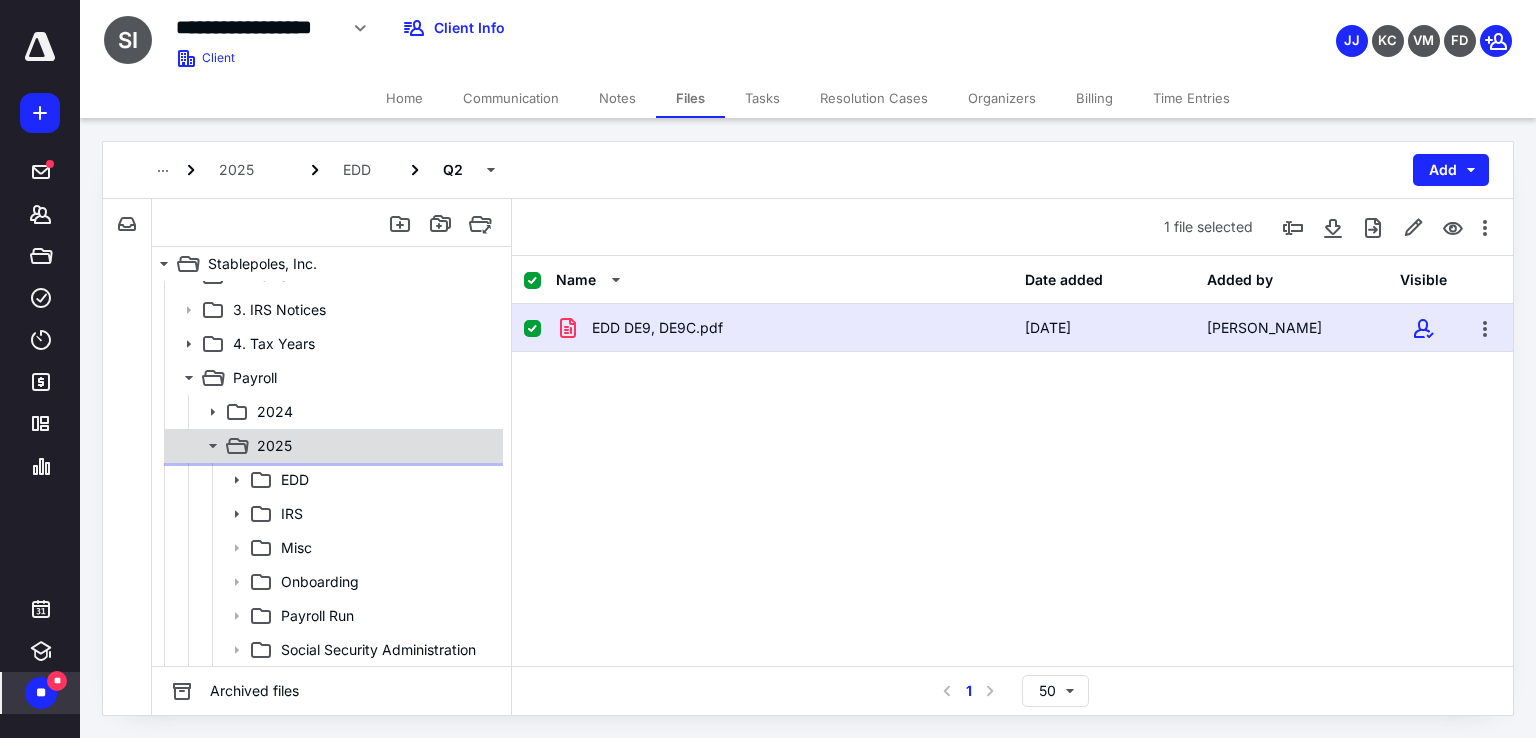 click 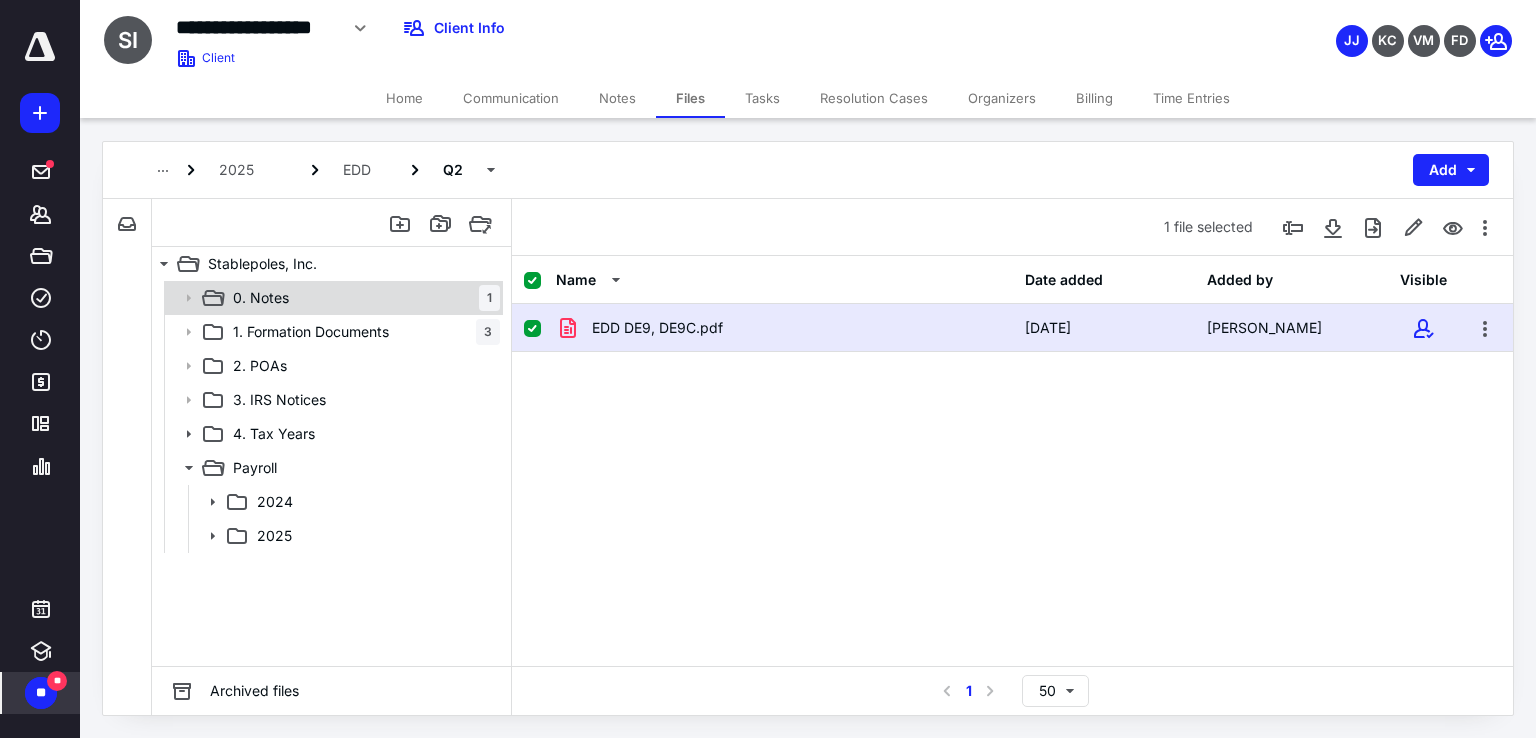 click on "0. Notes" at bounding box center (261, 298) 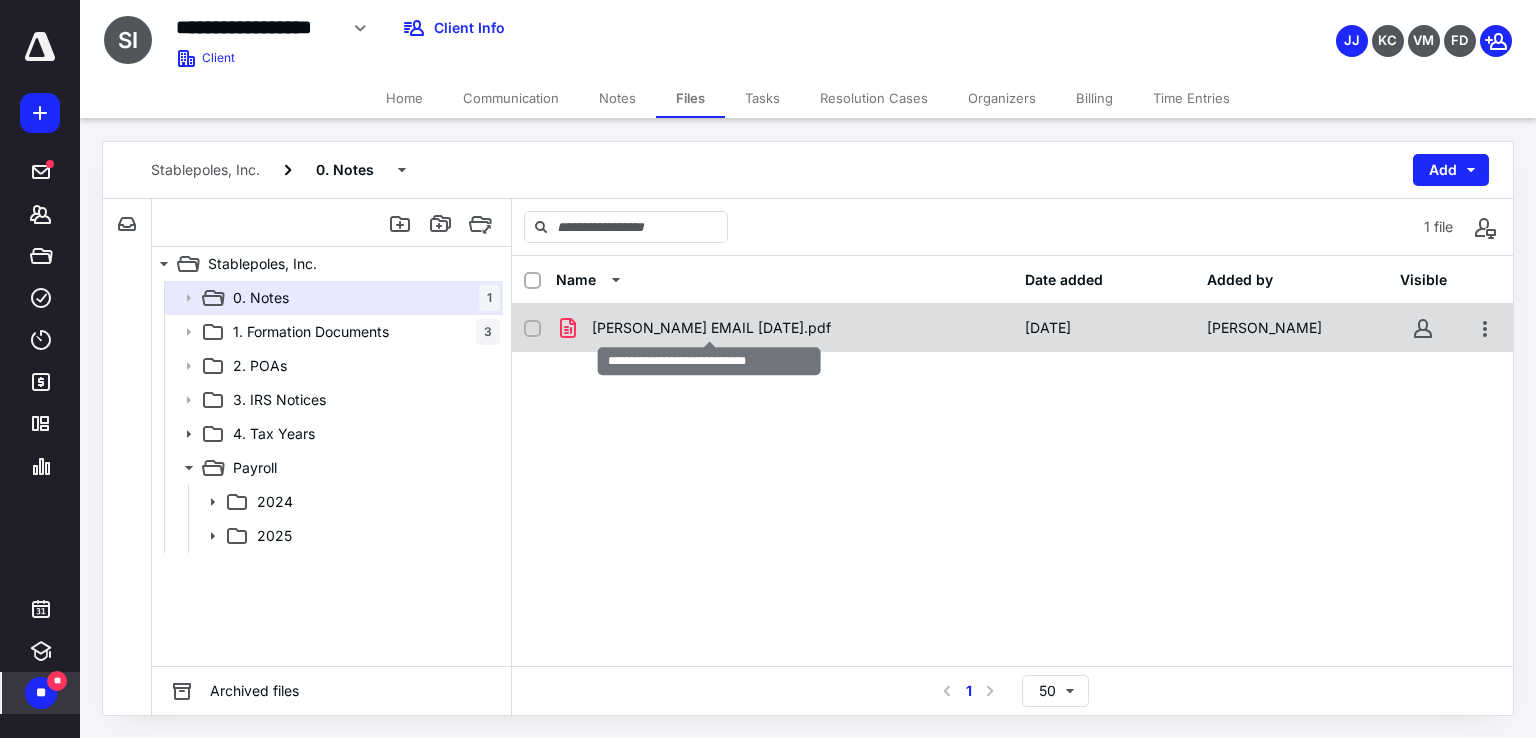 click on "[PERSON_NAME] EMAIL [DATE].pdf" at bounding box center [711, 328] 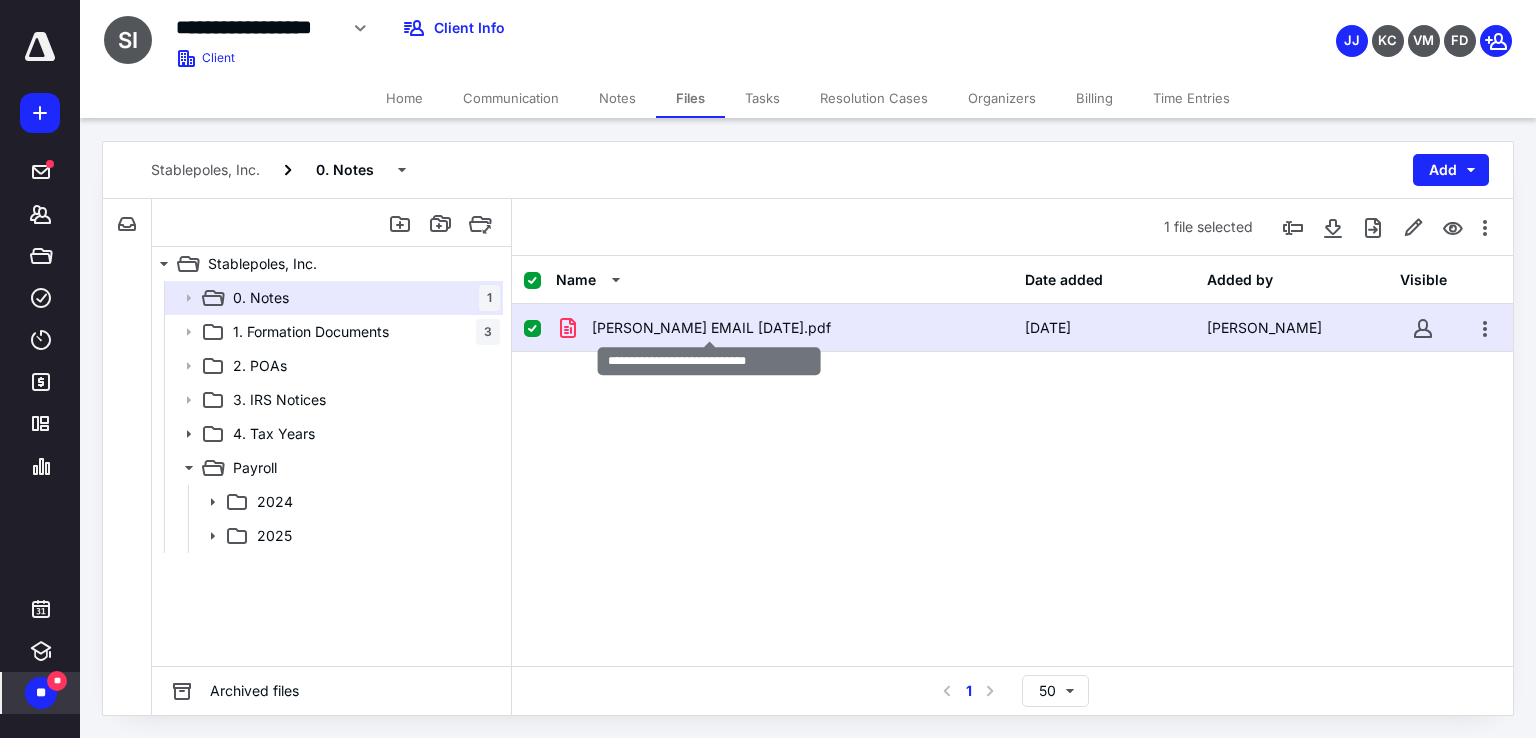 click on "[PERSON_NAME] EMAIL [DATE].pdf" at bounding box center (711, 328) 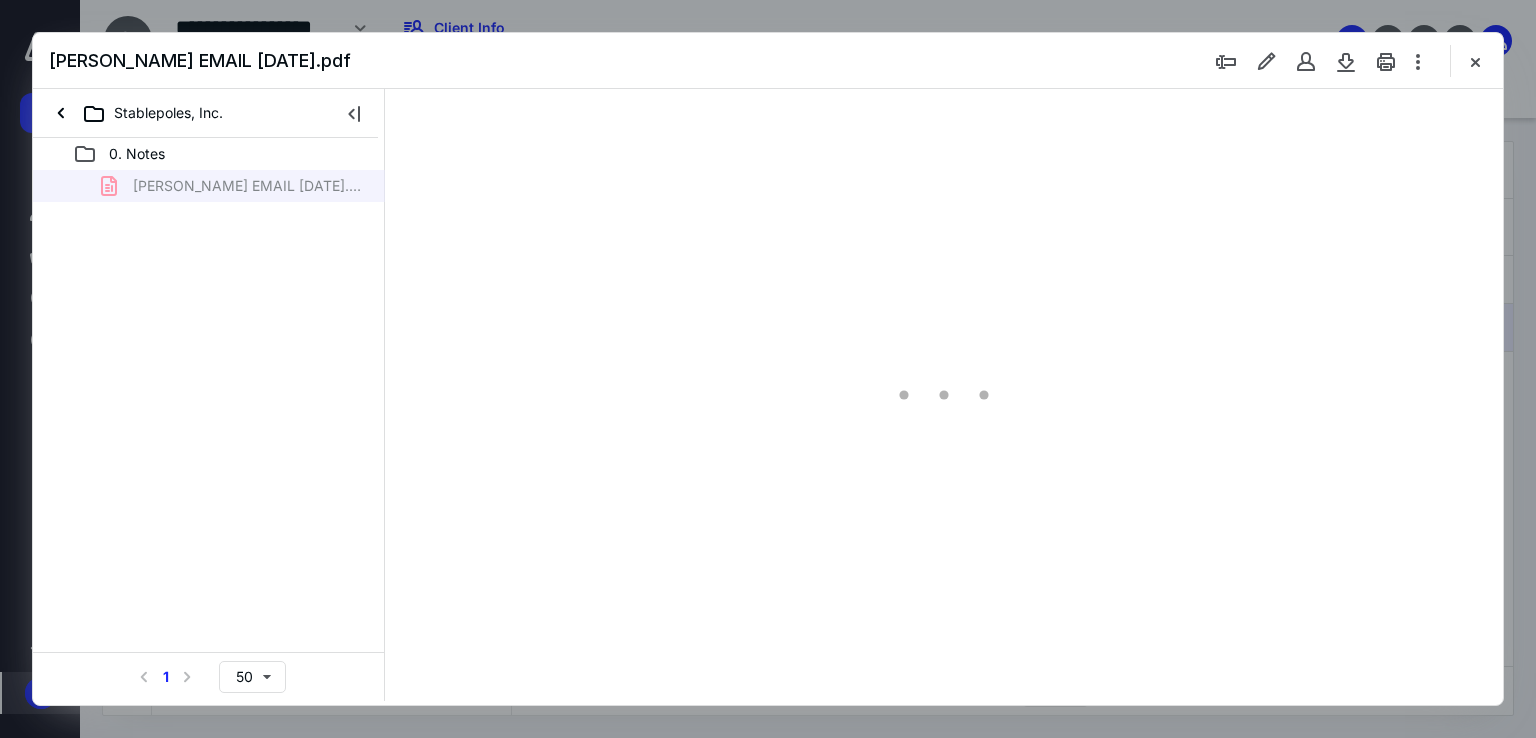 scroll, scrollTop: 0, scrollLeft: 0, axis: both 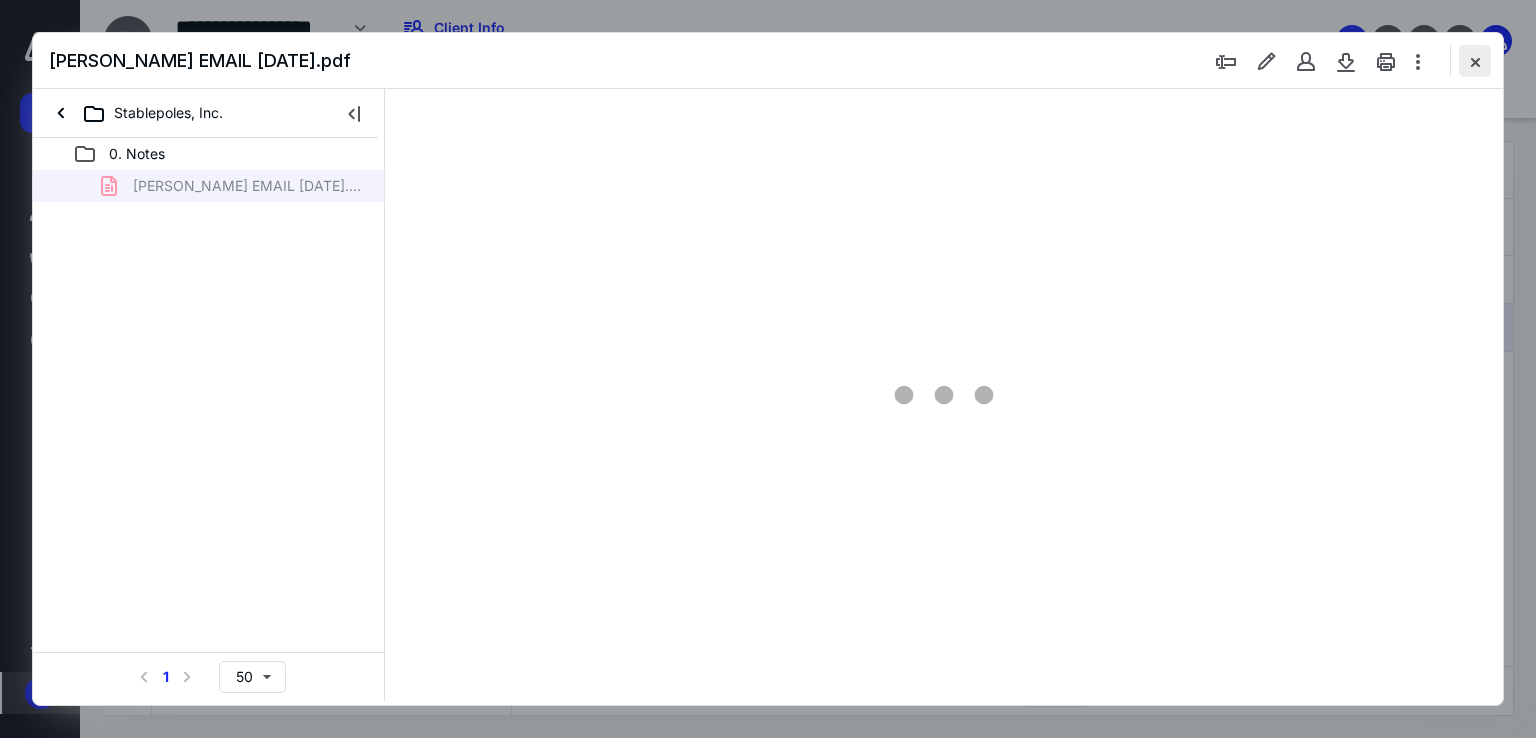 type on "64" 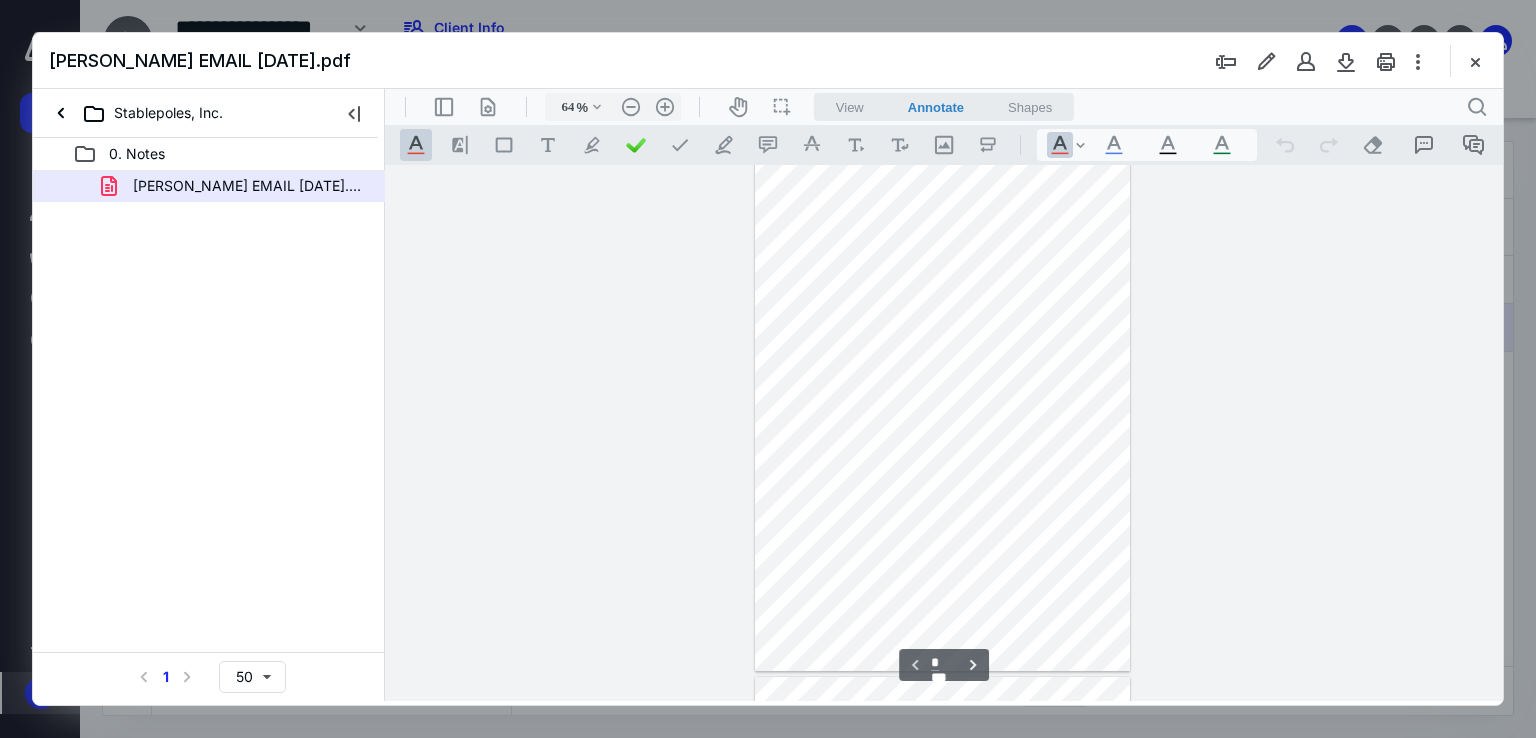 scroll, scrollTop: 0, scrollLeft: 0, axis: both 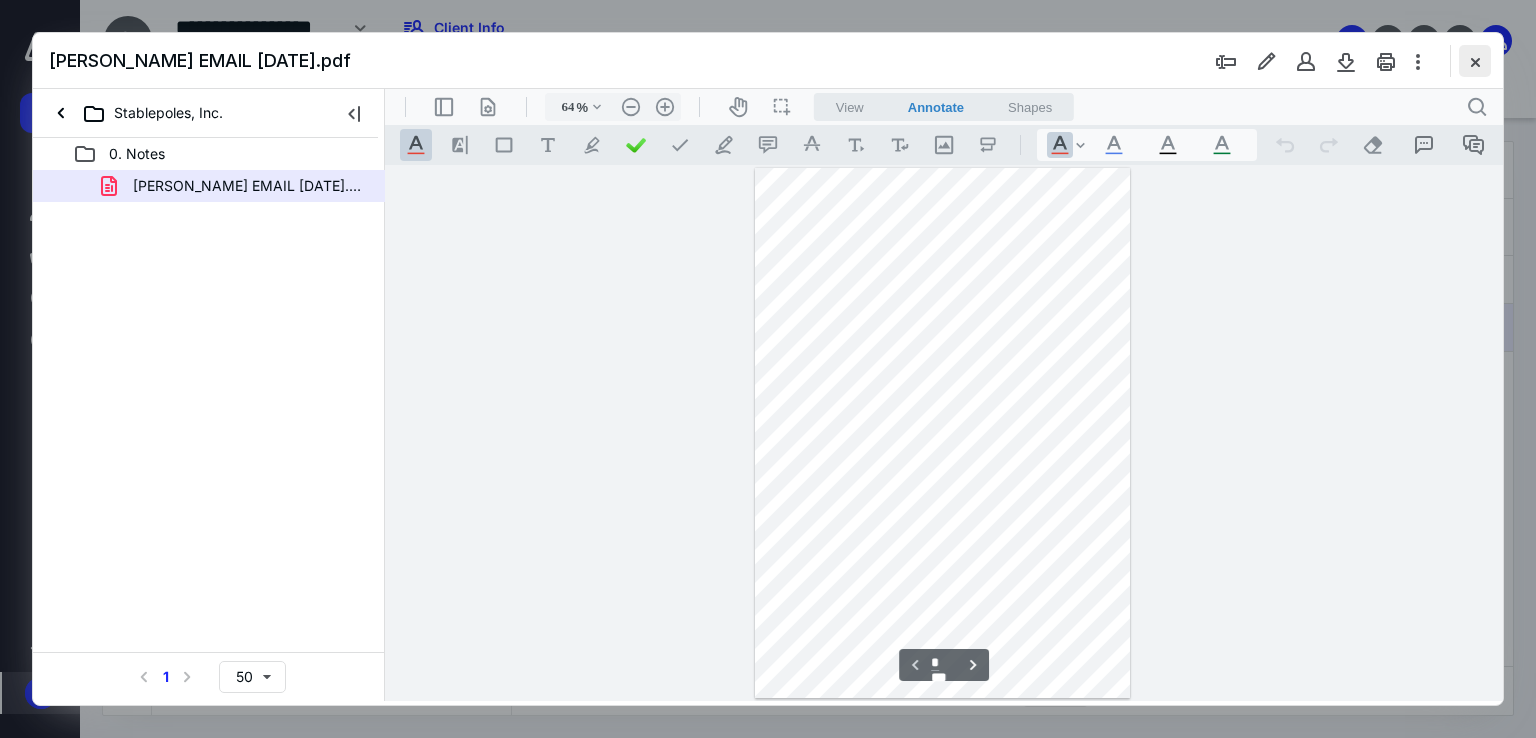 click at bounding box center [1475, 61] 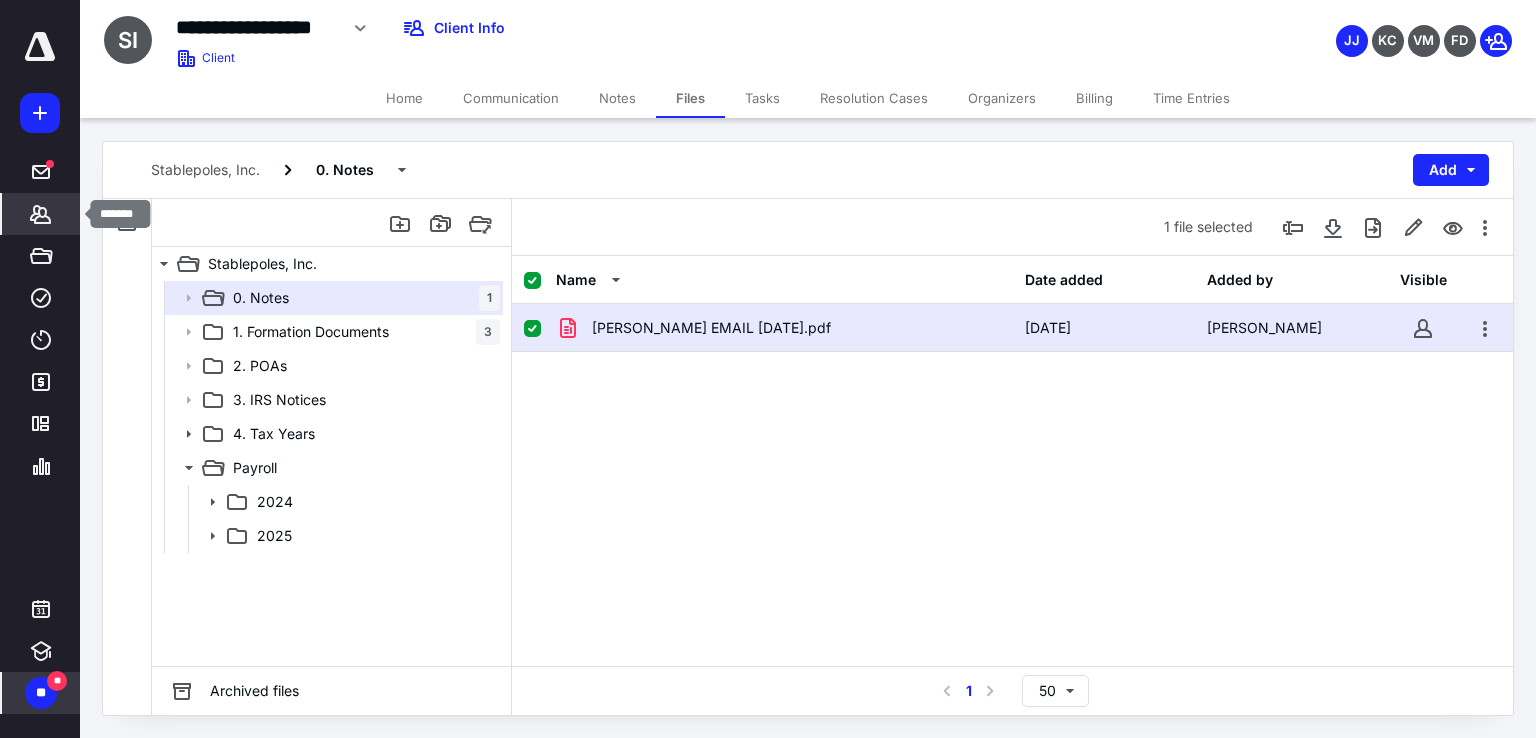 click on "*******" at bounding box center (41, 214) 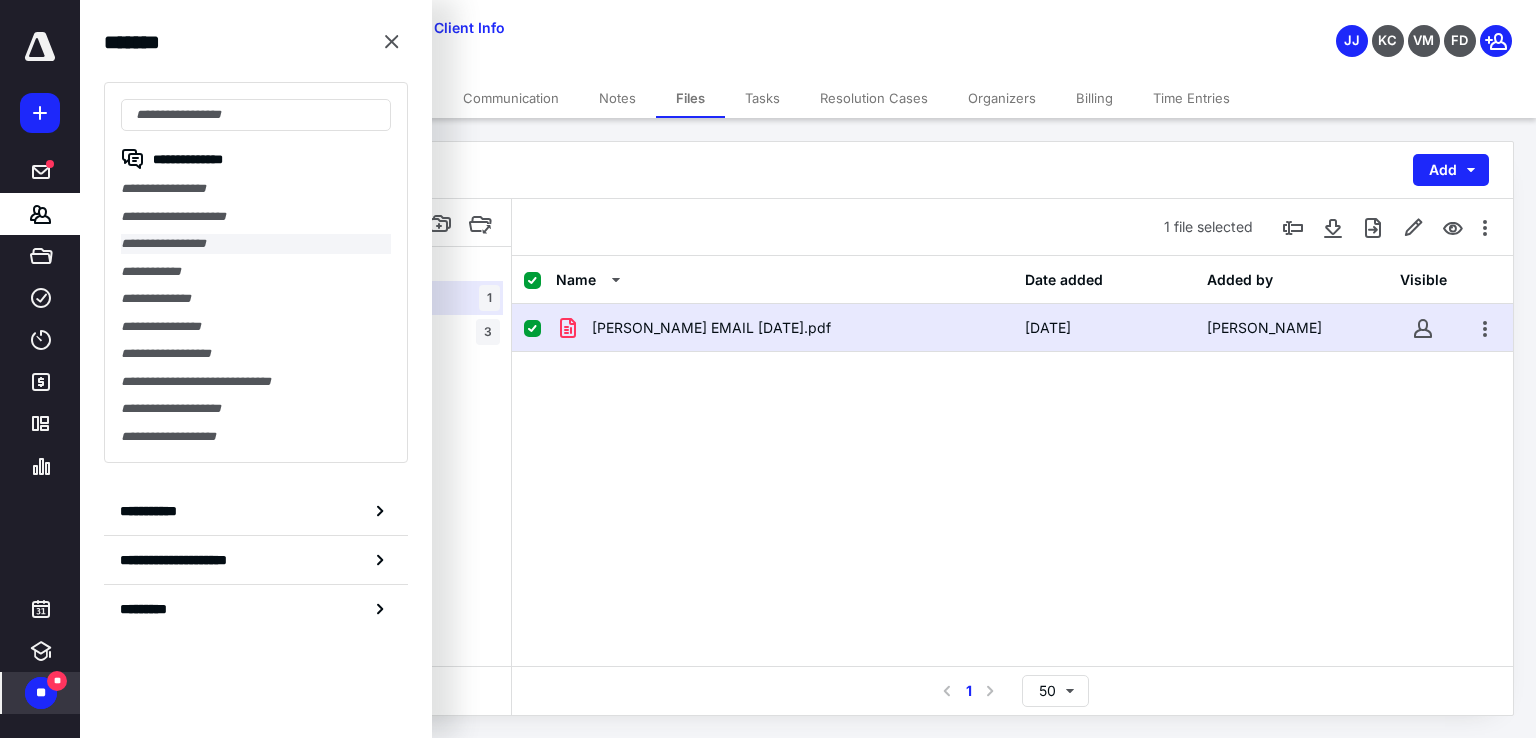 click on "**********" at bounding box center [256, 244] 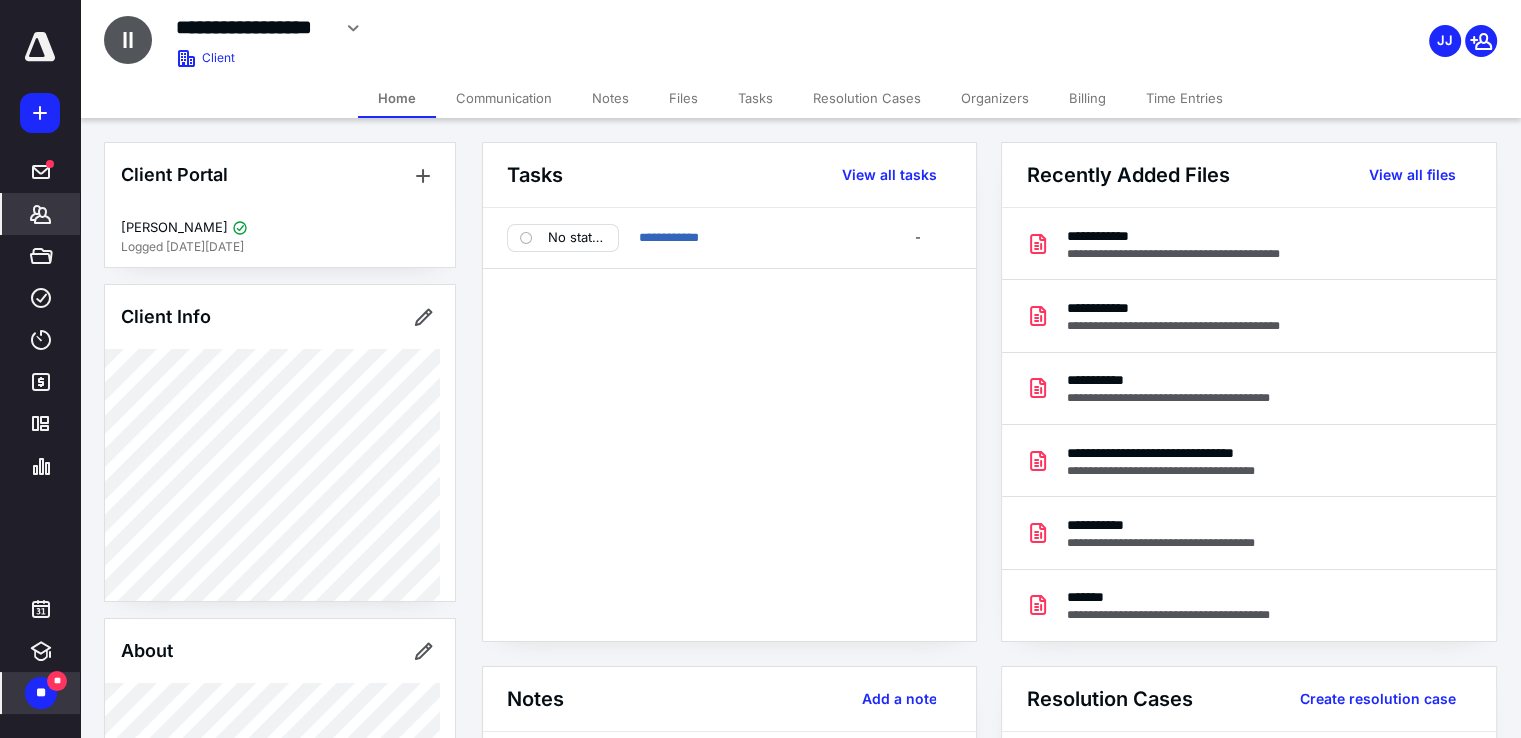 click on "Files" at bounding box center (683, 98) 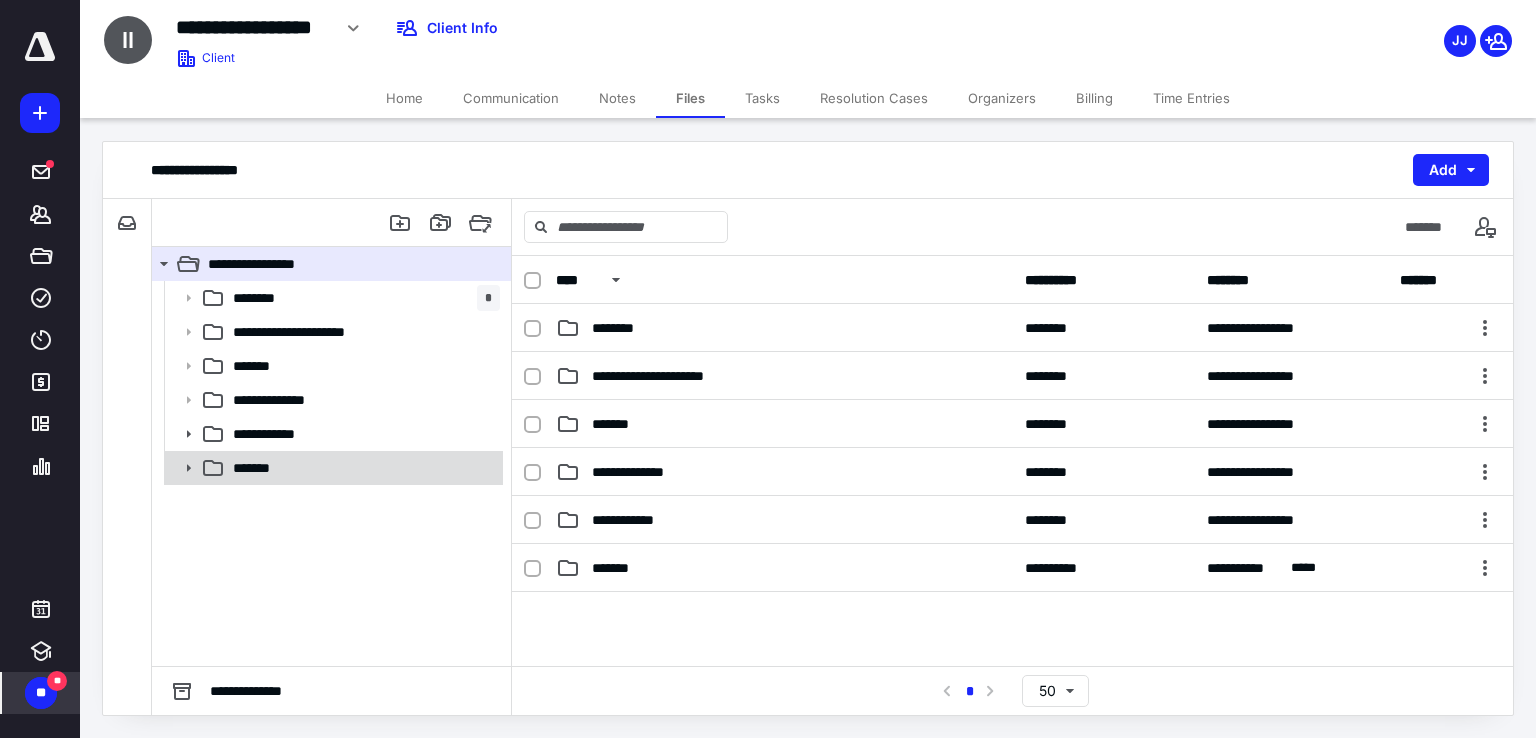 click on "*******" at bounding box center [255, 468] 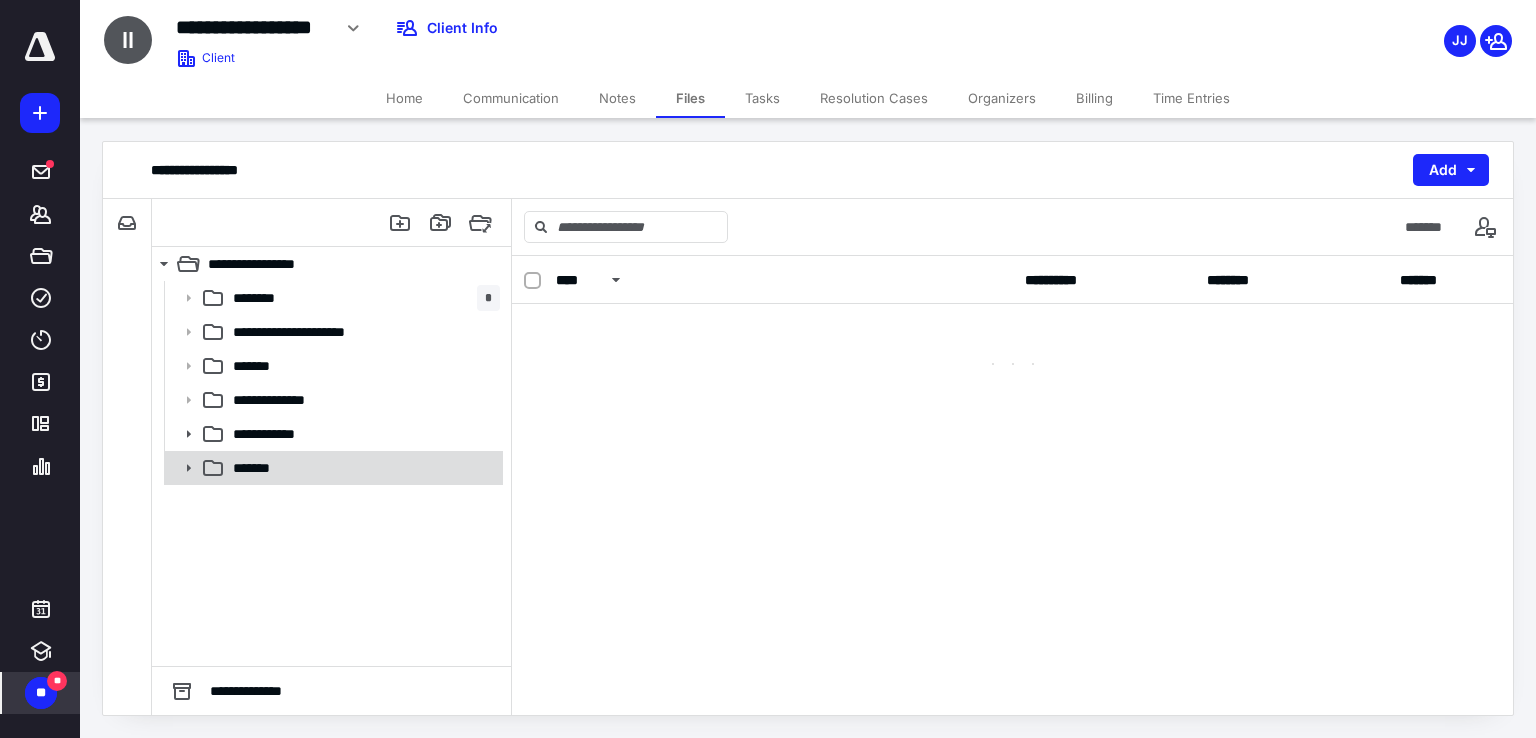 click on "*******" at bounding box center (255, 468) 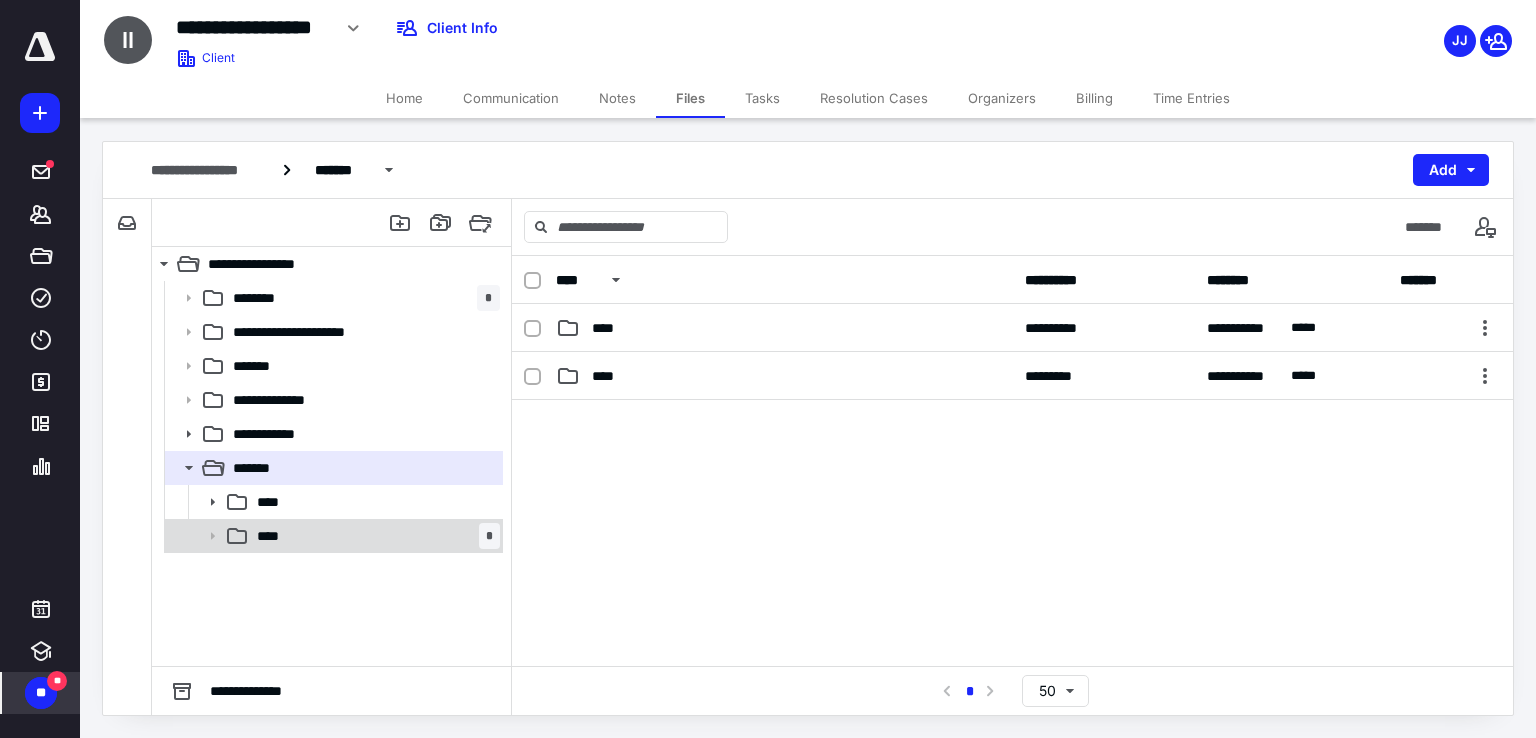 click on "****" at bounding box center (274, 536) 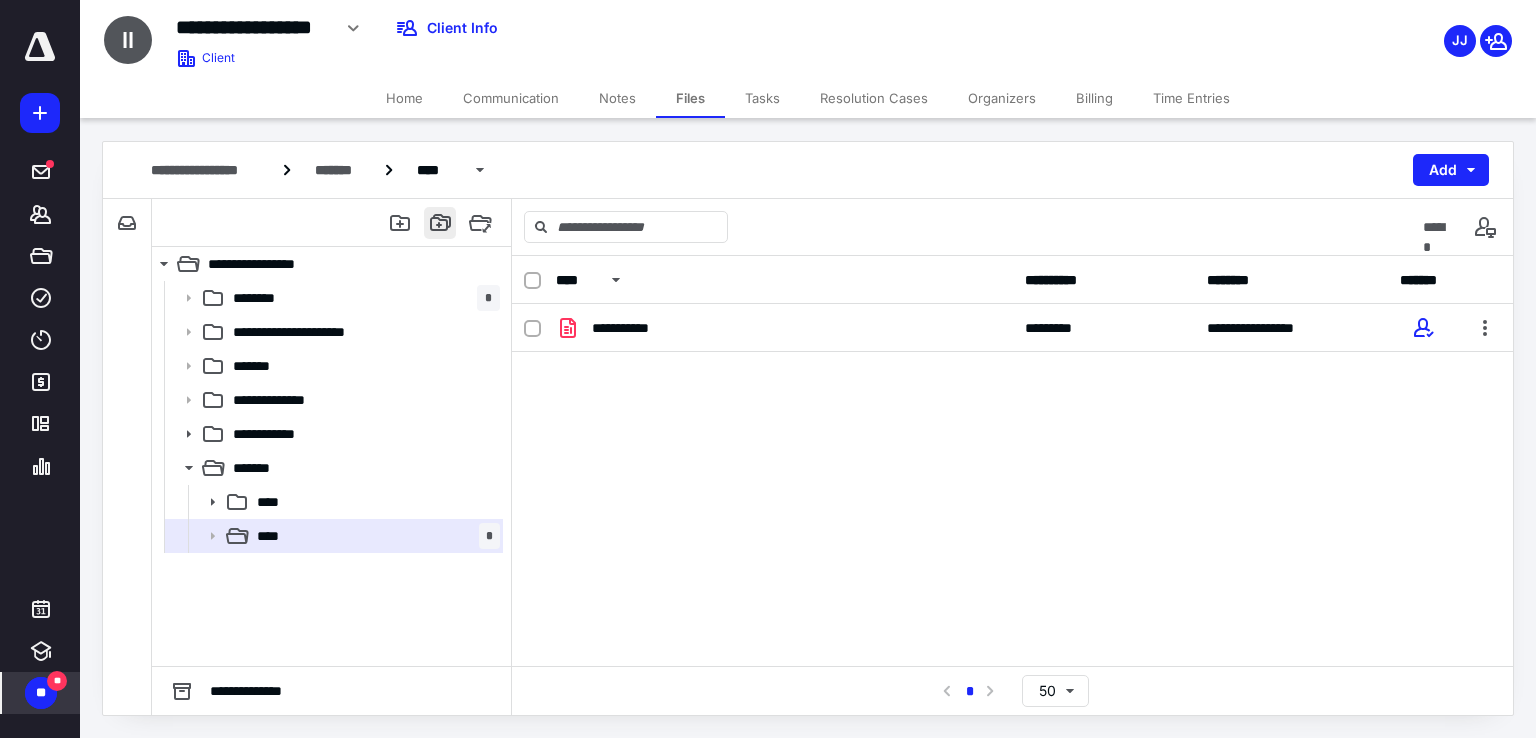 click at bounding box center [440, 223] 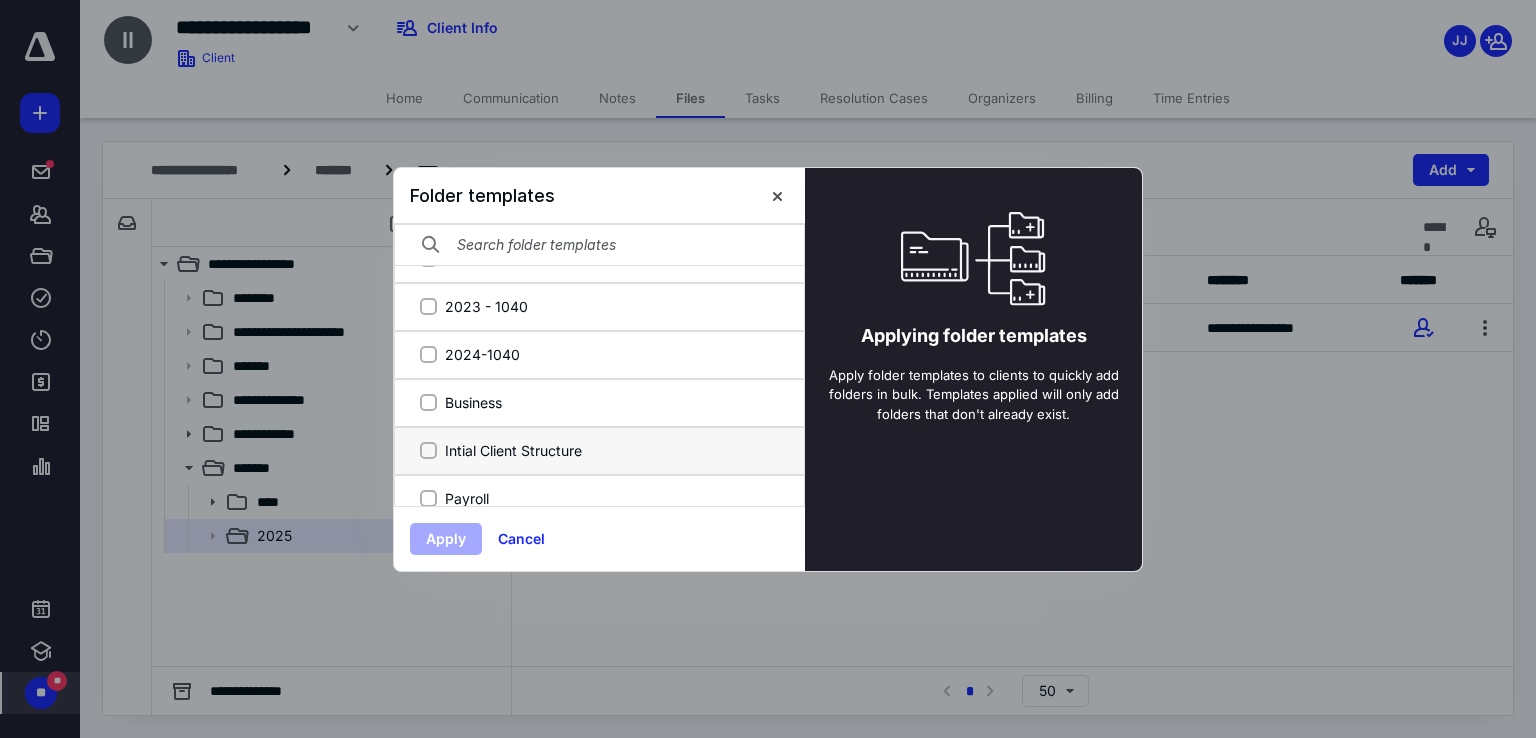 scroll, scrollTop: 48, scrollLeft: 0, axis: vertical 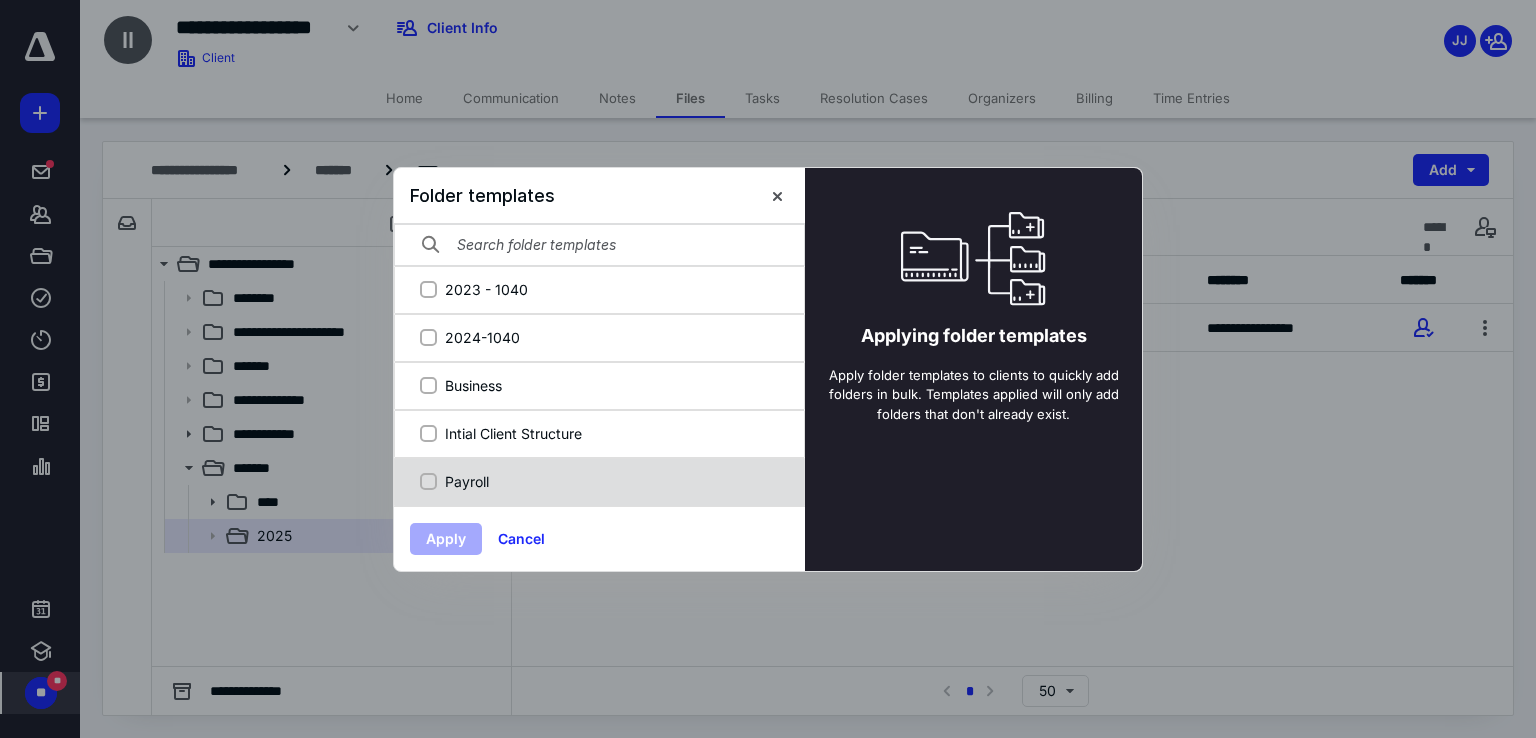 click on "Payroll" at bounding box center (610, 481) 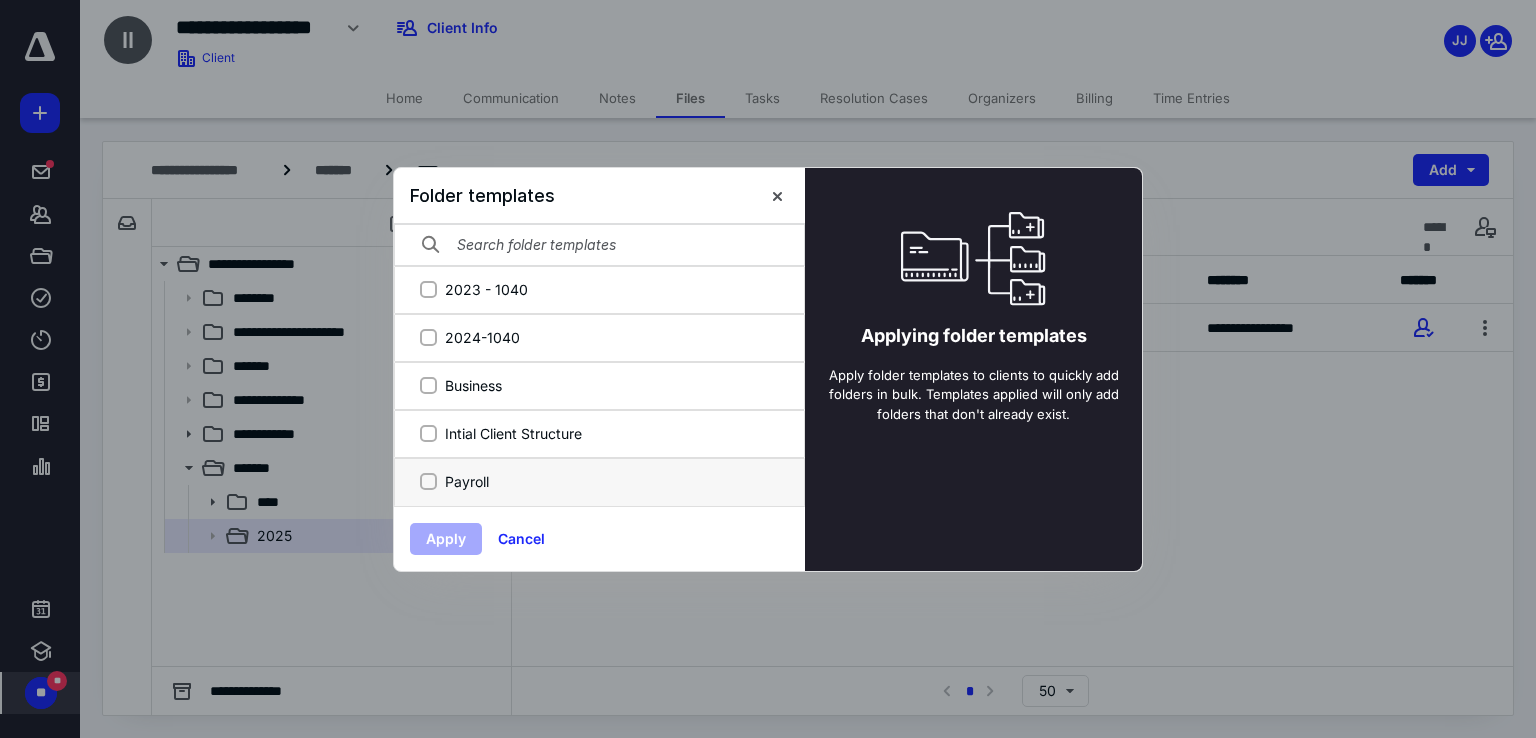 click on "Payroll" at bounding box center [428, 481] 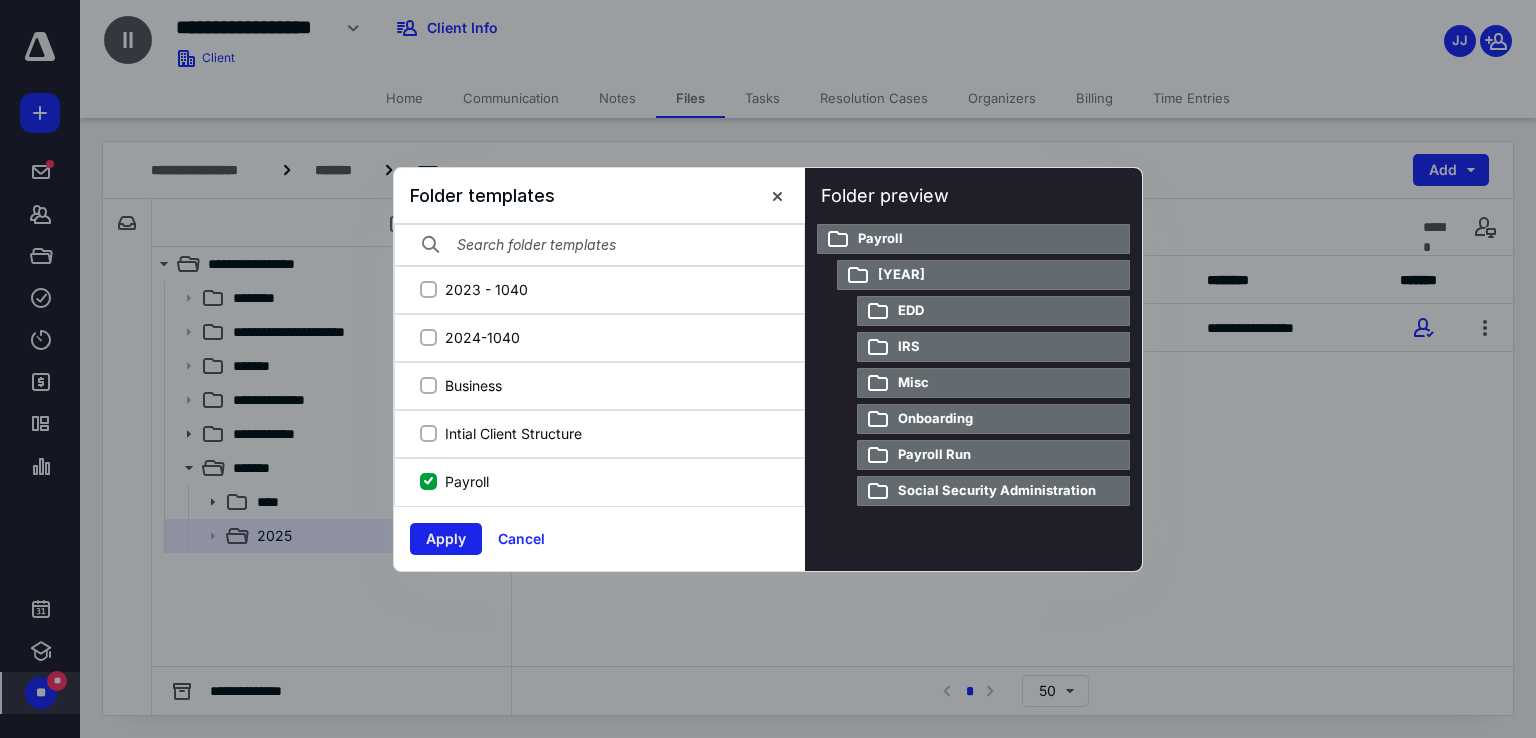 click on "Apply" at bounding box center [446, 539] 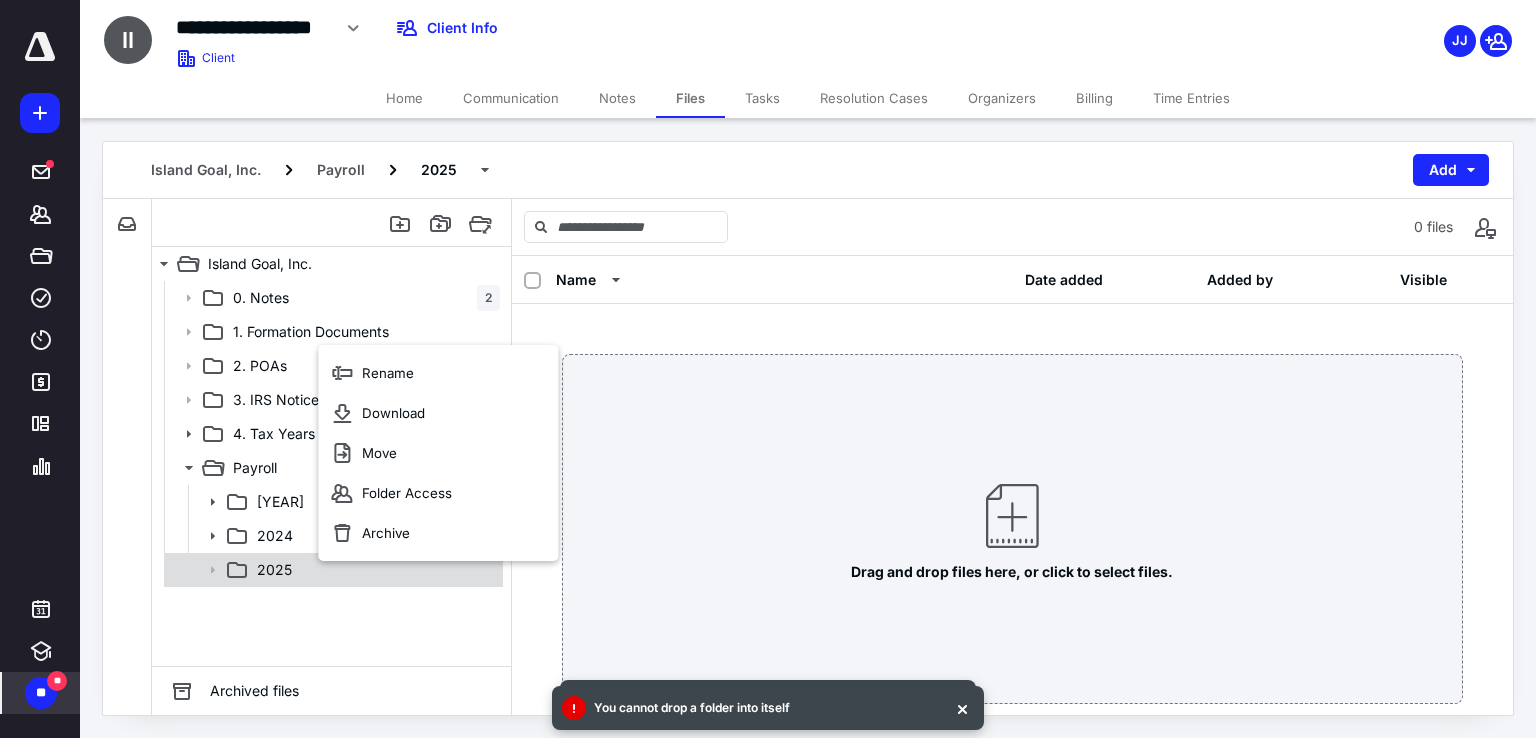click on "2025" at bounding box center [274, 570] 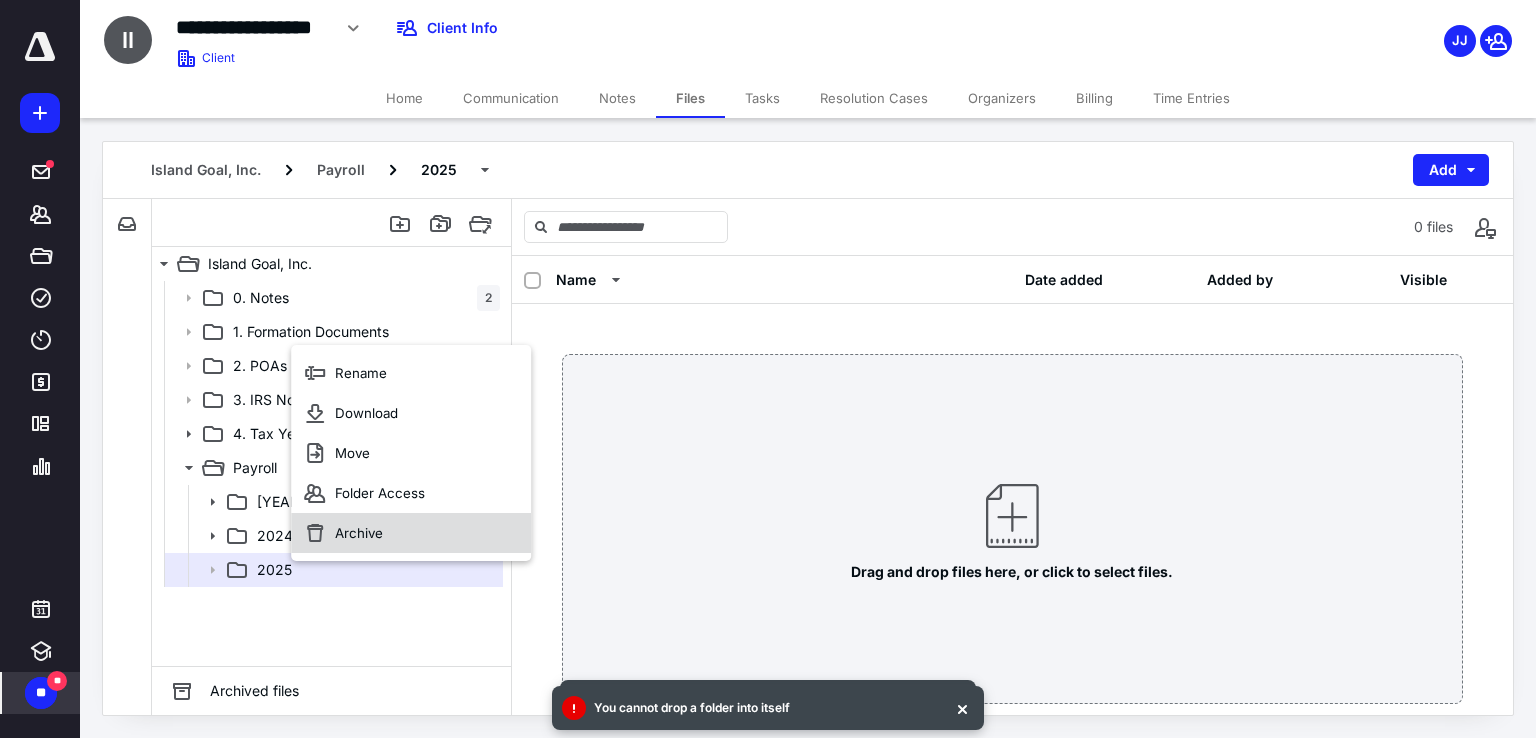 click on "Archive" at bounding box center [359, 533] 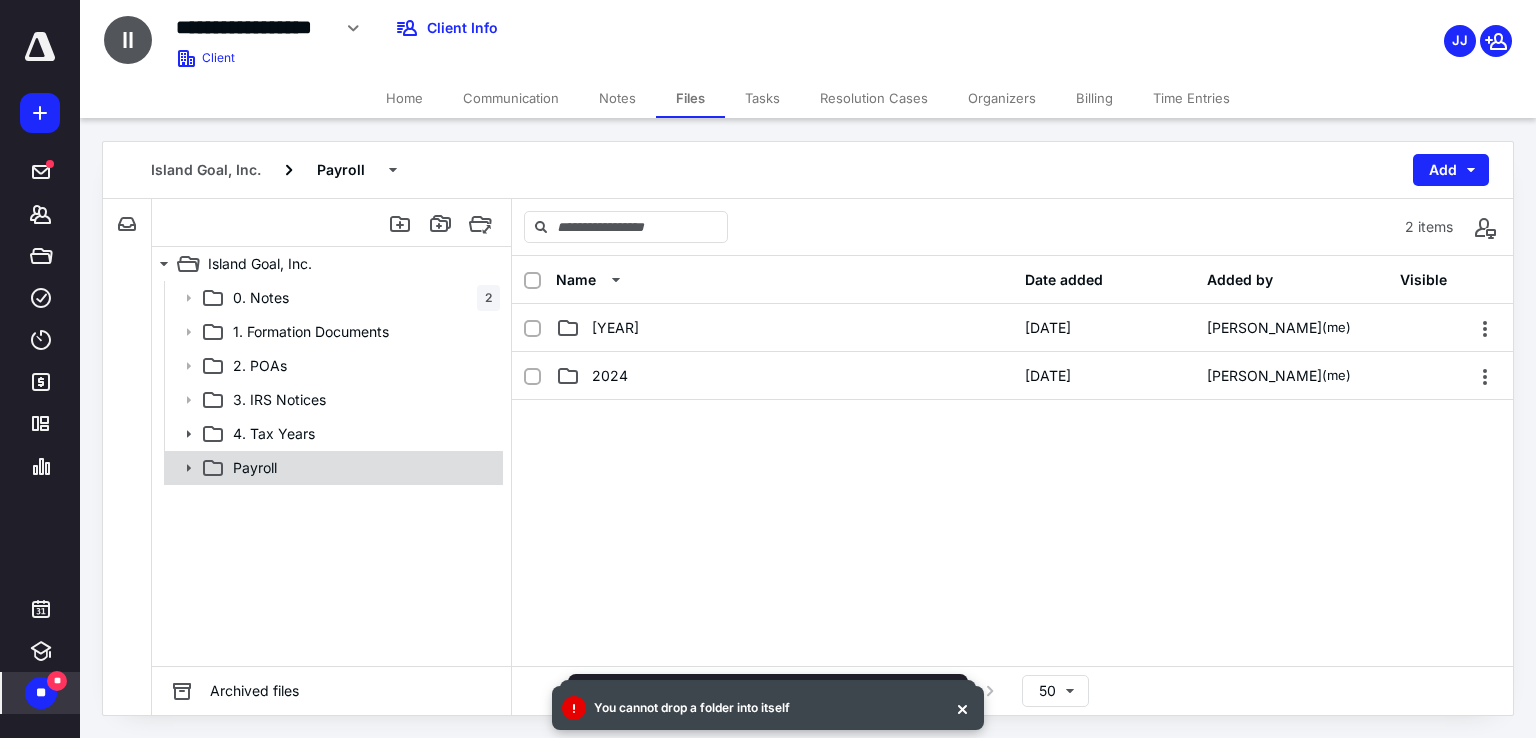 click 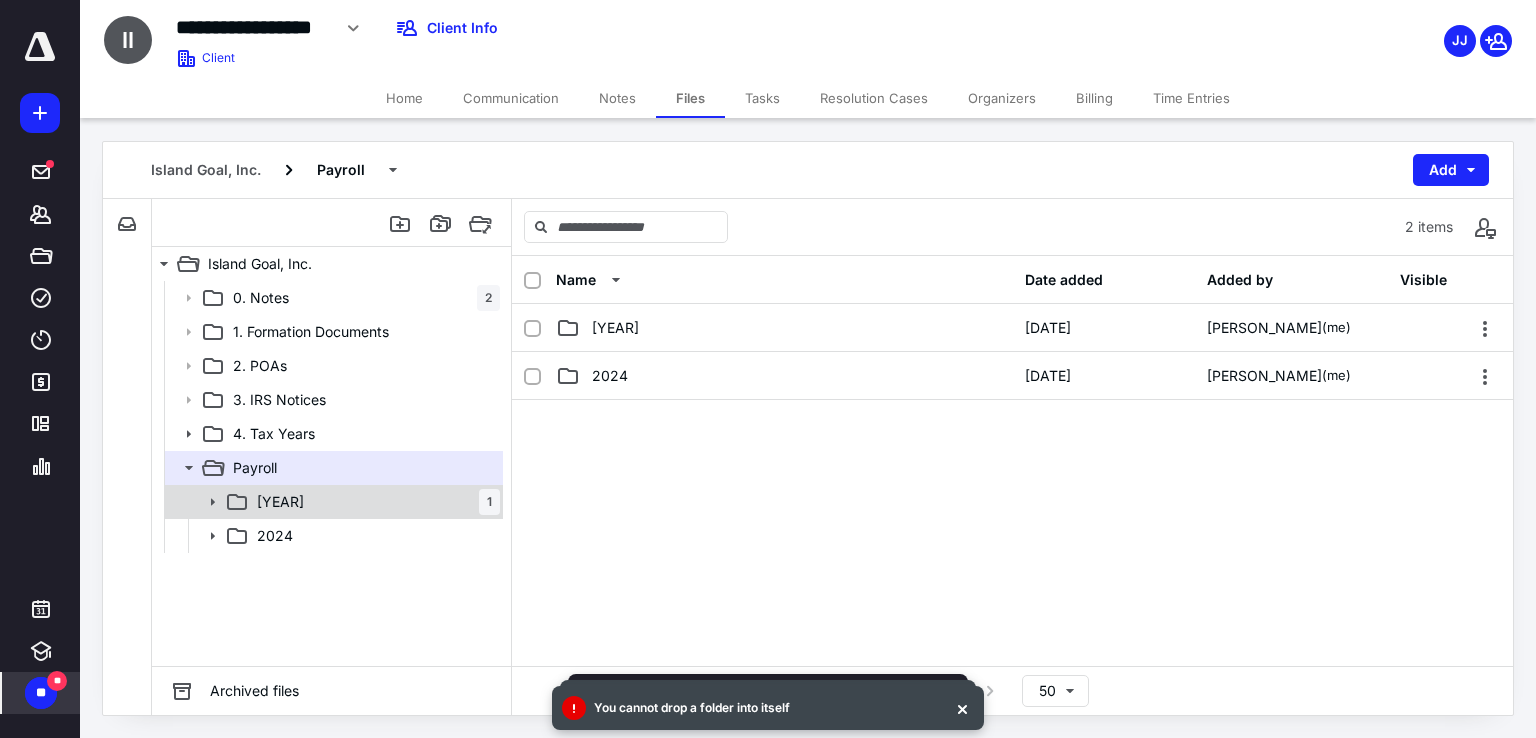 click on "[YEAR]" at bounding box center (280, 502) 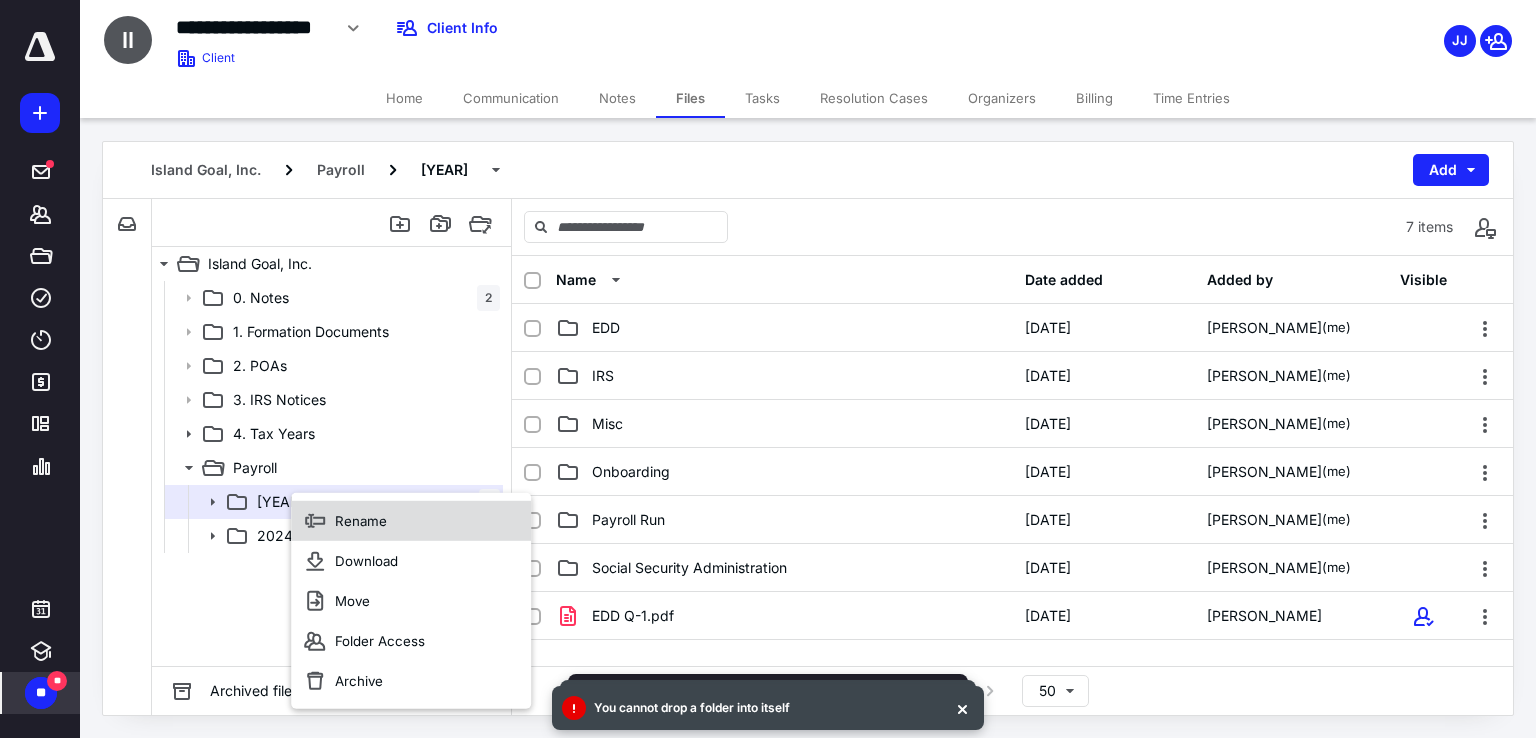 click on "Rename" at bounding box center (361, 521) 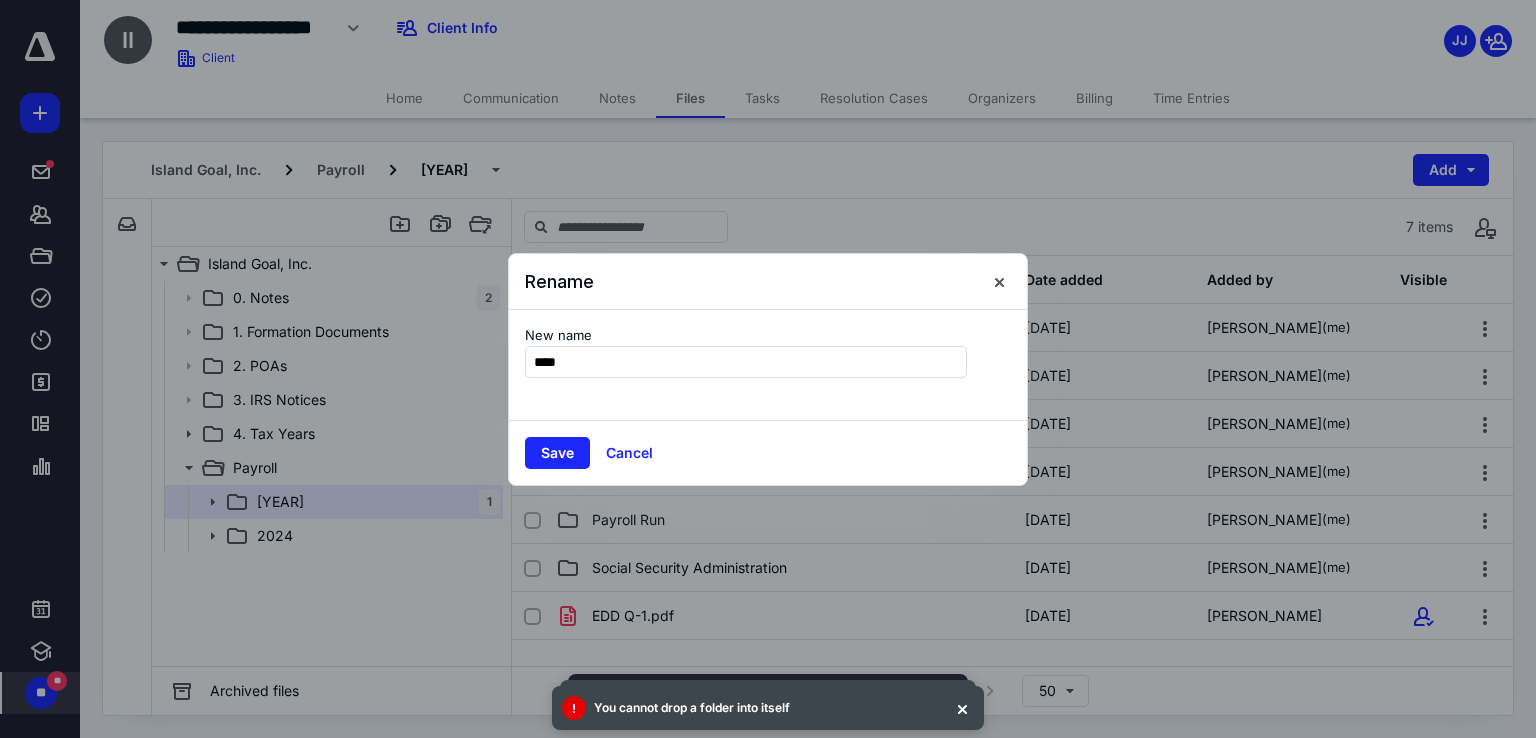 type on "****" 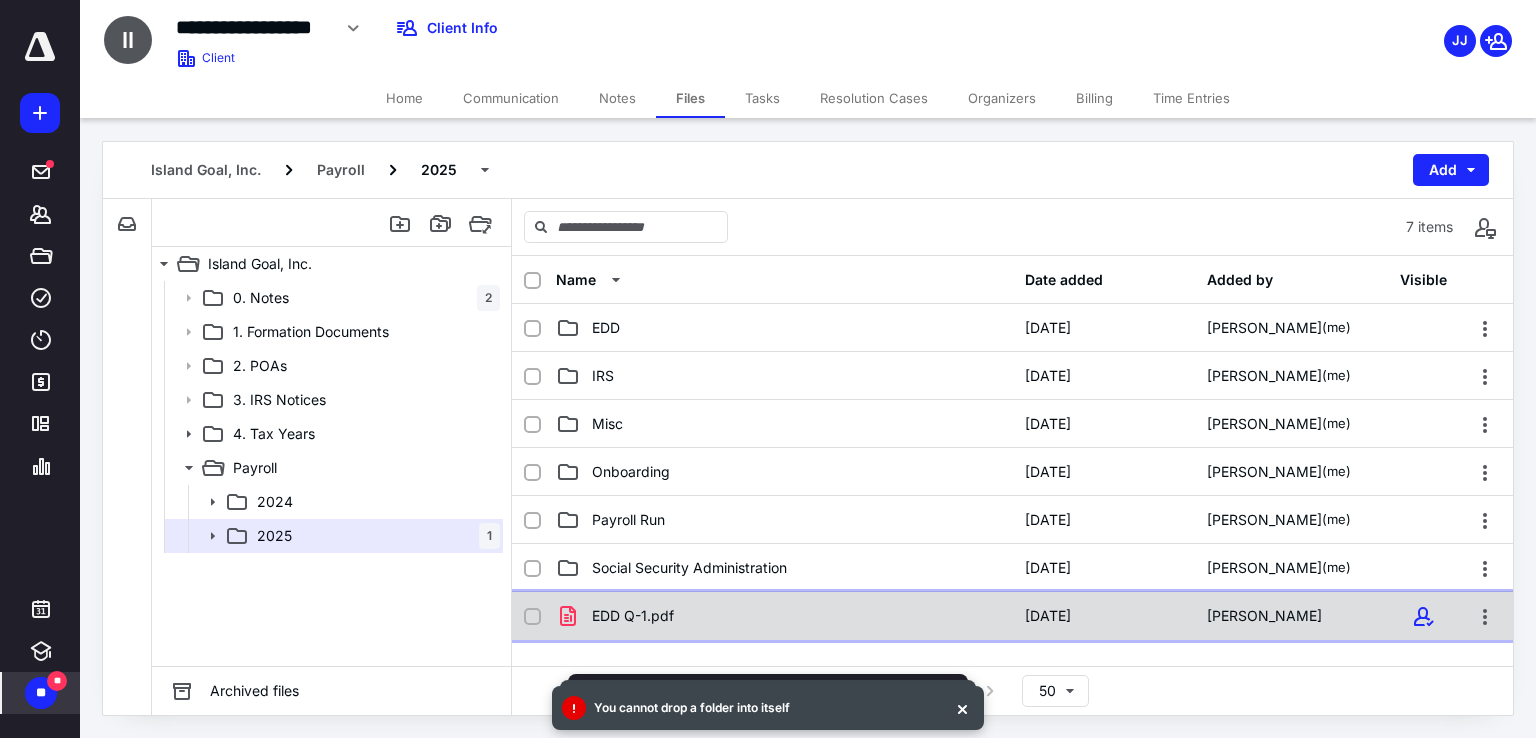 click on "EDD Q-1.pdf" at bounding box center (633, 616) 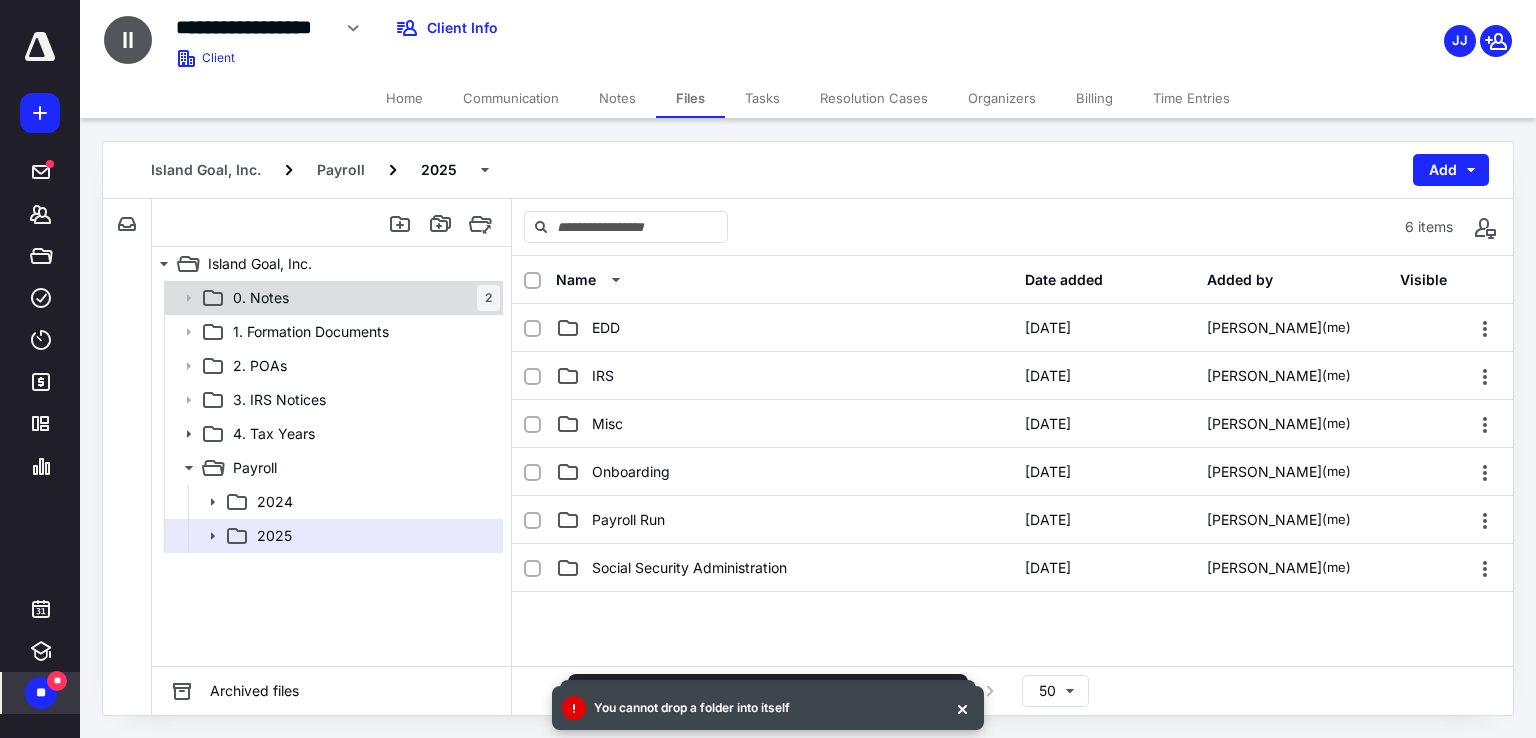 click on "0. Notes" at bounding box center (261, 298) 